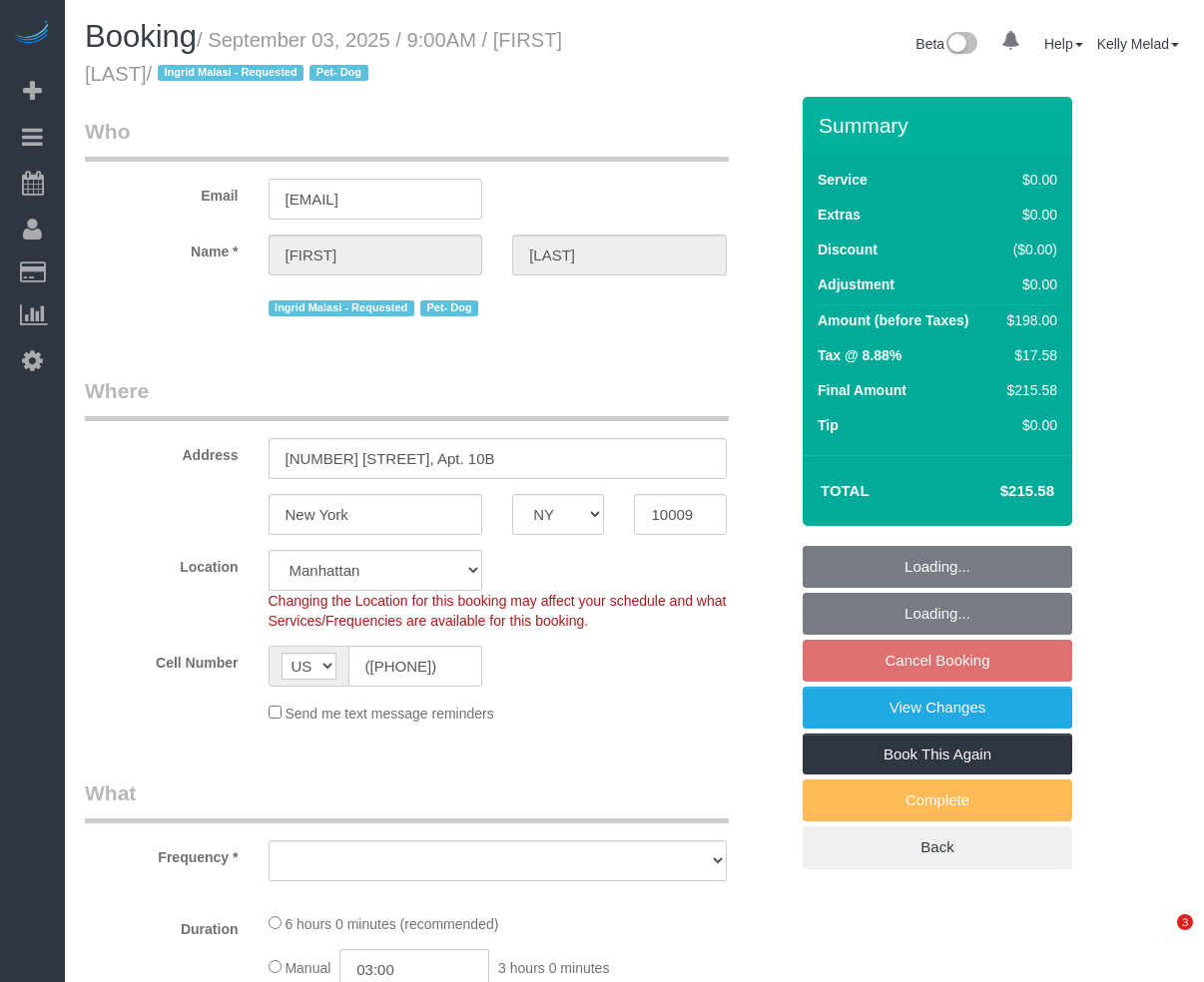 select on "NY" 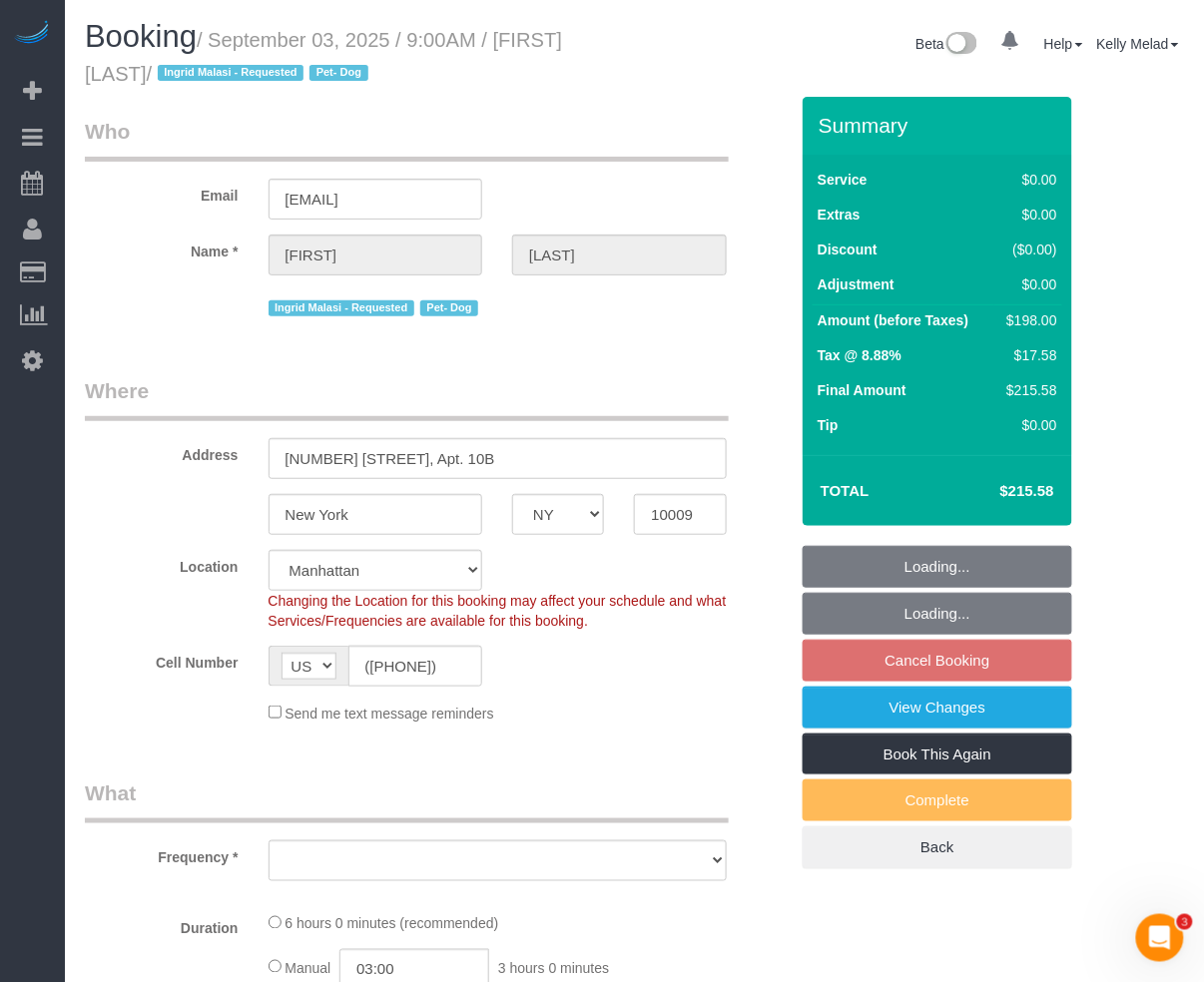 scroll, scrollTop: 0, scrollLeft: 0, axis: both 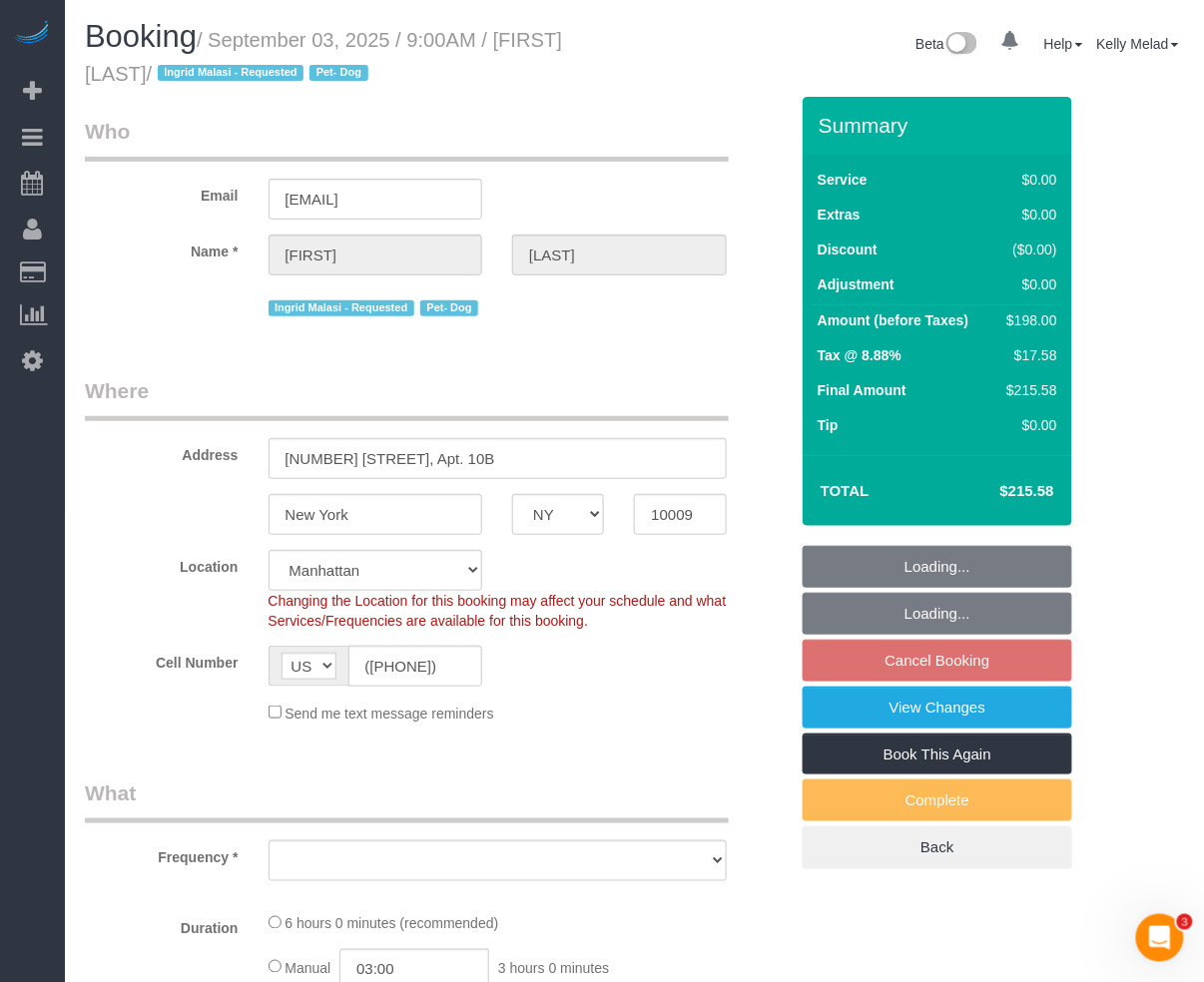 select on "number:57" 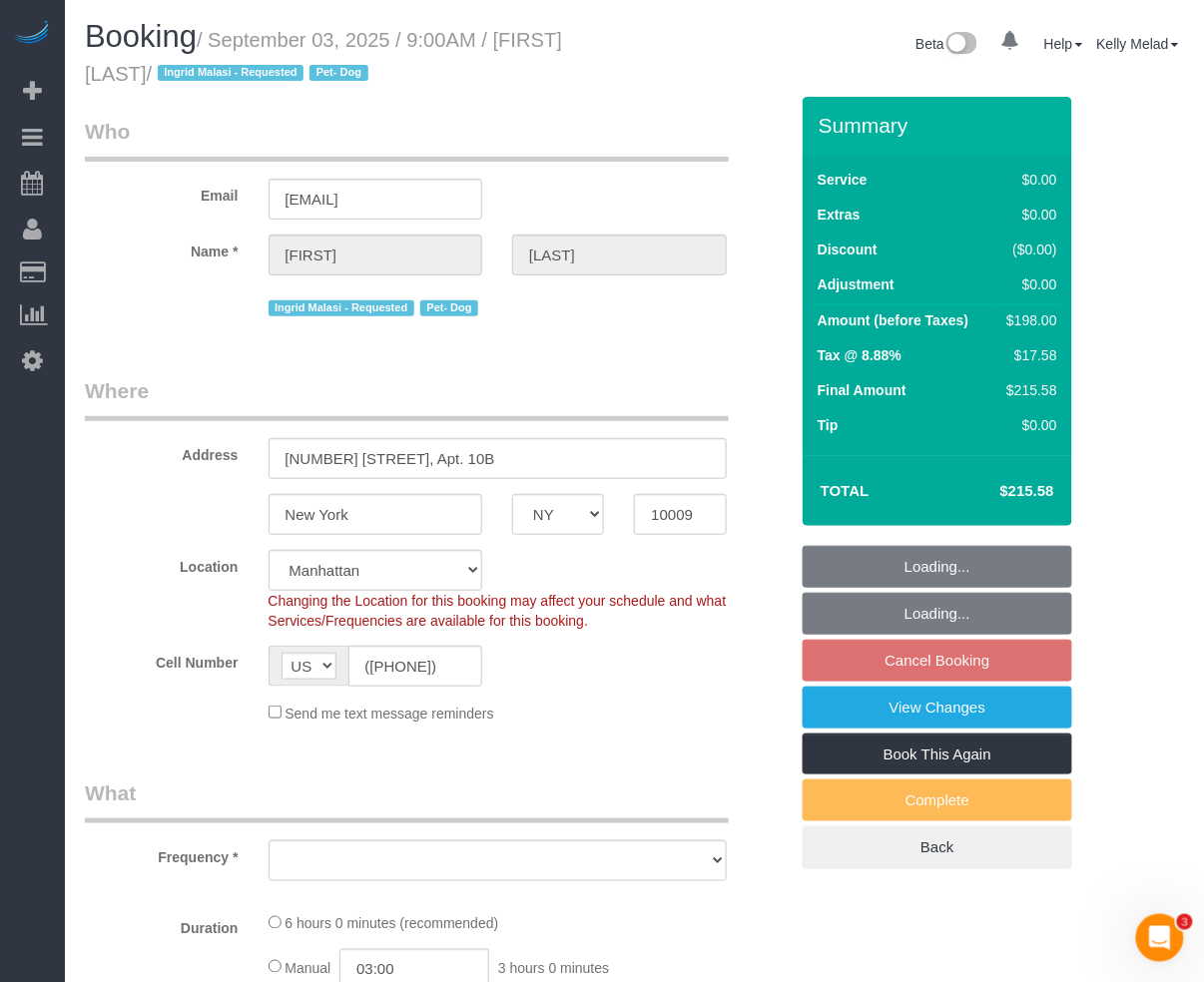 select on "number:74" 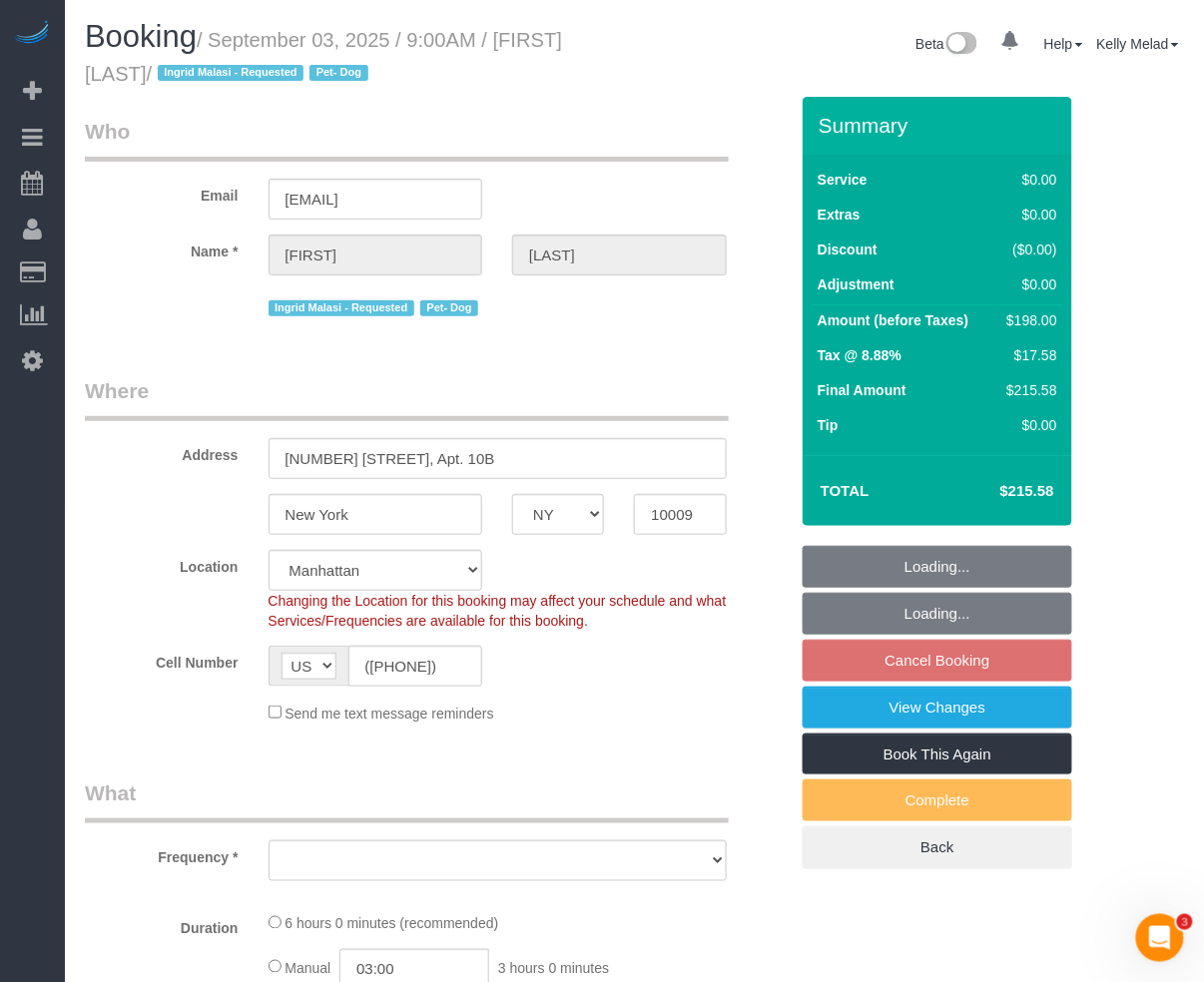 select on "number:5" 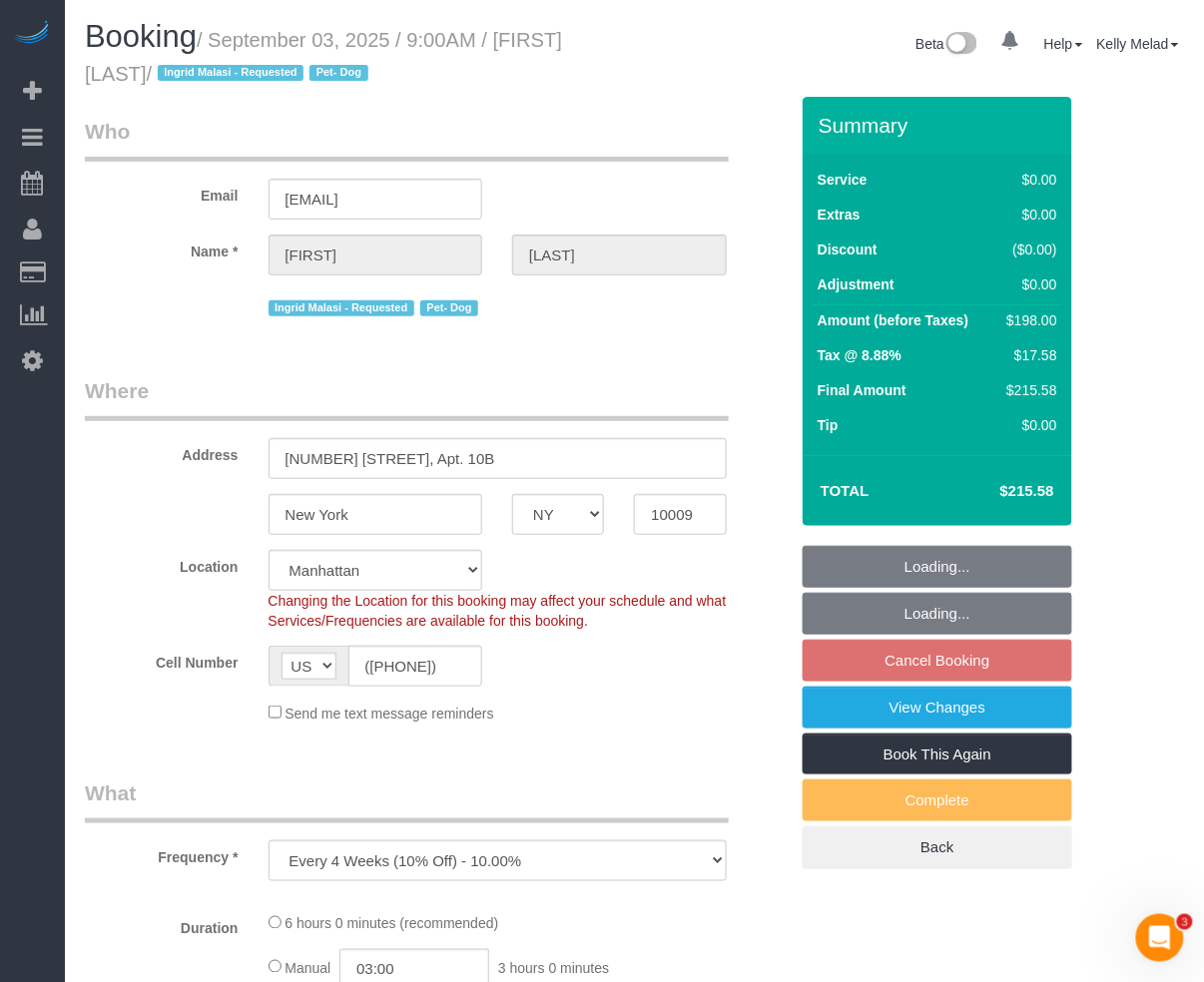 select on "object:1096" 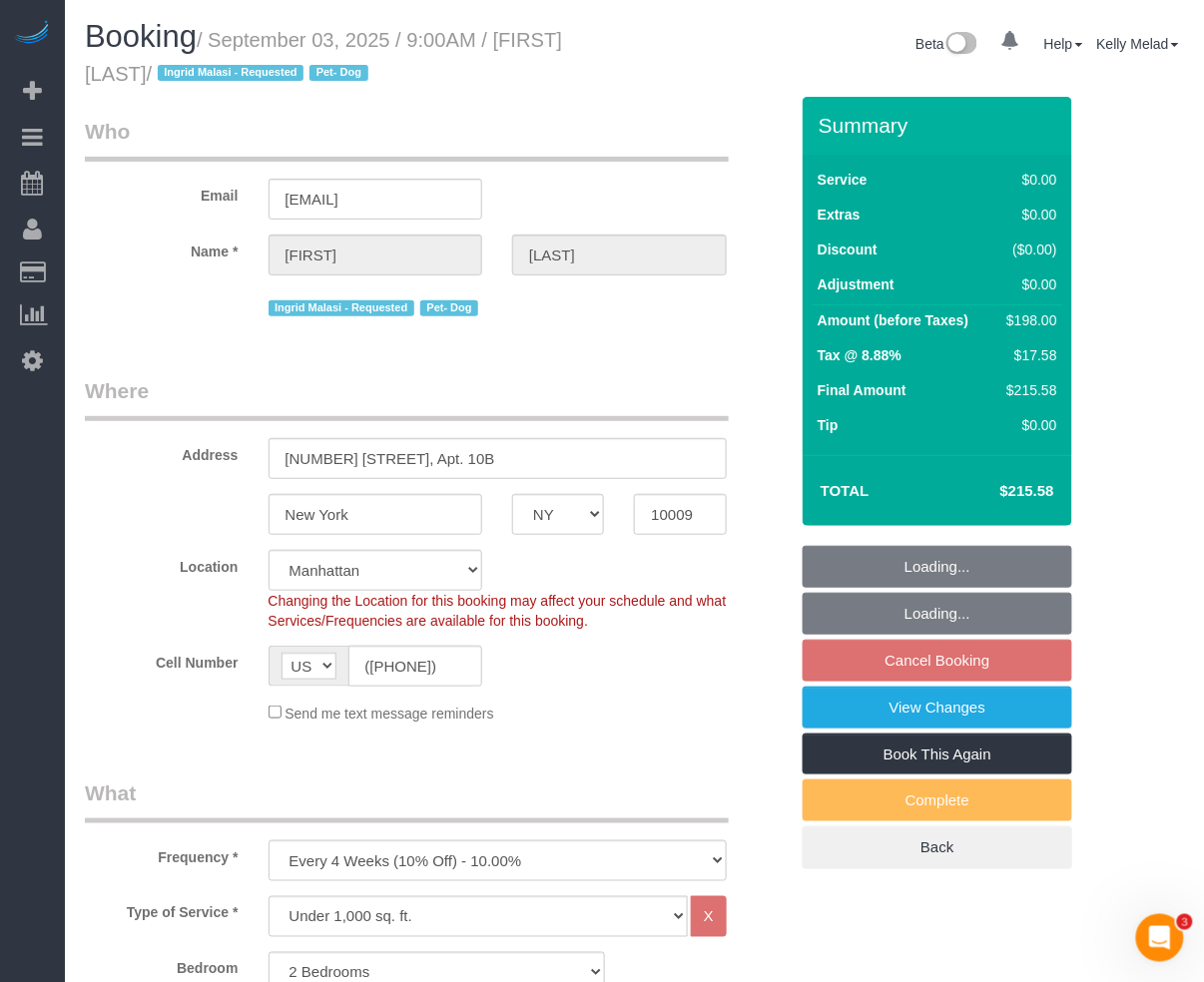 select on "string:stripe-pm_1R6C1Q4VGloSiKo7cZxjNZvF" 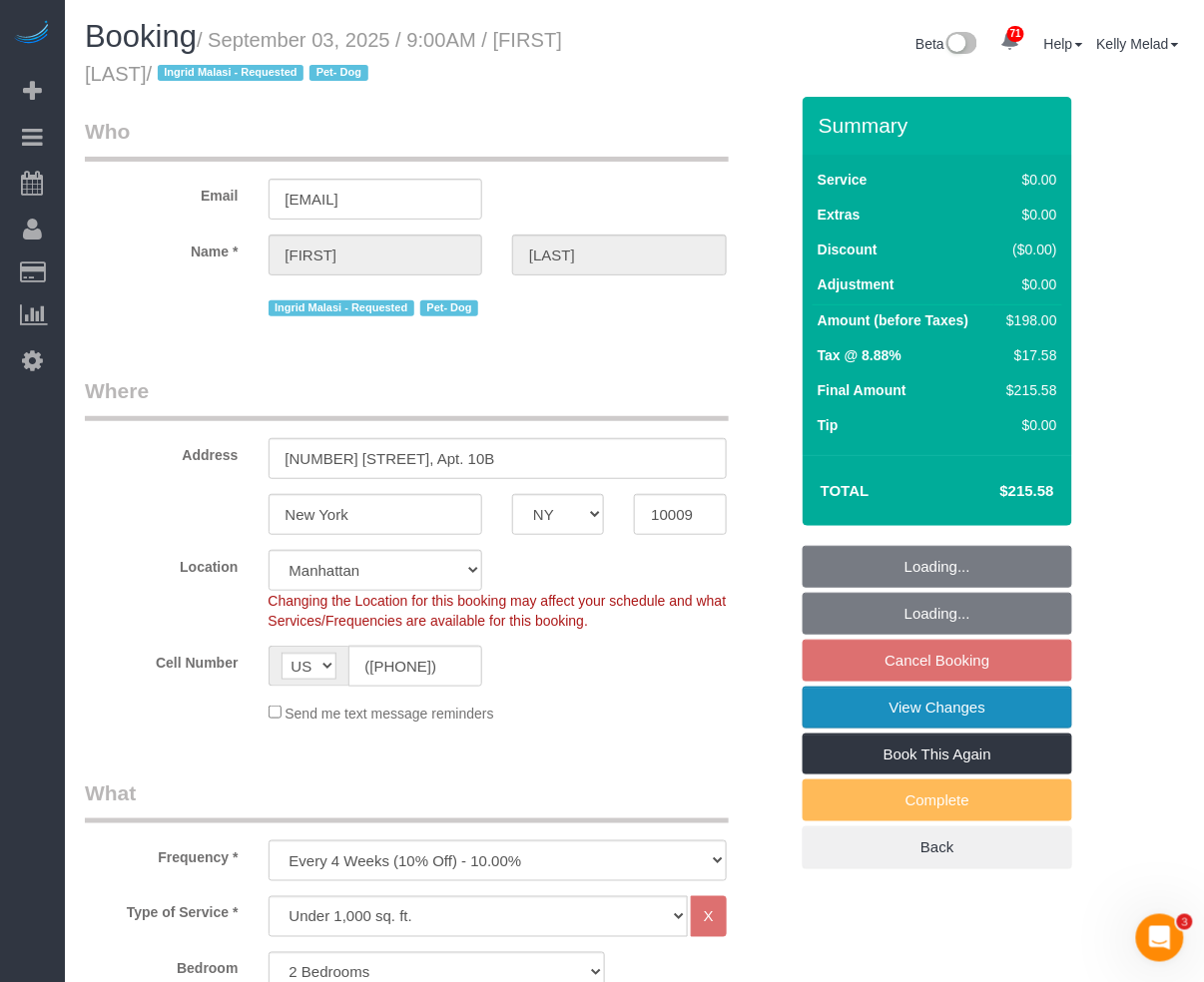 select on "2" 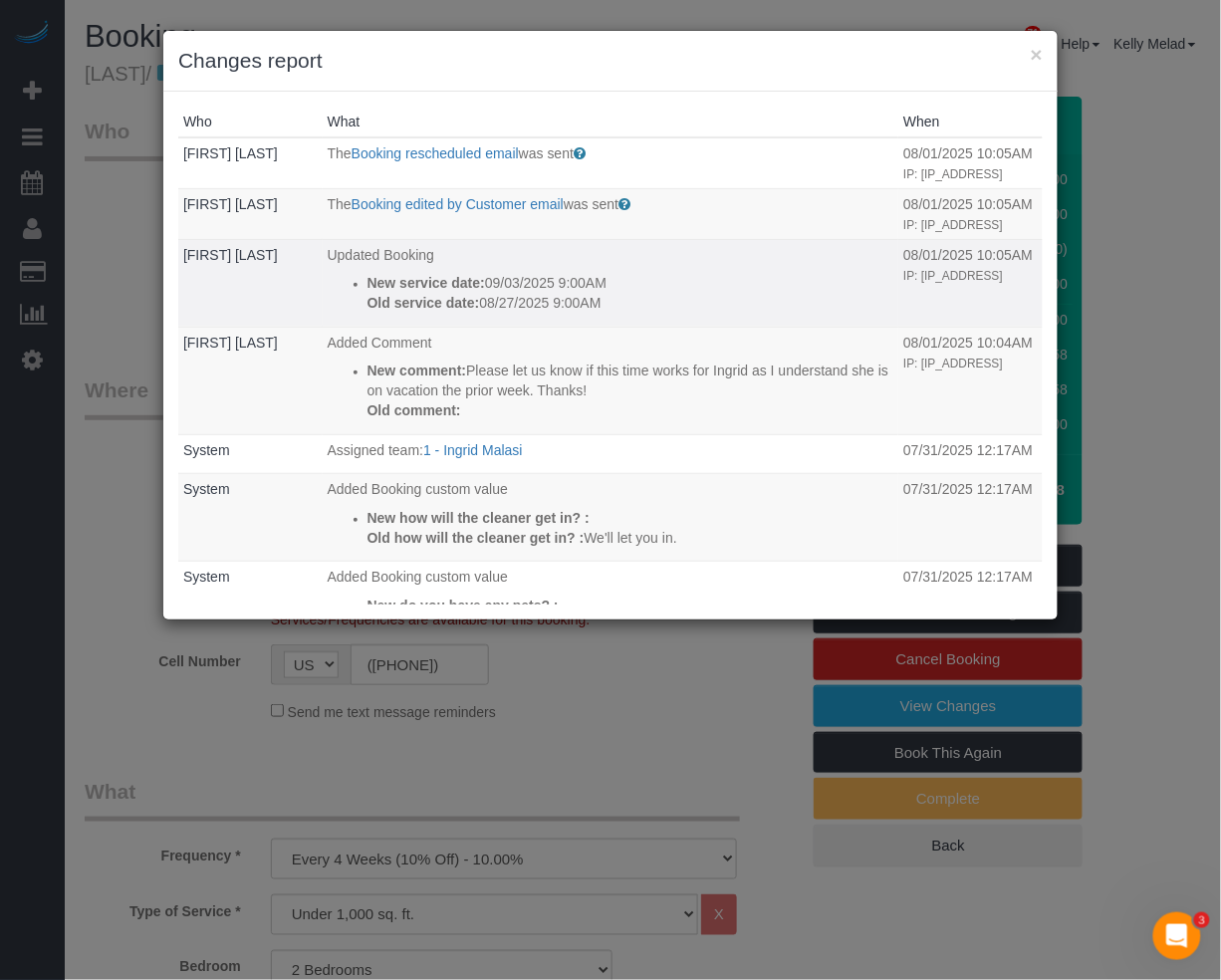 drag, startPoint x: 336, startPoint y: 264, endPoint x: 568, endPoint y: 296, distance: 234.1965 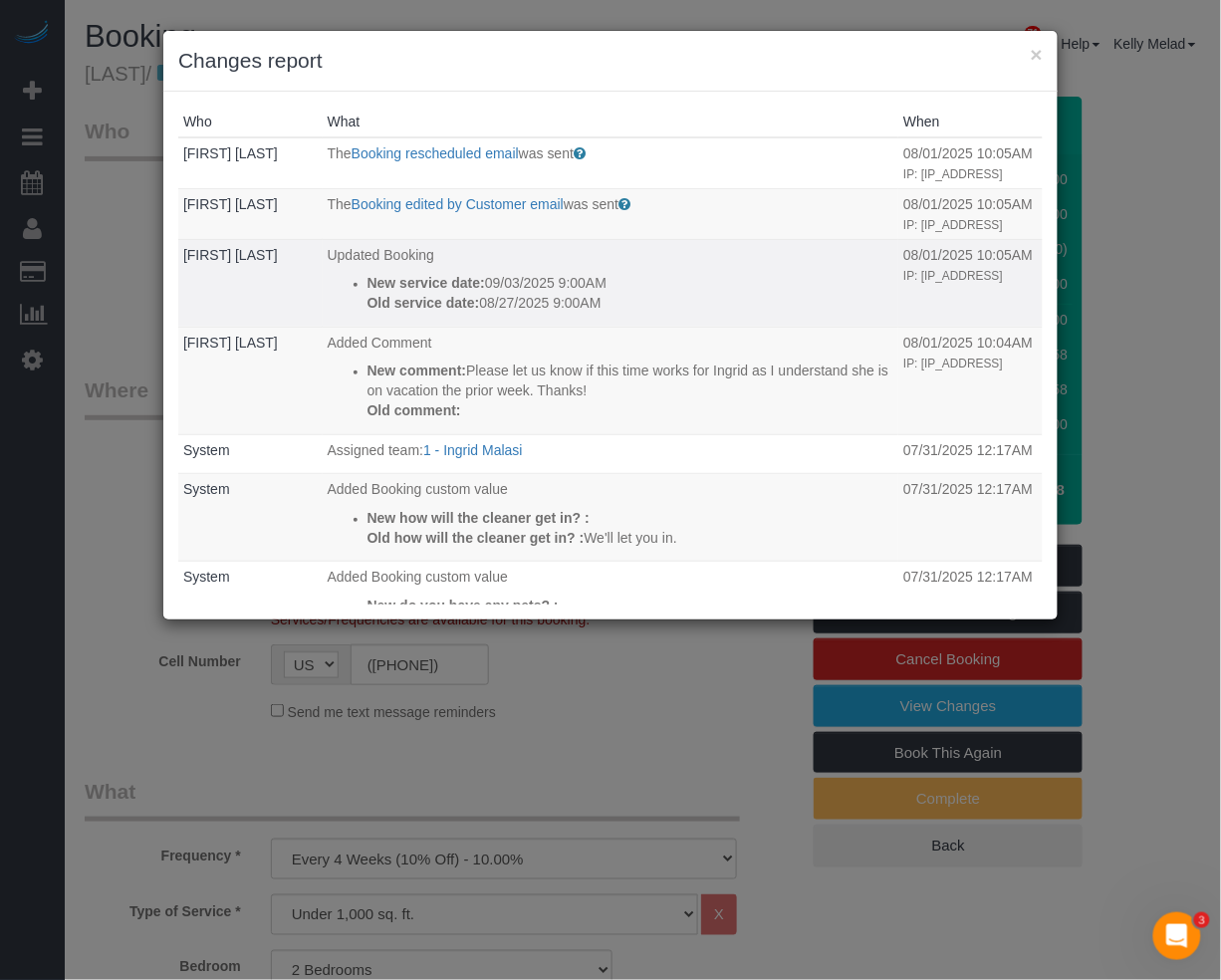 click on "[FIRST] [LAST]" at bounding box center (250, 283) 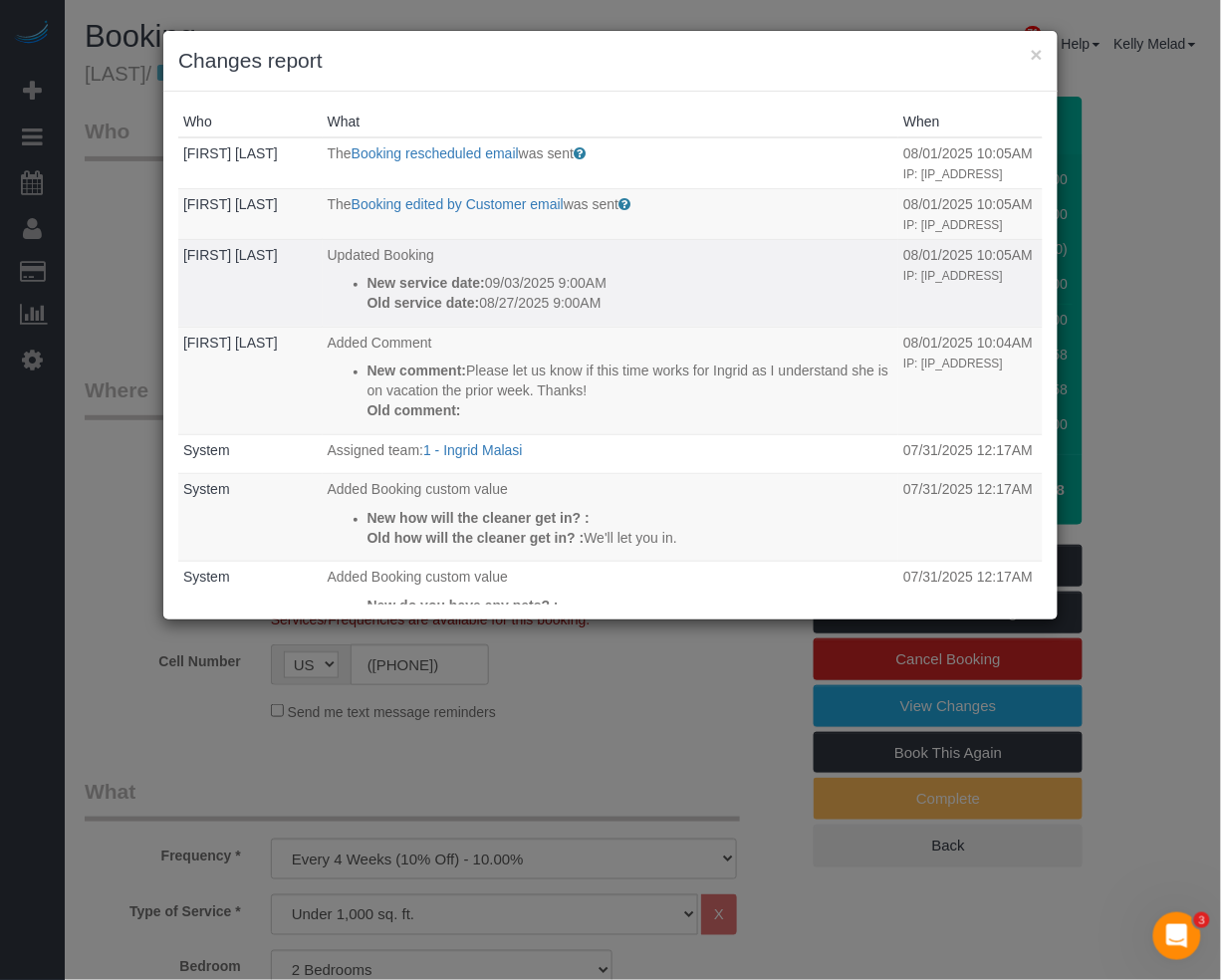 drag, startPoint x: 351, startPoint y: 277, endPoint x: 618, endPoint y: 303, distance: 268.26293 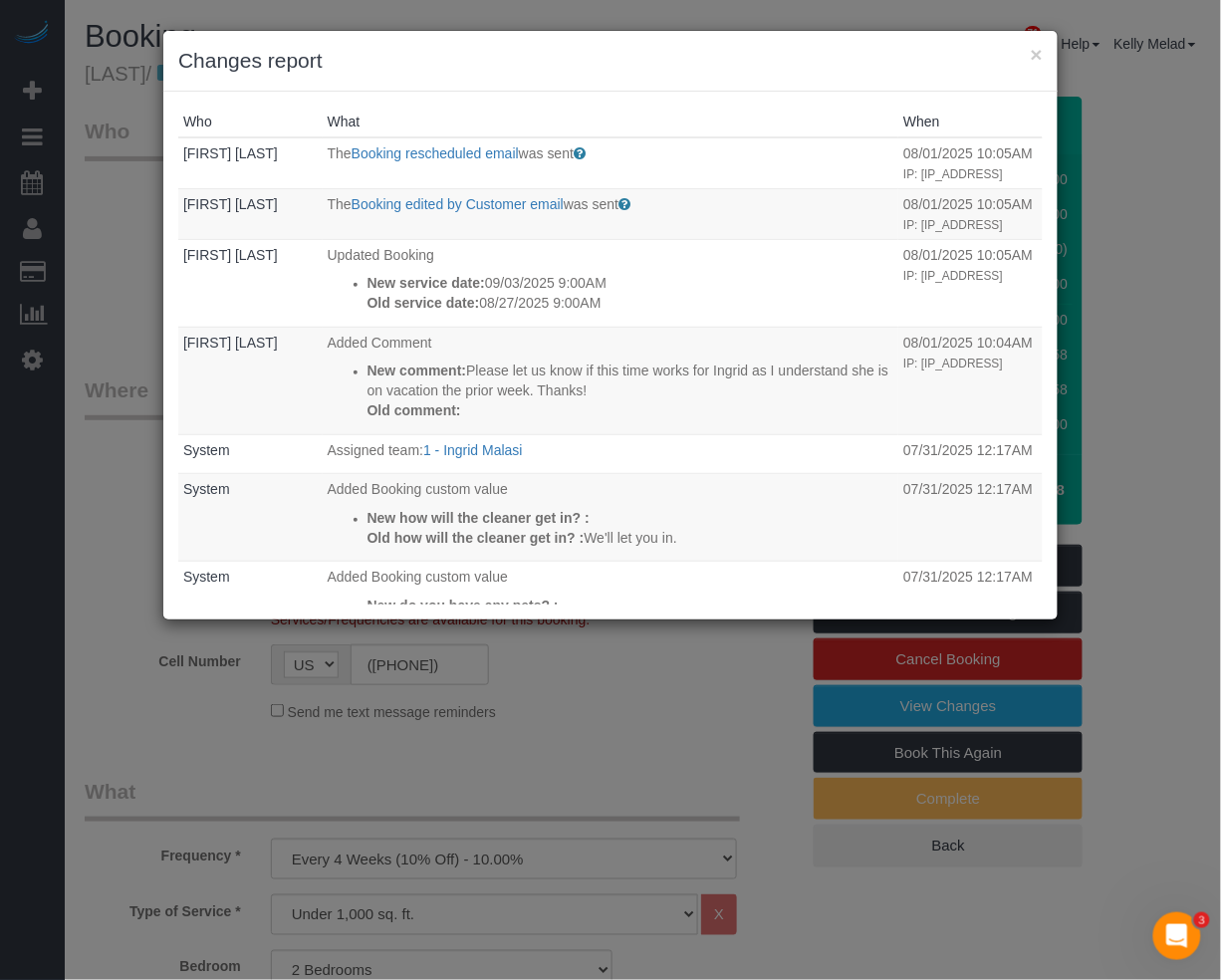 click on "×
Changes report
Who
What
When
Johanna Osburn
The  Booking rescheduled email  was sent
Sent to the customer when they reschedule a booking.
08/01/2025 10:05AM
IP: 209.122.229.188
Johanna Osburn
The  Booking edited by Customer email  was sent
Sent to the customer when they make any changes to their booking." at bounding box center [610, 490] 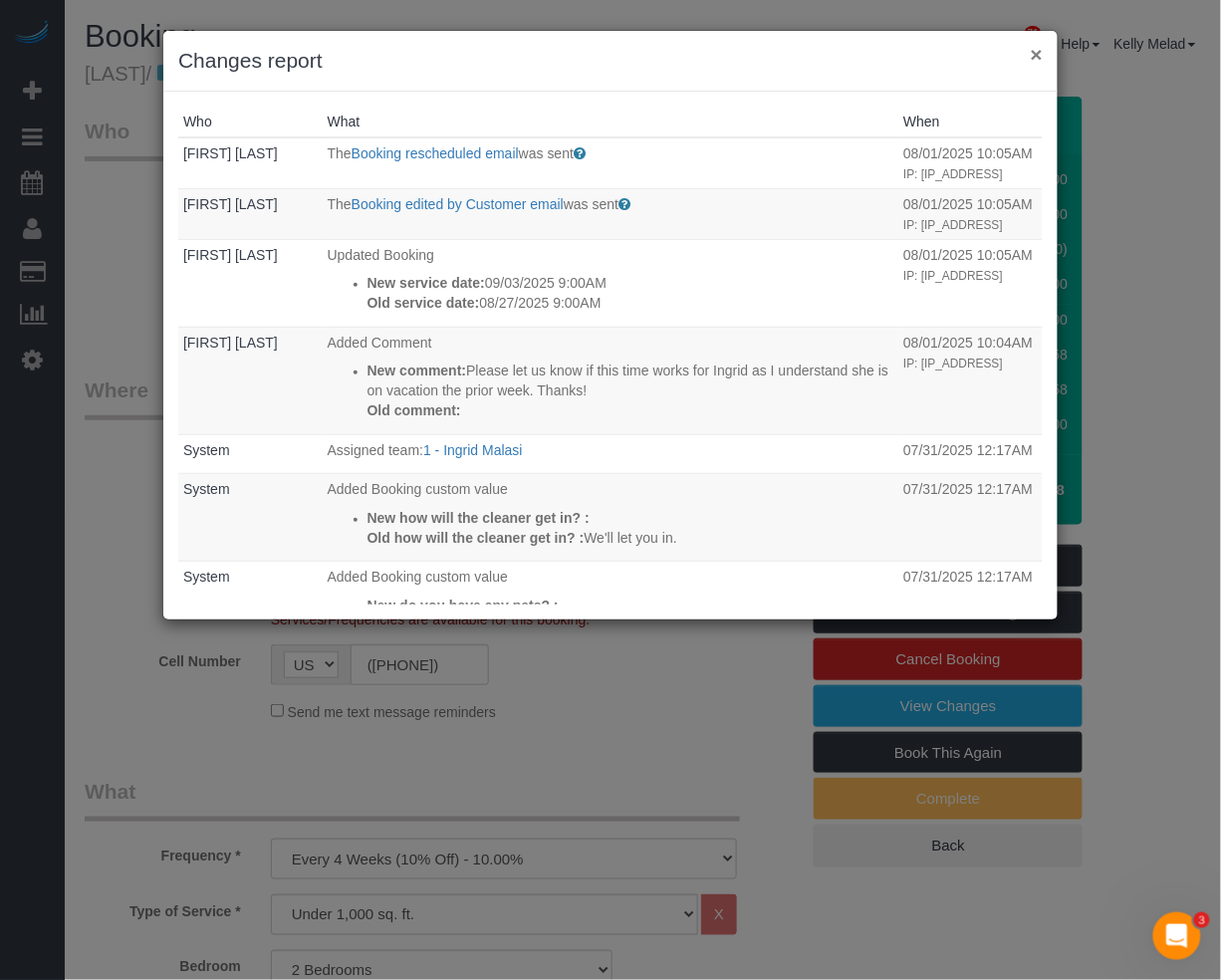 click on "×" at bounding box center (1037, 54) 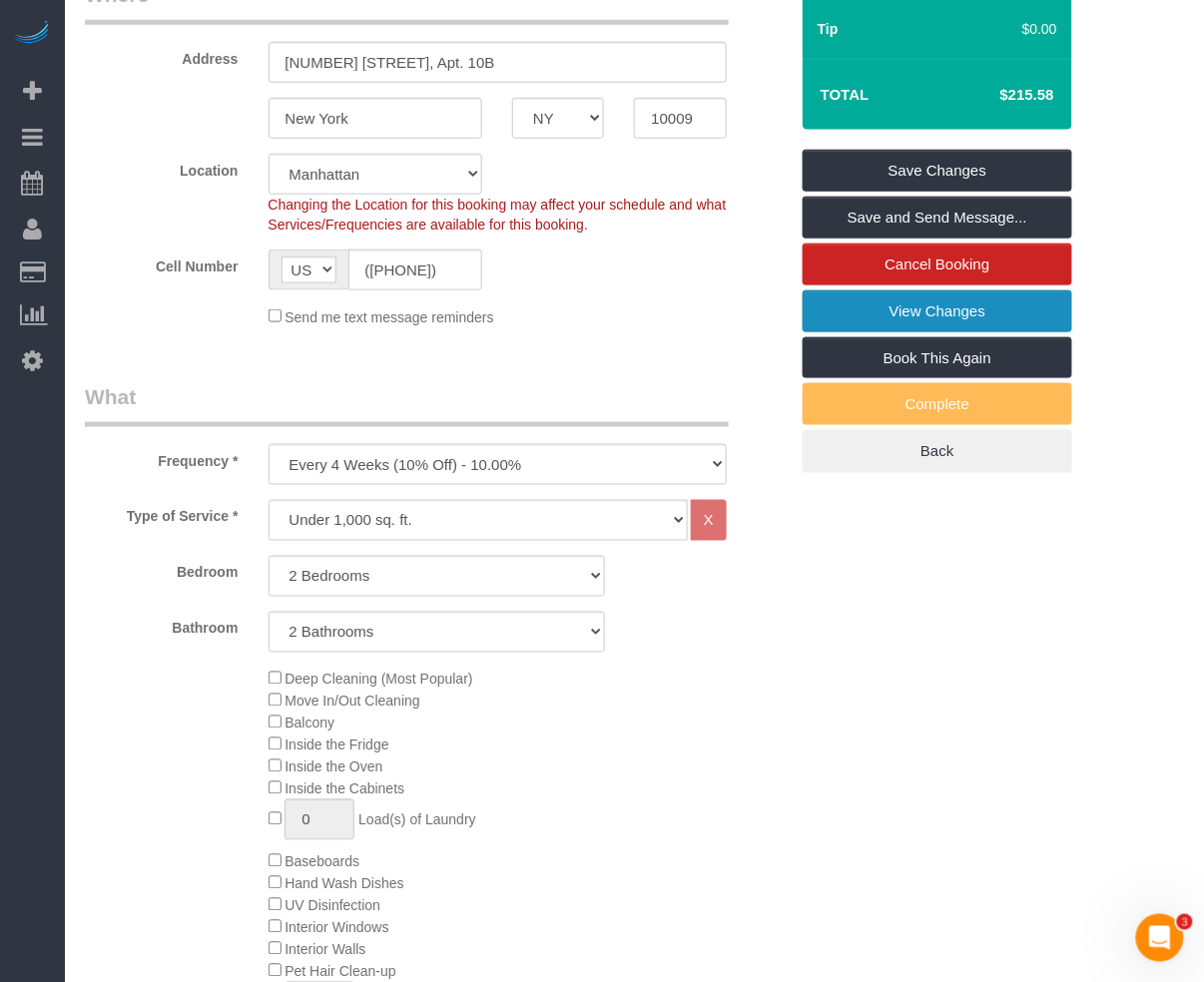 scroll, scrollTop: 0, scrollLeft: 0, axis: both 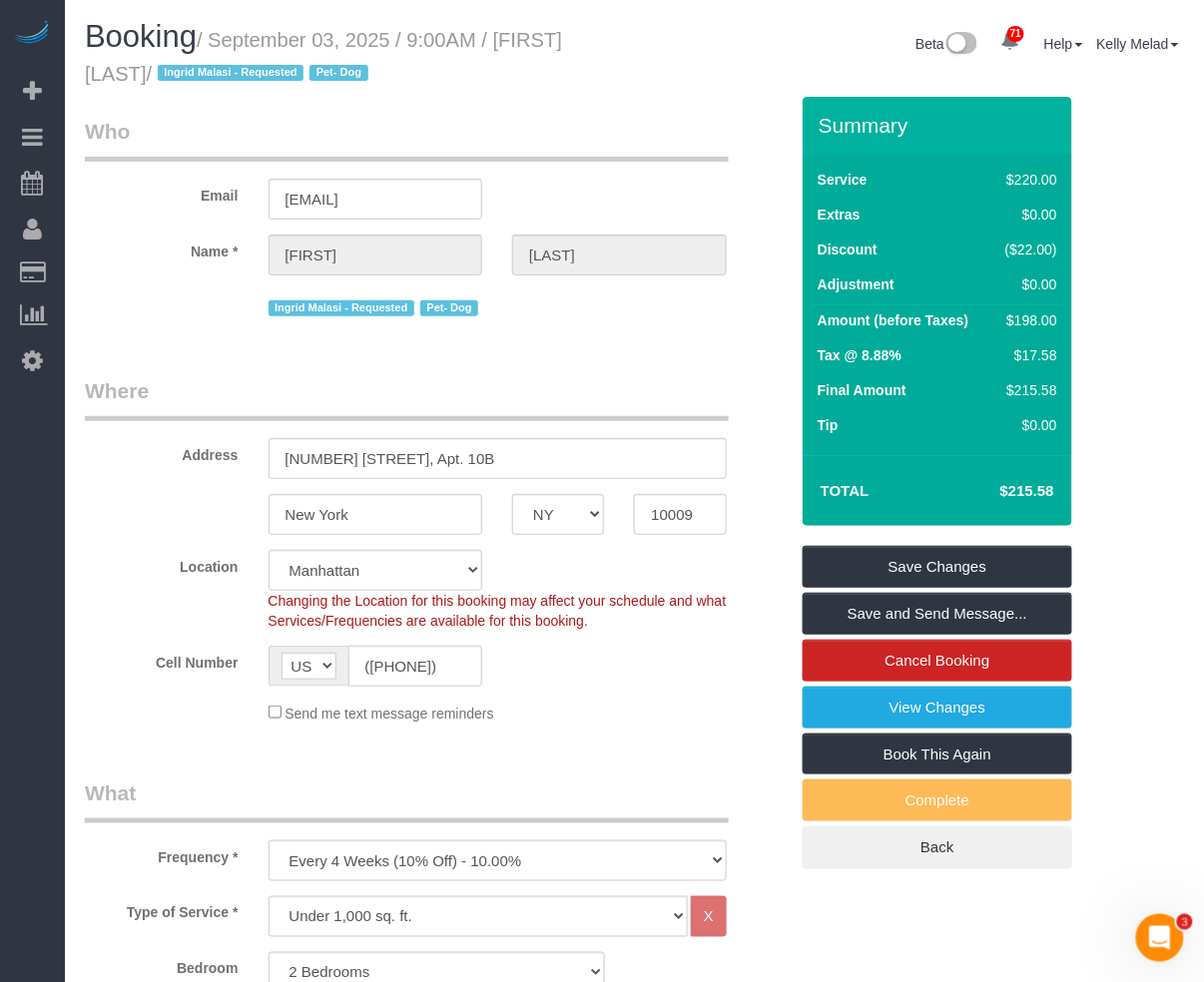 click on "Who
Email
[EMAIL]
Name *
[FIRST]
[LAST]
[FIRST] [LAST] - Requested
Pet- Dog
Where
Address
[NUMBER] [STREET], [APT]
[CITY]
[STATE]
[STATE]
[STATE]
[STATE]
[STATE]
[STATE]
[STATE]
[STATE]
[STATE]
[STATE]
[STATE]
[STATE]
[STATE]
[STATE]
[STATE]
[STATE]
[STATE]
[STATE]
[STATE]
[STATE]
[STATE]
[STATE]
[STATE]
[STATE]
[STATE]" at bounding box center (634, 1878) 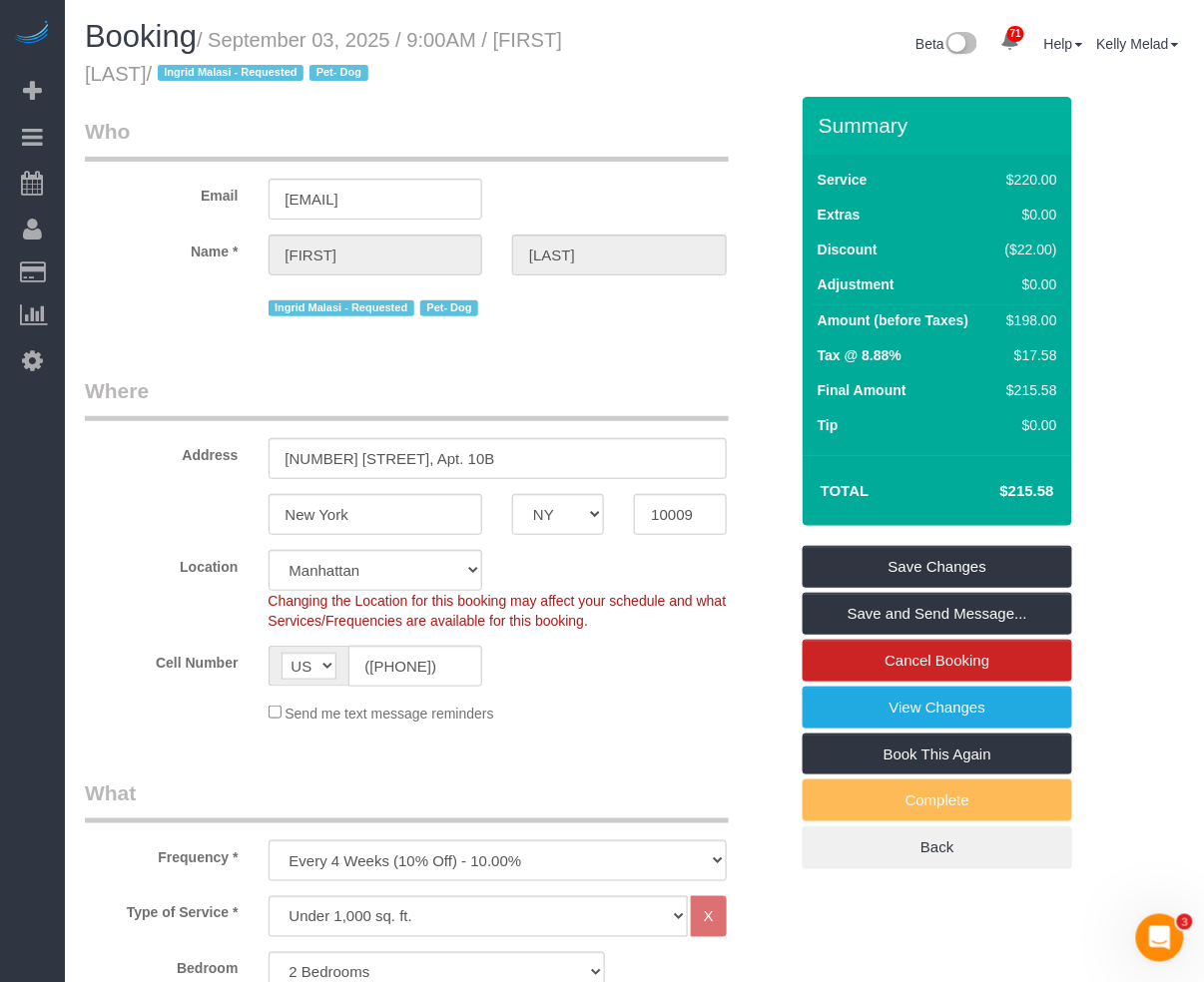 click on "/ September 03, 2025 / 9:00AM / Johanna Osburn
/
Ingrid Malasi - Requested
Pet- Dog" at bounding box center (323, 57) 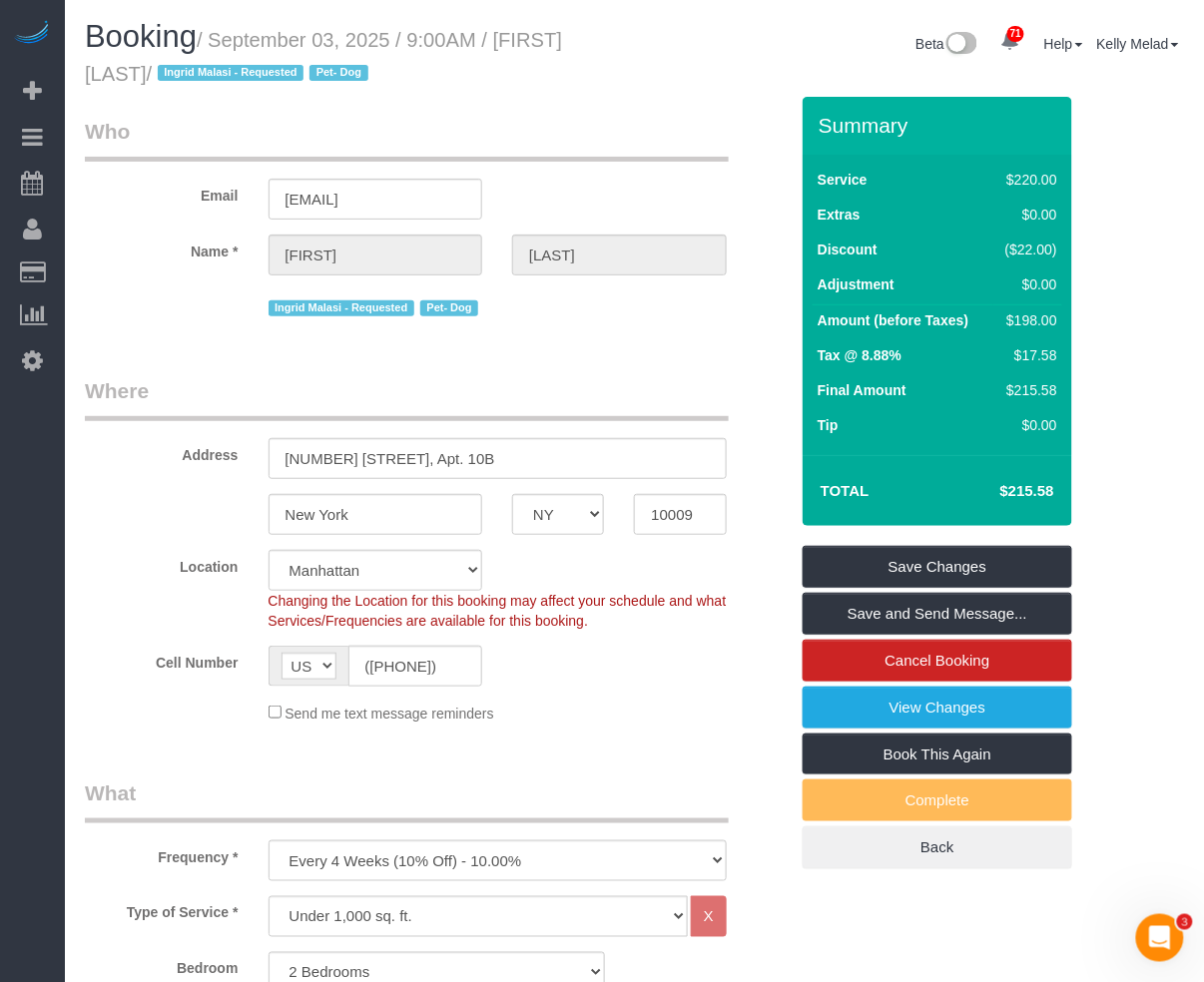 copy on "[FIRST] [LAST]" 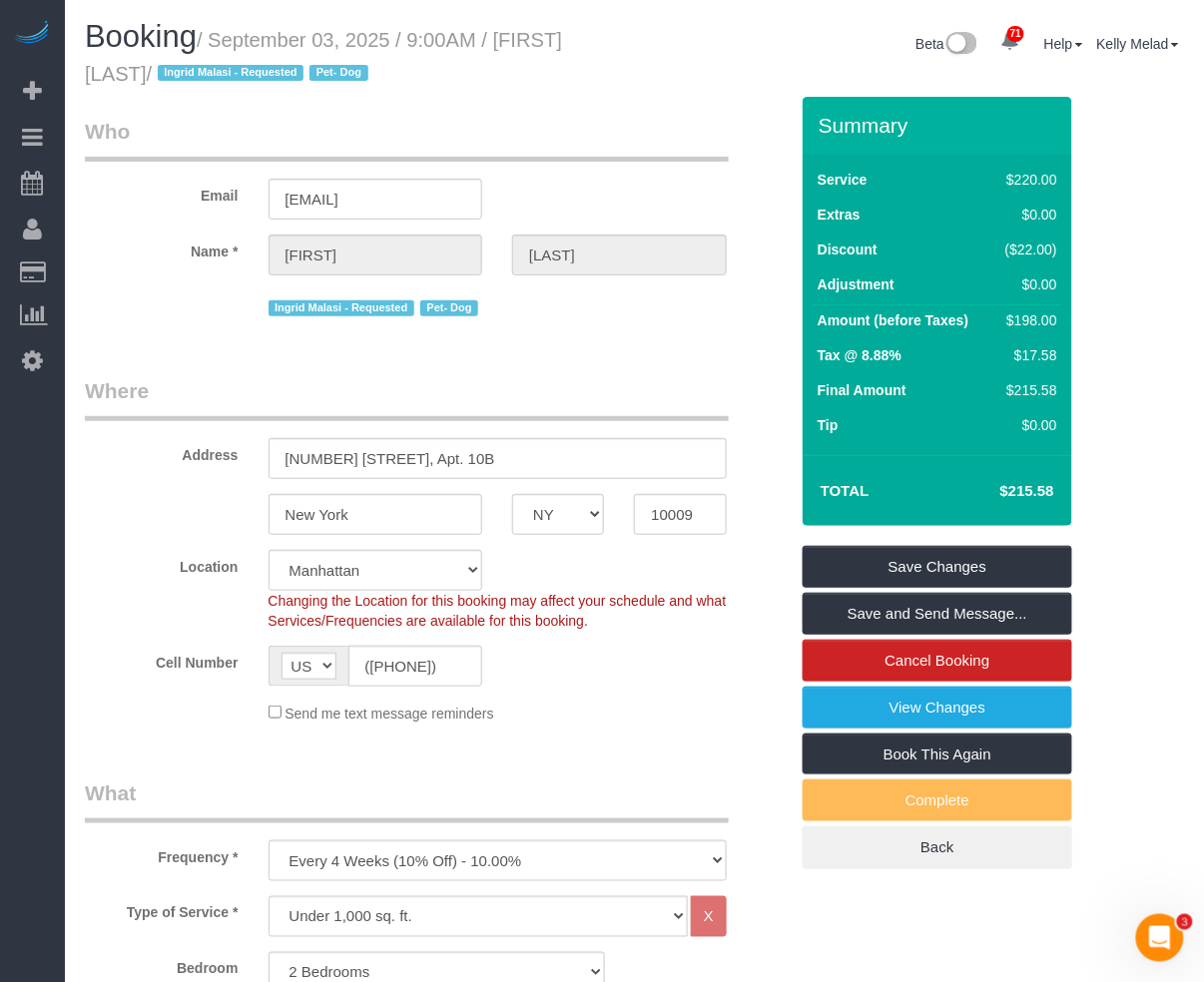 click on "Who
Email
[EMAIL]
Name *
[FIRST]
[LAST]
[FIRST] [LAST] - Requested
Pet- Dog
Where
Address
[NUMBER] [STREET], [APT]
[CITY]
[STATE]
[STATE]
[STATE]
[STATE]
[STATE]
[STATE]
[STATE]
[STATE]
[STATE]
[STATE]
[STATE]
[STATE]
[STATE]
[STATE]
[STATE]
[STATE]
[STATE]
[STATE]
[STATE]
[STATE]
[STATE]
[STATE]
[STATE]
[STATE]
[STATE]" at bounding box center (634, 1878) 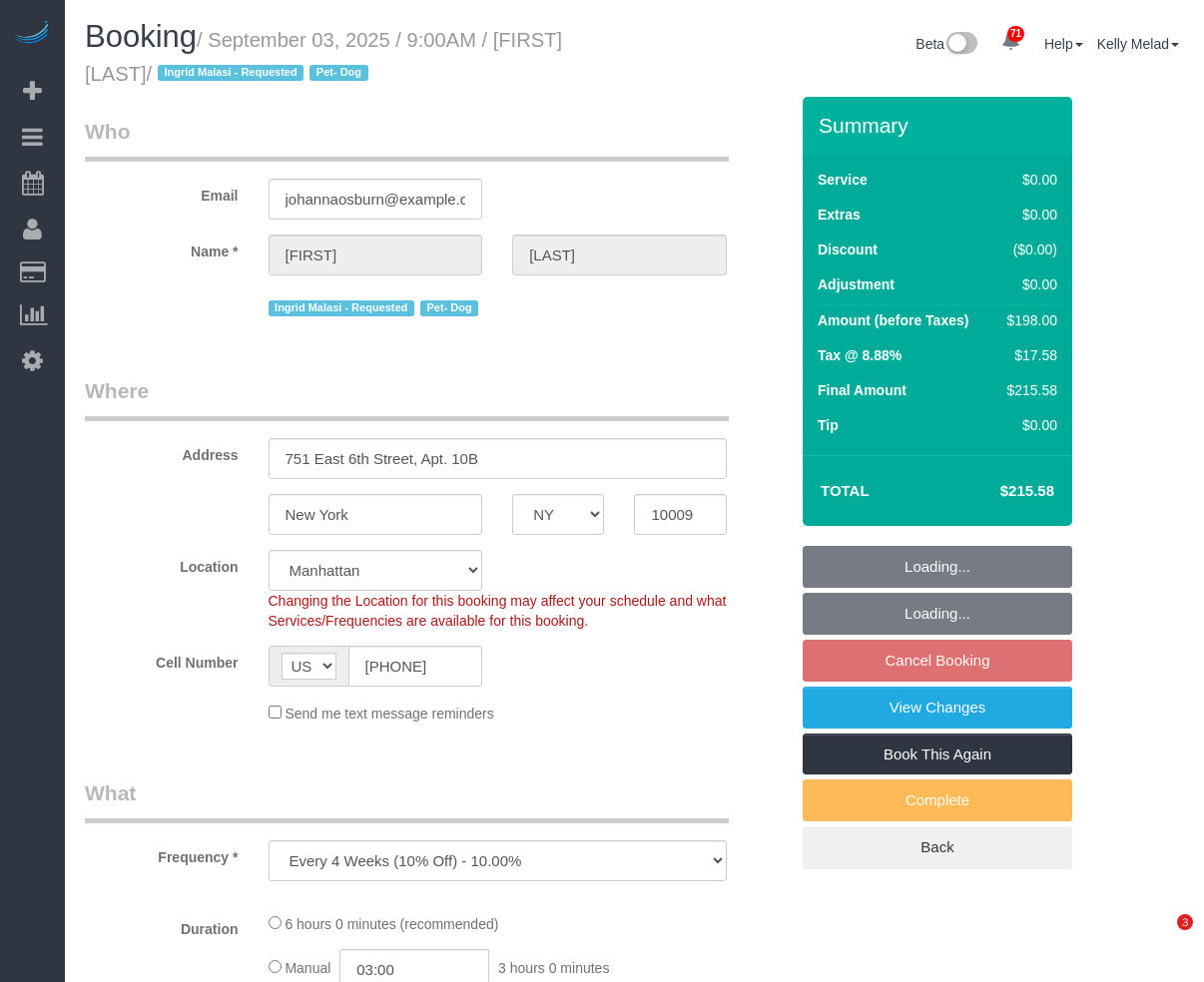 select on "NY" 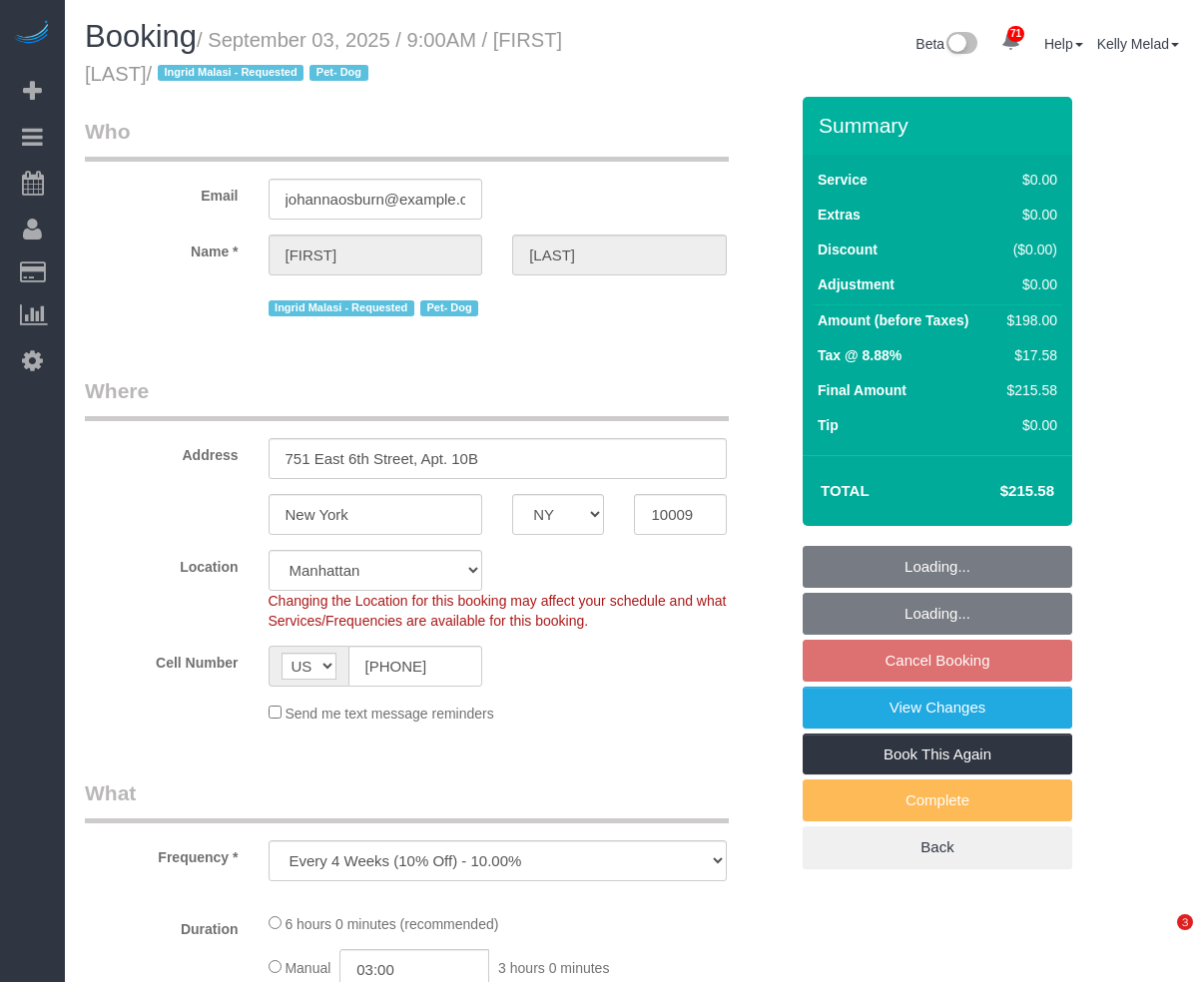 scroll, scrollTop: 0, scrollLeft: 0, axis: both 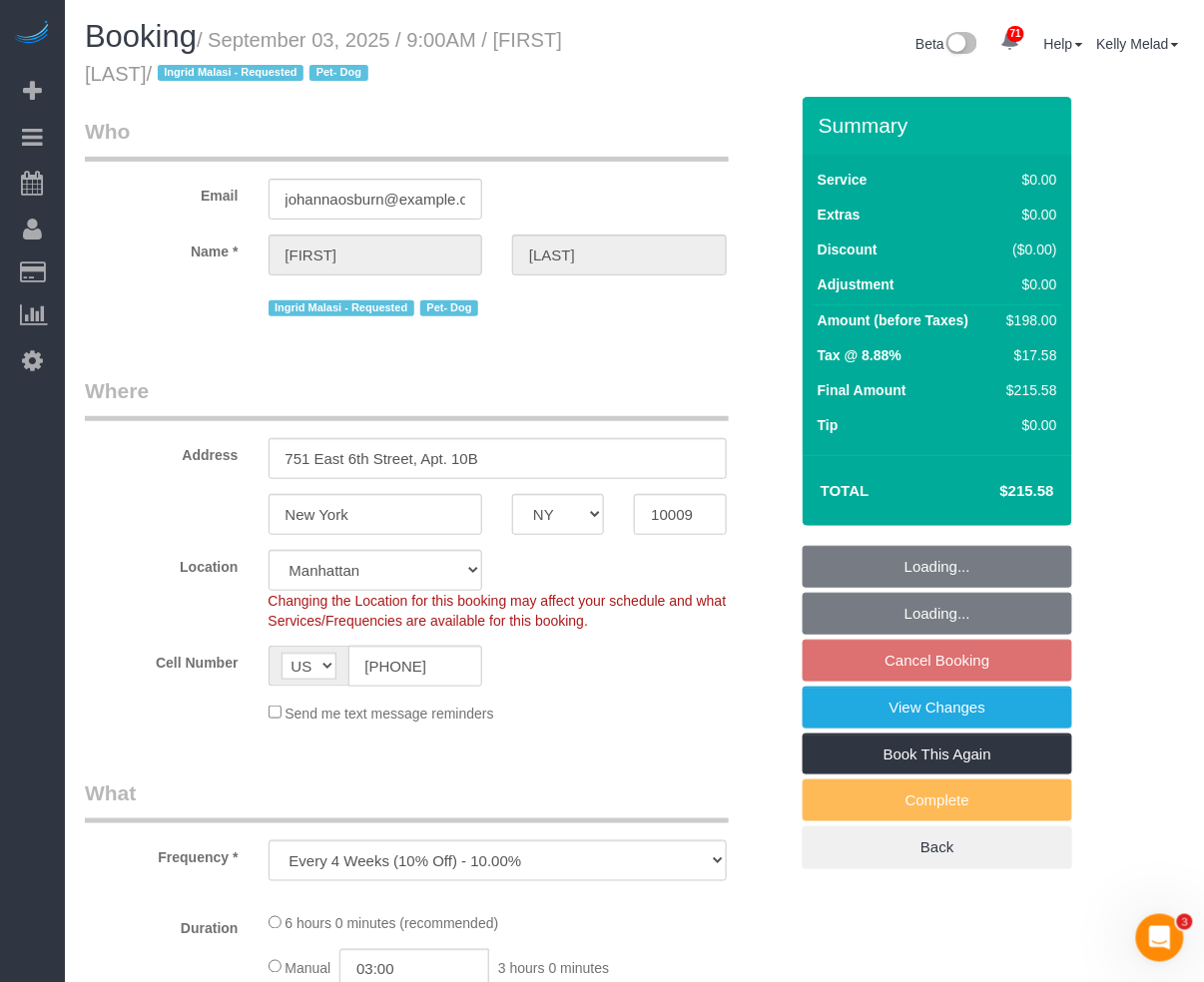 select on "object:993" 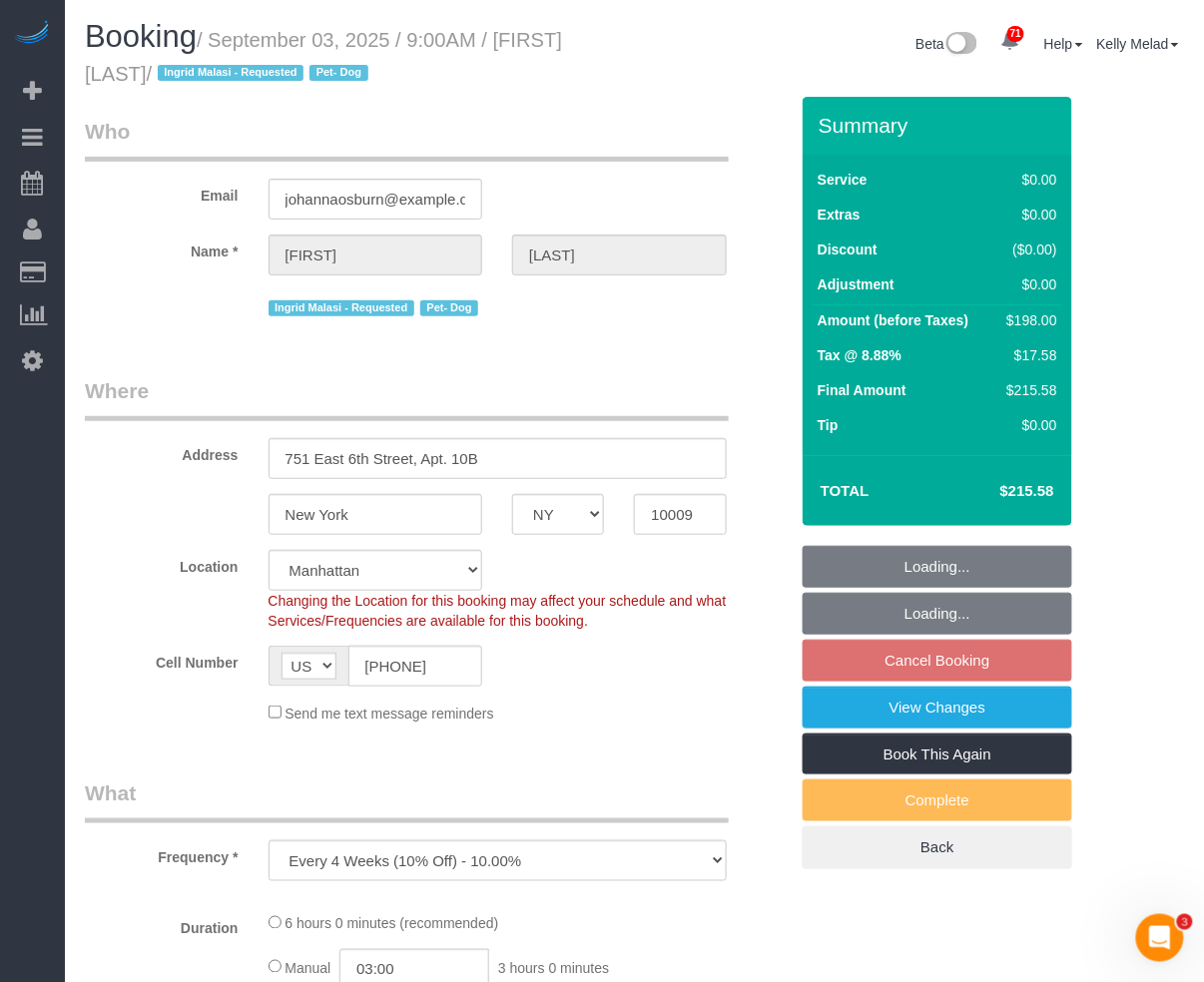 select on "spot2" 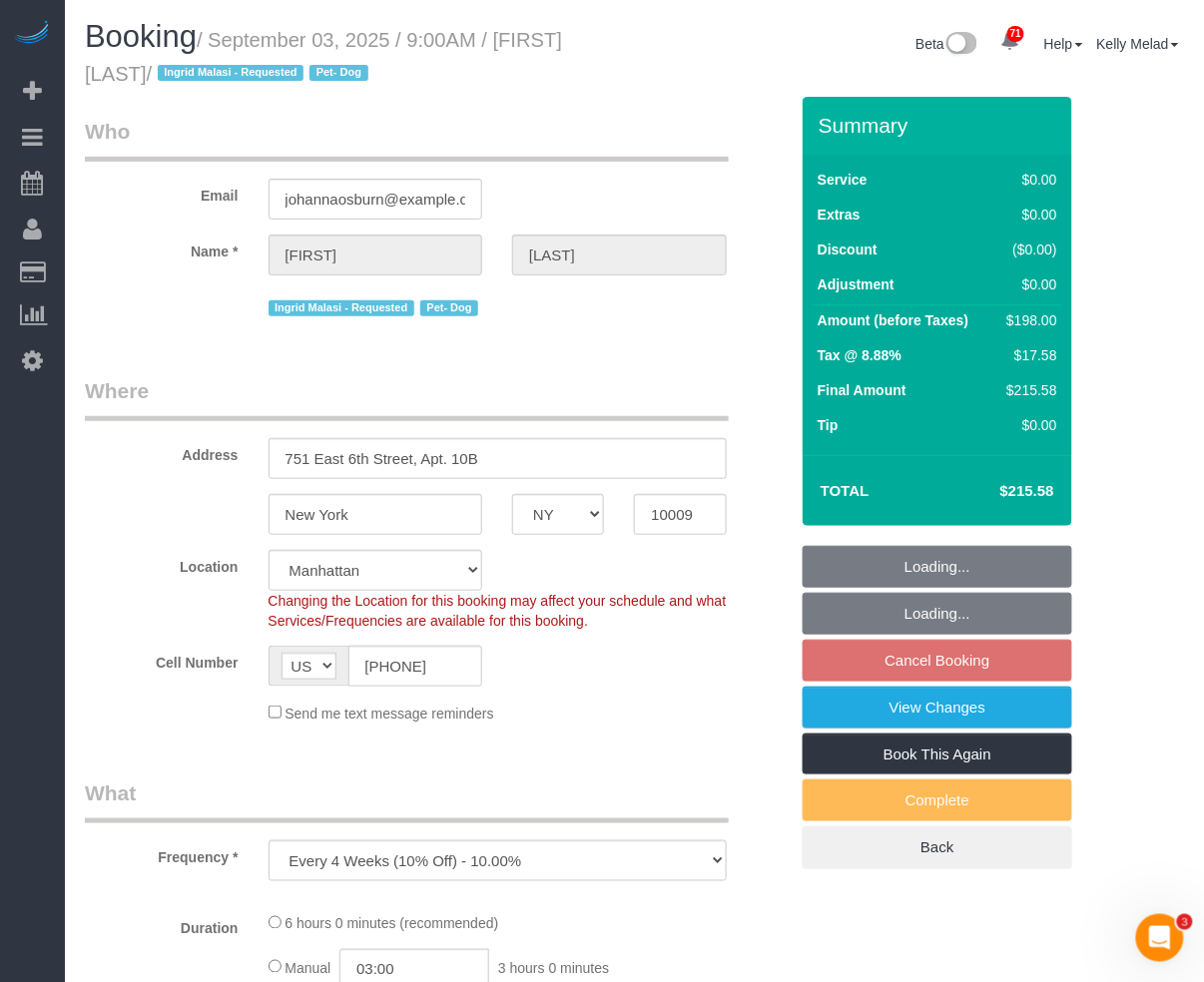 select on "2" 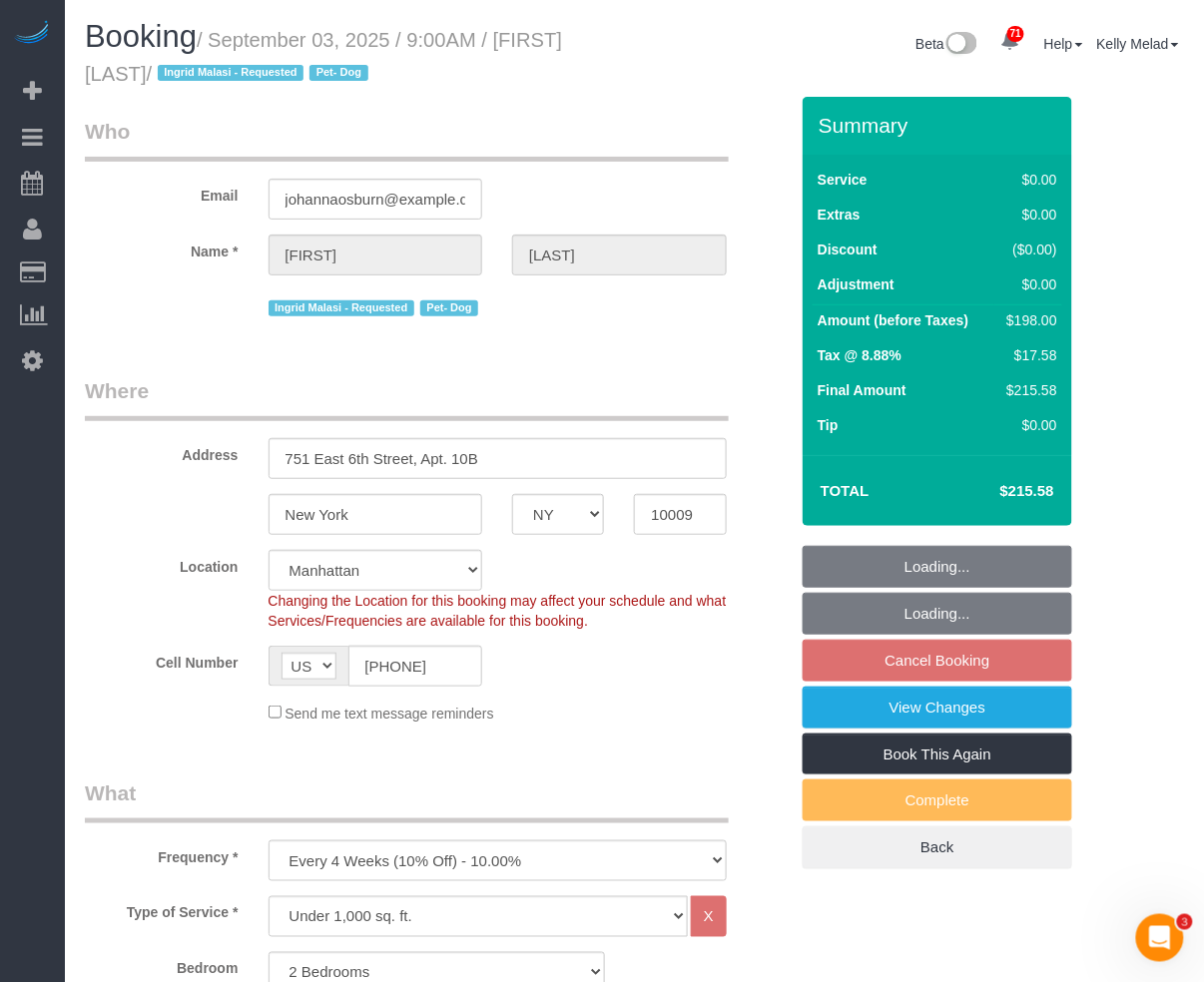 select on "2" 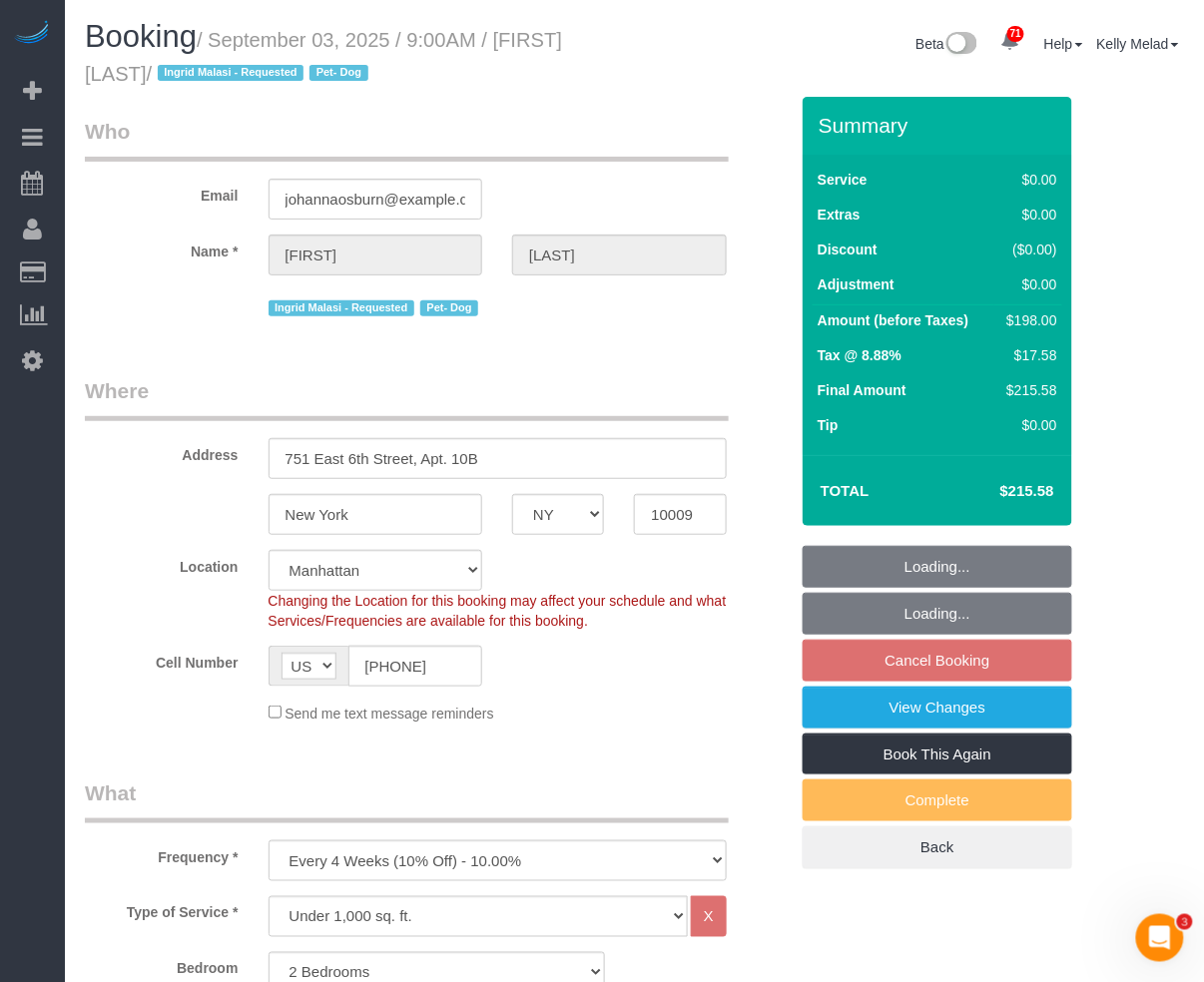 select on "2" 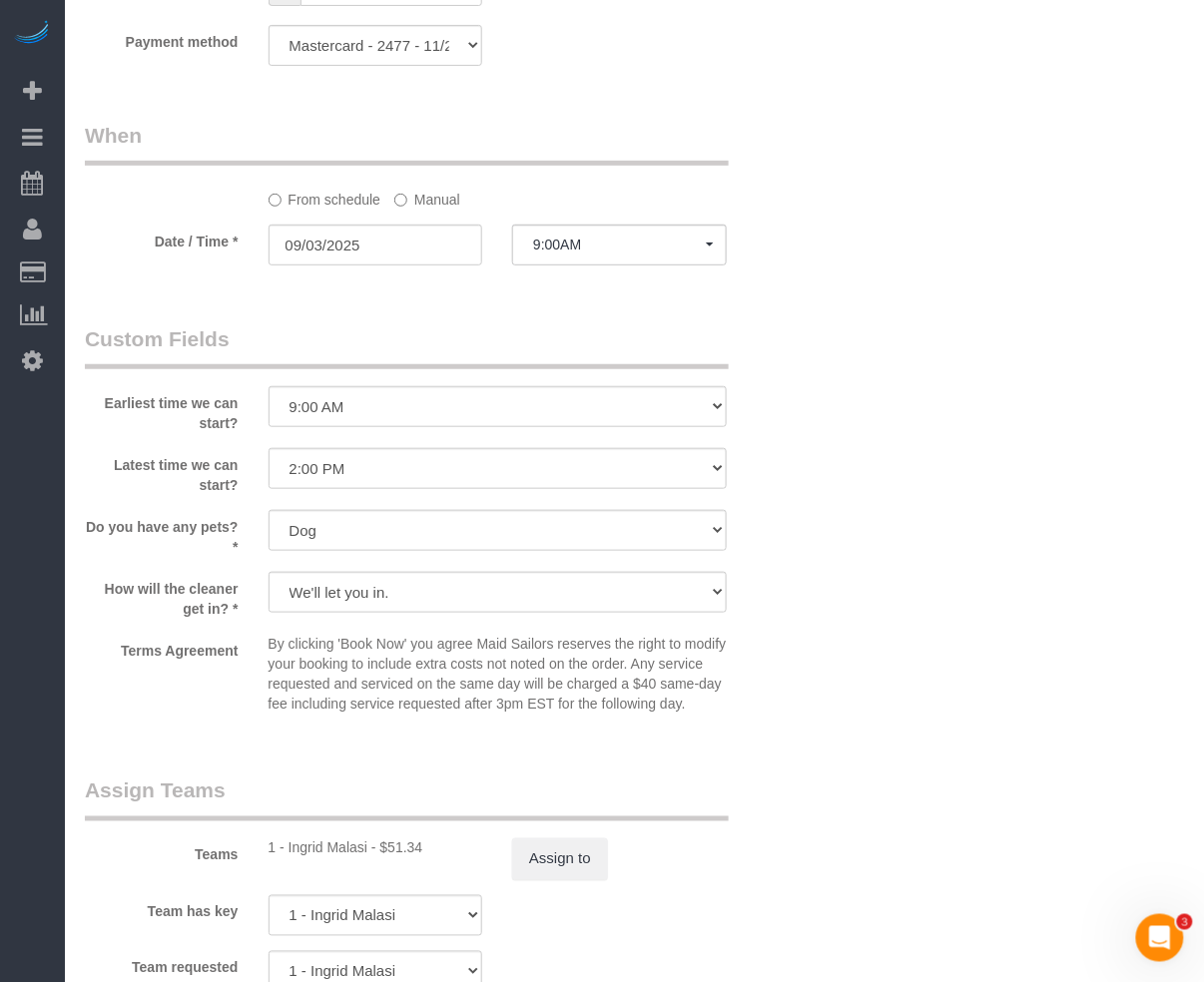scroll, scrollTop: 1996, scrollLeft: 0, axis: vertical 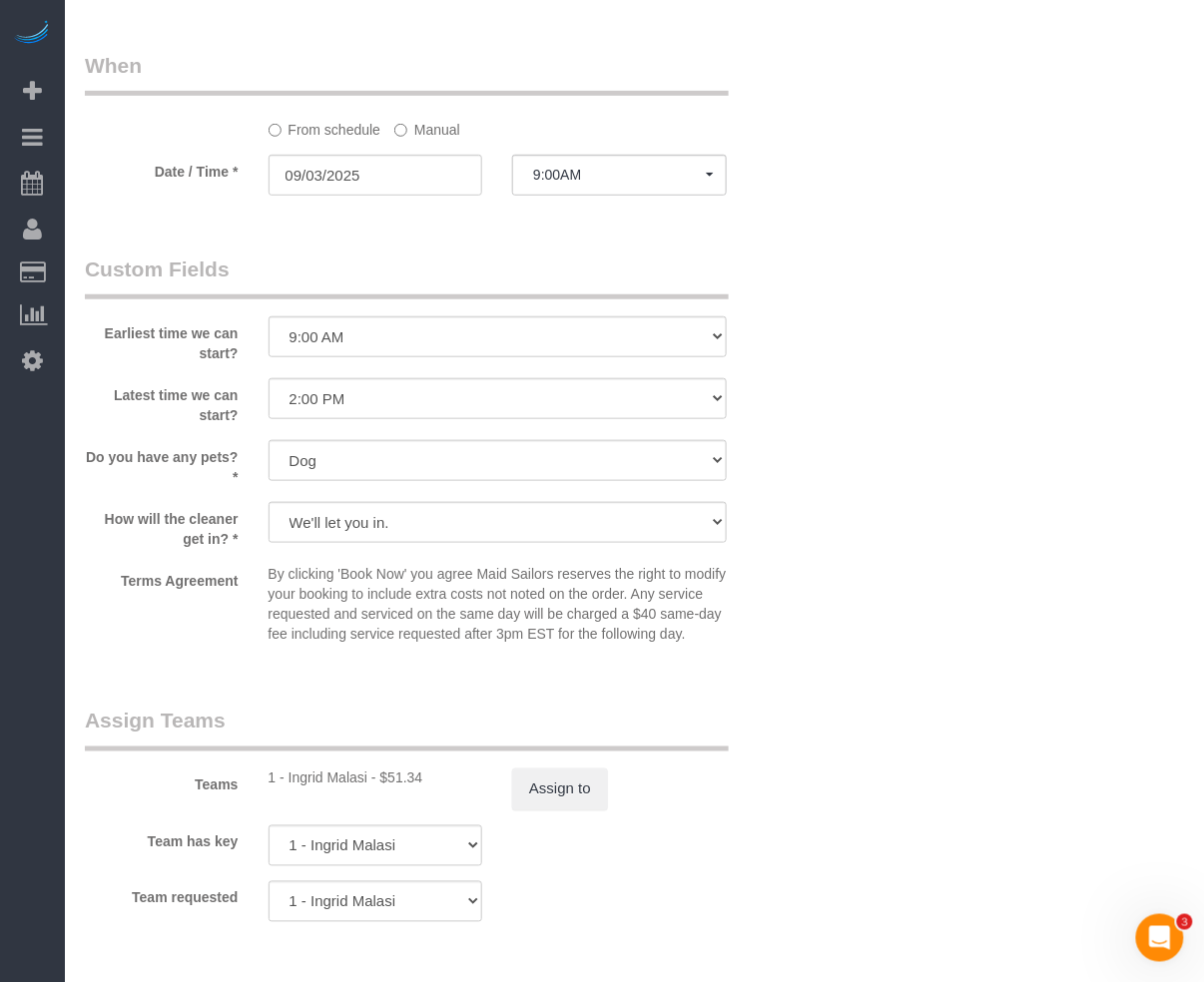 click on "Who
Email
[EMAIL]
Name *
[FIRST]
[LAST]
Ingrid Malasi - Requested
Pet- Dog
Where
Address
[NUMBER] [STREET], Apt. 10B
New York
AK
AL
AR
AZ
CA
CO
CT
DC
DE
FL
GA
HI
IA
ID
IL
IN
KS
KY
LA
MA
MD
ME
MI
MN
MO
MS" at bounding box center [634, -118] 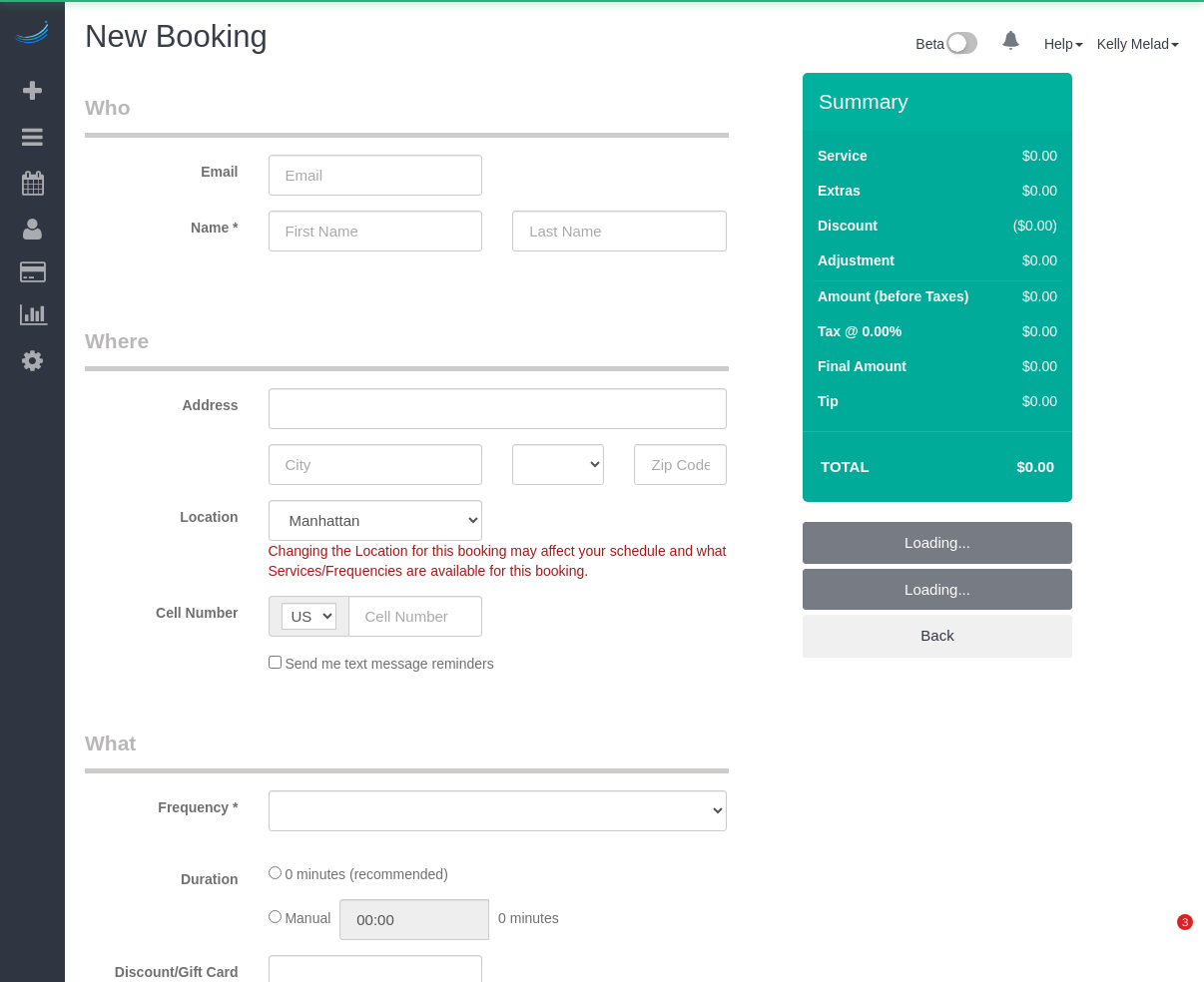 select on "number:89" 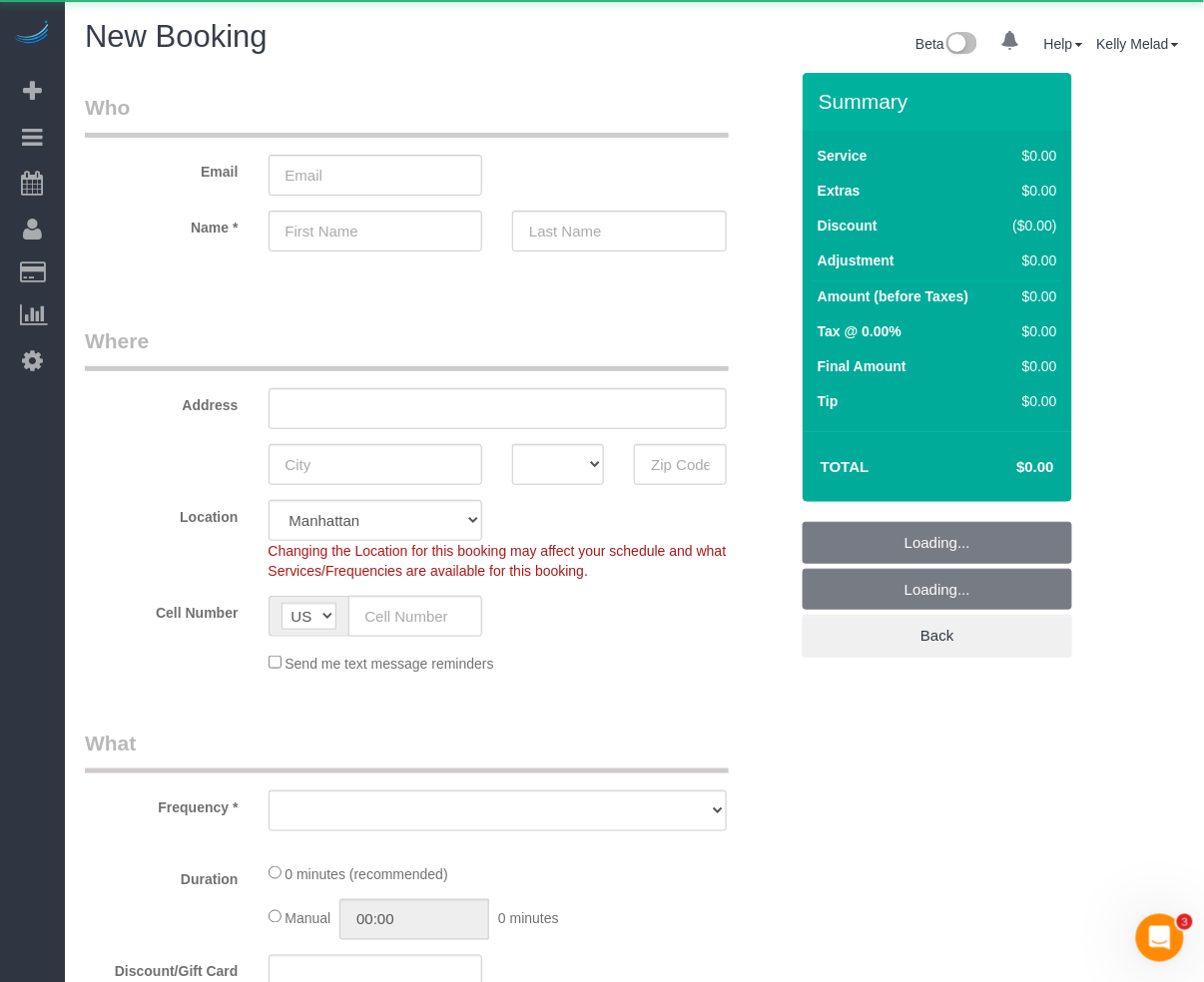 scroll, scrollTop: 0, scrollLeft: 0, axis: both 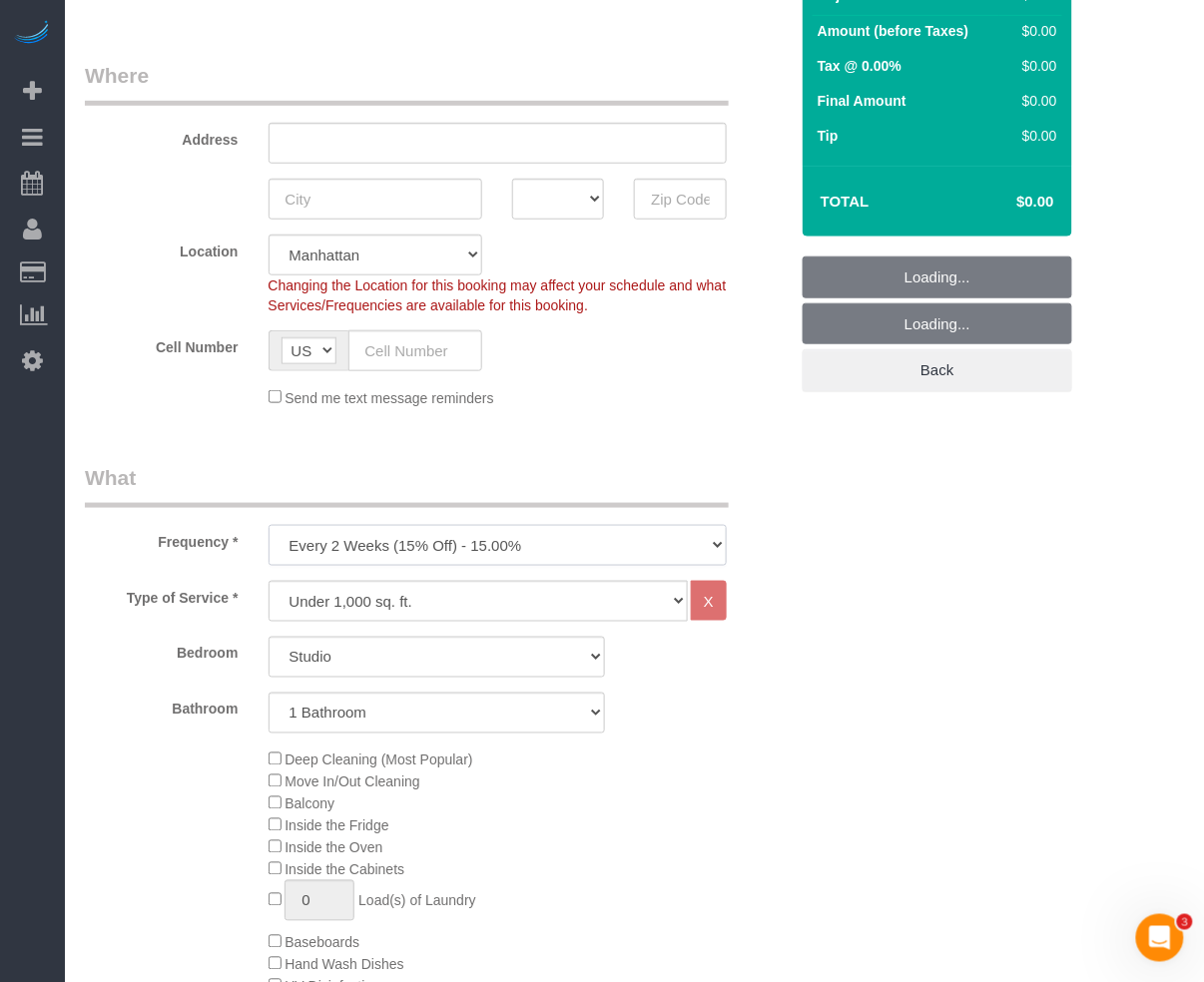 drag, startPoint x: 579, startPoint y: 543, endPoint x: 585, endPoint y: 555, distance: 13.416408 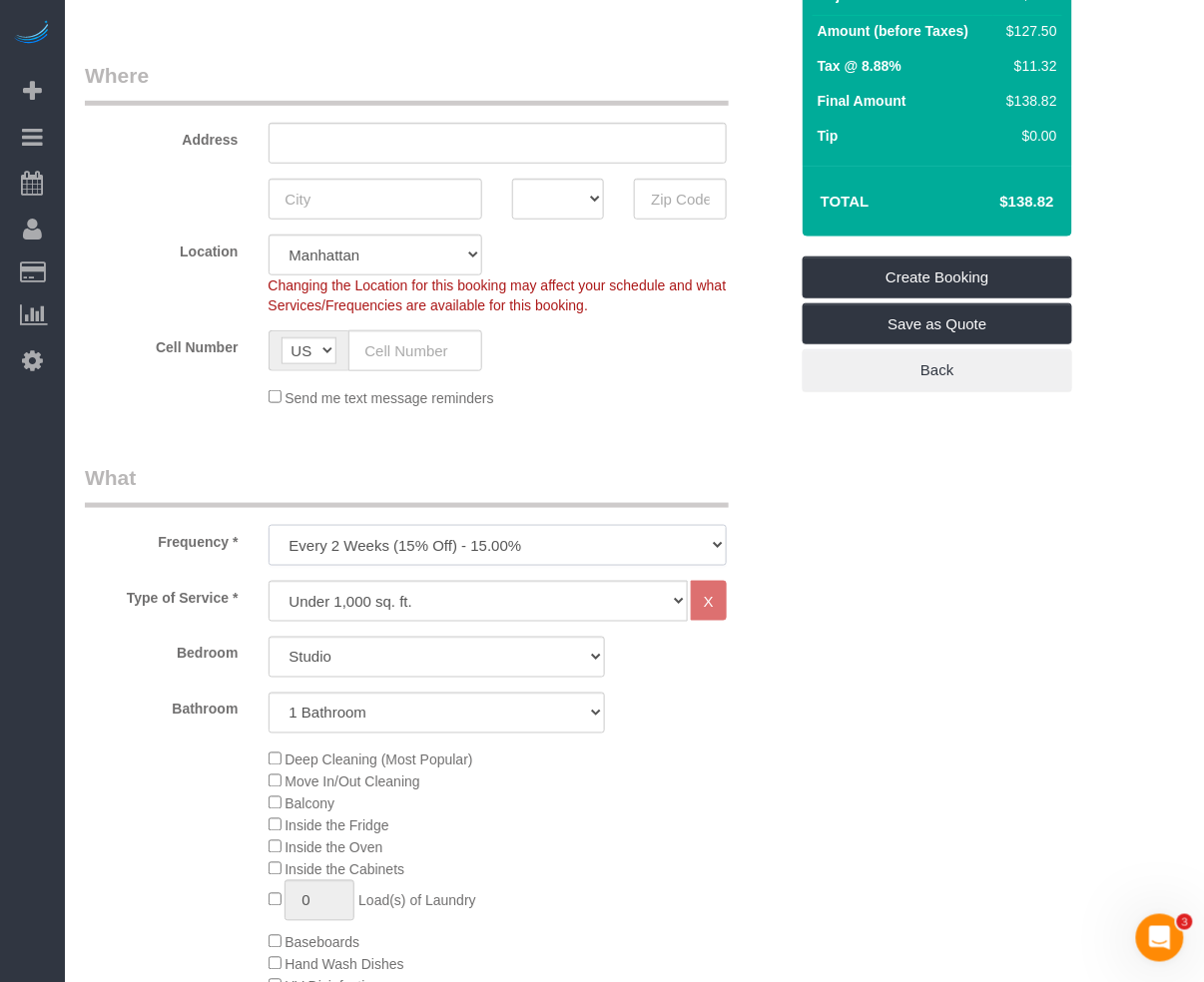 select on "object:1450" 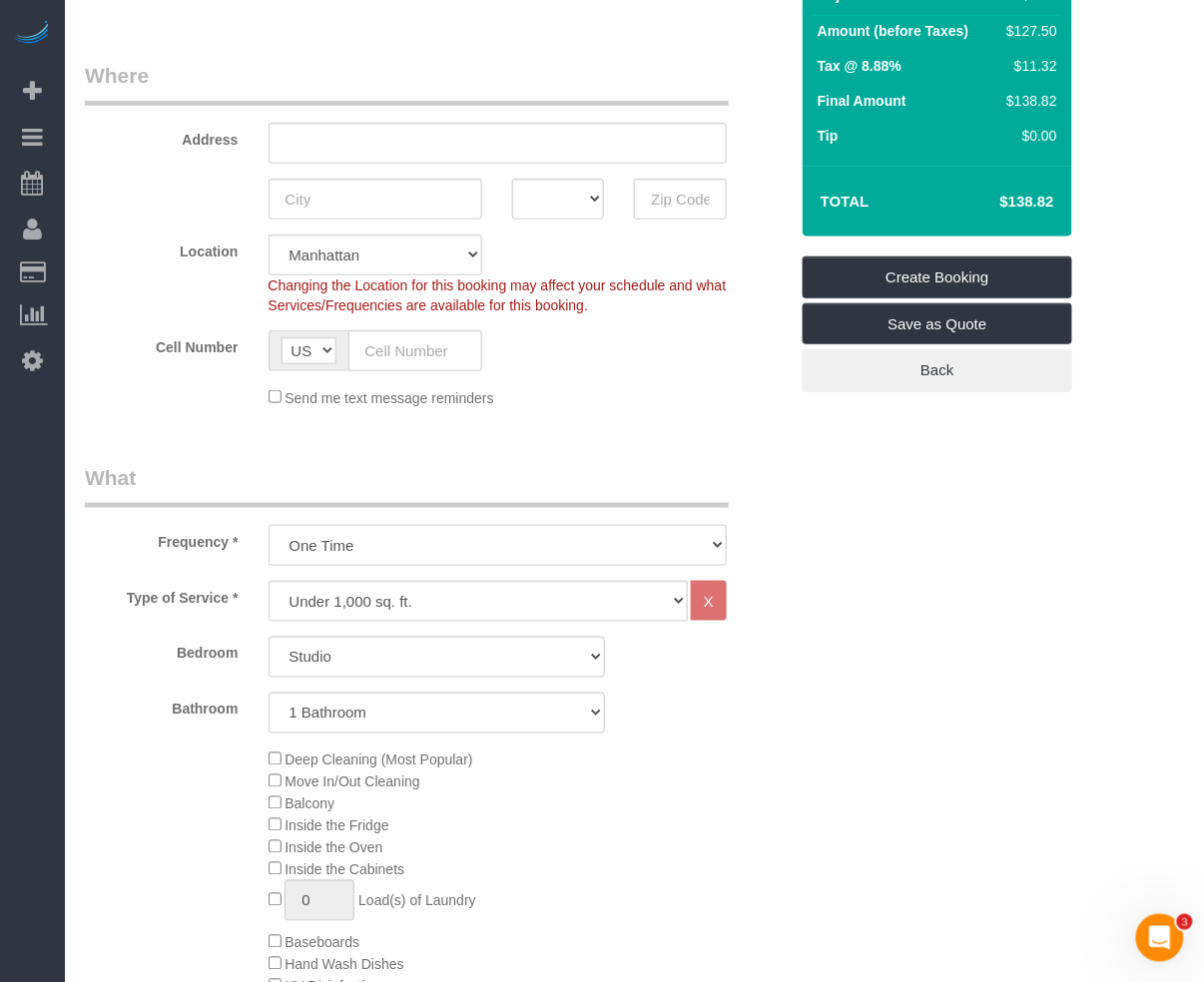 click on "One Time Weekly (20% Off) - 20.00% Every 2 Weeks (15% Off) - 15.00% Every 4 Weeks (10% Off) - 10.00%" at bounding box center [497, 545] 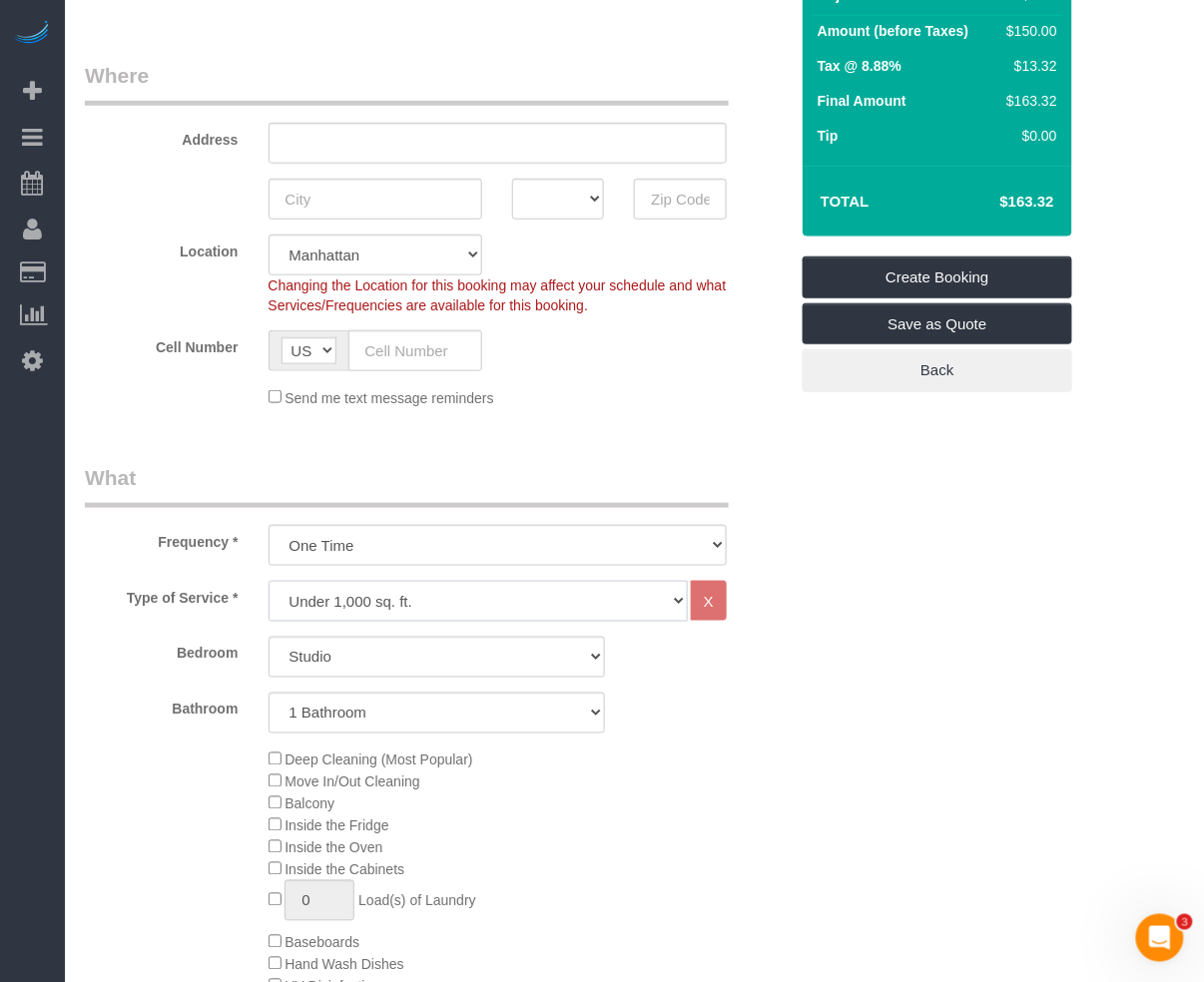click on "Under 1,000 sq. ft. 1,001 - 1,500 sq. ft. 1,500+ sq. ft. Custom Cleaning Office Cleaning Airbnb Cleaning Post Construction Cleaning RE-CLEAN Hourly Rate - 8.0 Hourly Rate - 7.5 Late Cancellation - Invoice Purposes Hourly Rate (30% OFF) Bungalow Living Hello Alfred - Standard Cleaning Hello Alfred - Hourly Rate TULU - Standard Cleaning TULU - Hourly Rate Hourly Rate (15% OFF) Hourly Rate (20% OFF) Hourly Rate (25% OFF) Hourly Rate (22.5% OFF) Charity Clean Outsite - Hourly Rate Floor Cleaning 100/hr 140/hr Upholstery Cleaning Hourly Rate (Comped Cleaning) Power Washing Carpet/Rug Cleaning Floor Cleaning - 25% OFF Couch Cleaning Partnership Flat Rate Pricing Partnership Hourly Rate Staff Office Hours" 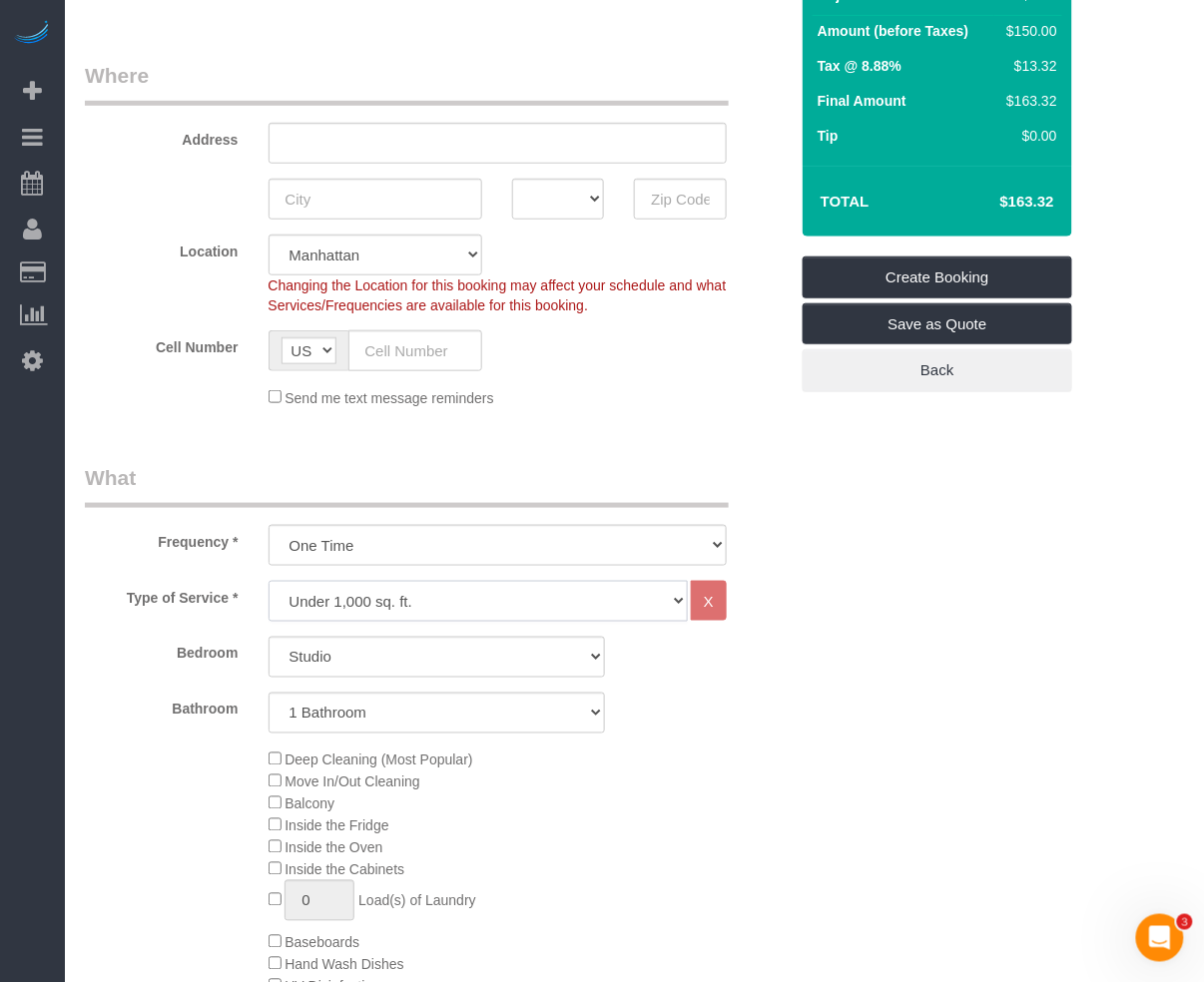 select on "308" 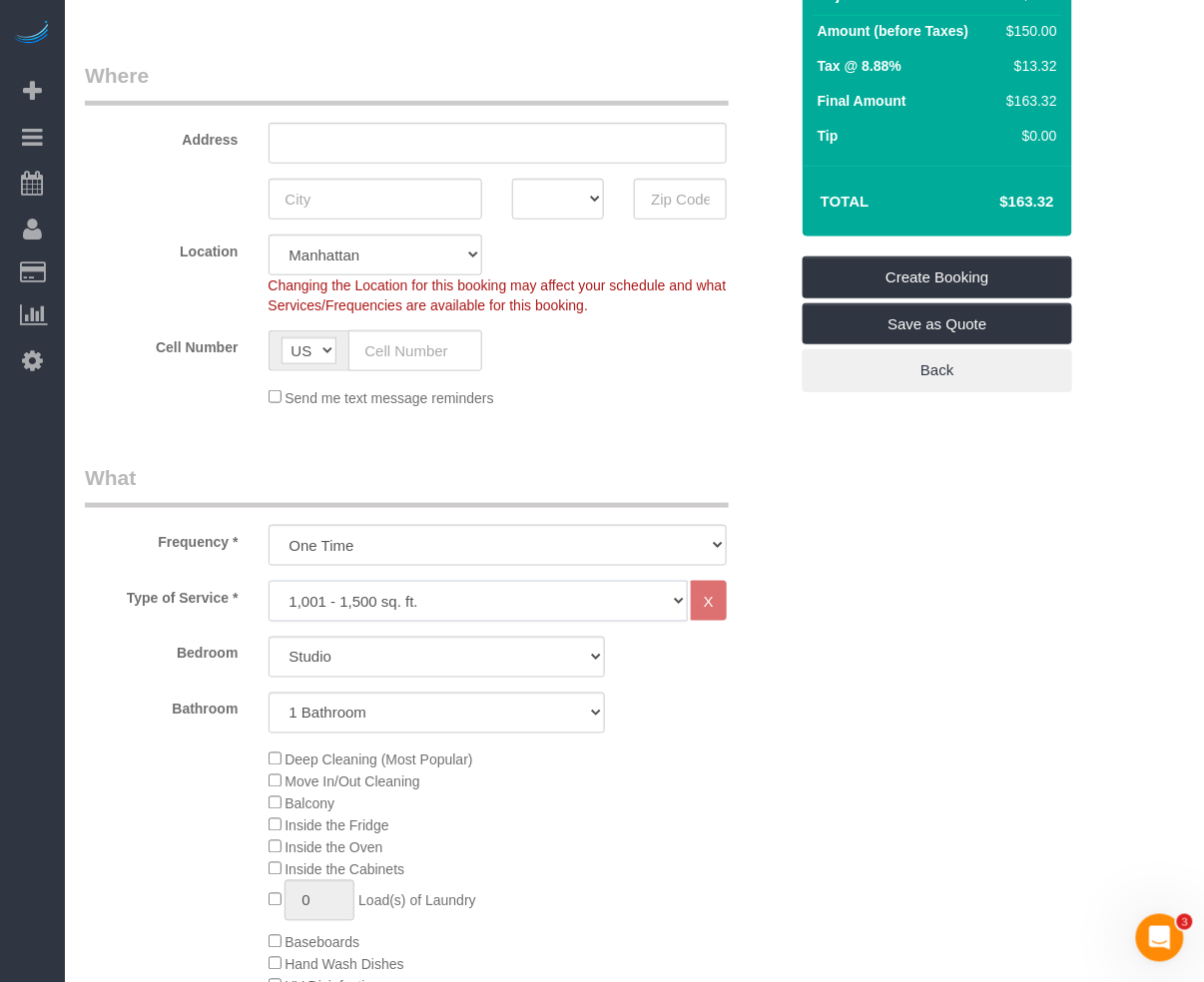 click on "Under 1,000 sq. ft. 1,001 - 1,500 sq. ft. 1,500+ sq. ft. Custom Cleaning Office Cleaning Airbnb Cleaning Post Construction Cleaning RE-CLEAN Hourly Rate - 8.0 Hourly Rate - 7.5 Late Cancellation - Invoice Purposes Hourly Rate (30% OFF) Bungalow Living Hello Alfred - Standard Cleaning Hello Alfred - Hourly Rate TULU - Standard Cleaning TULU - Hourly Rate Hourly Rate (15% OFF) Hourly Rate (20% OFF) Hourly Rate (25% OFF) Hourly Rate (22.5% OFF) Charity Clean Outsite - Hourly Rate Floor Cleaning 100/hr 140/hr Upholstery Cleaning Hourly Rate (Comped Cleaning) Power Washing Carpet/Rug Cleaning Floor Cleaning - 25% OFF Couch Cleaning Partnership Flat Rate Pricing Partnership Hourly Rate Staff Office Hours" 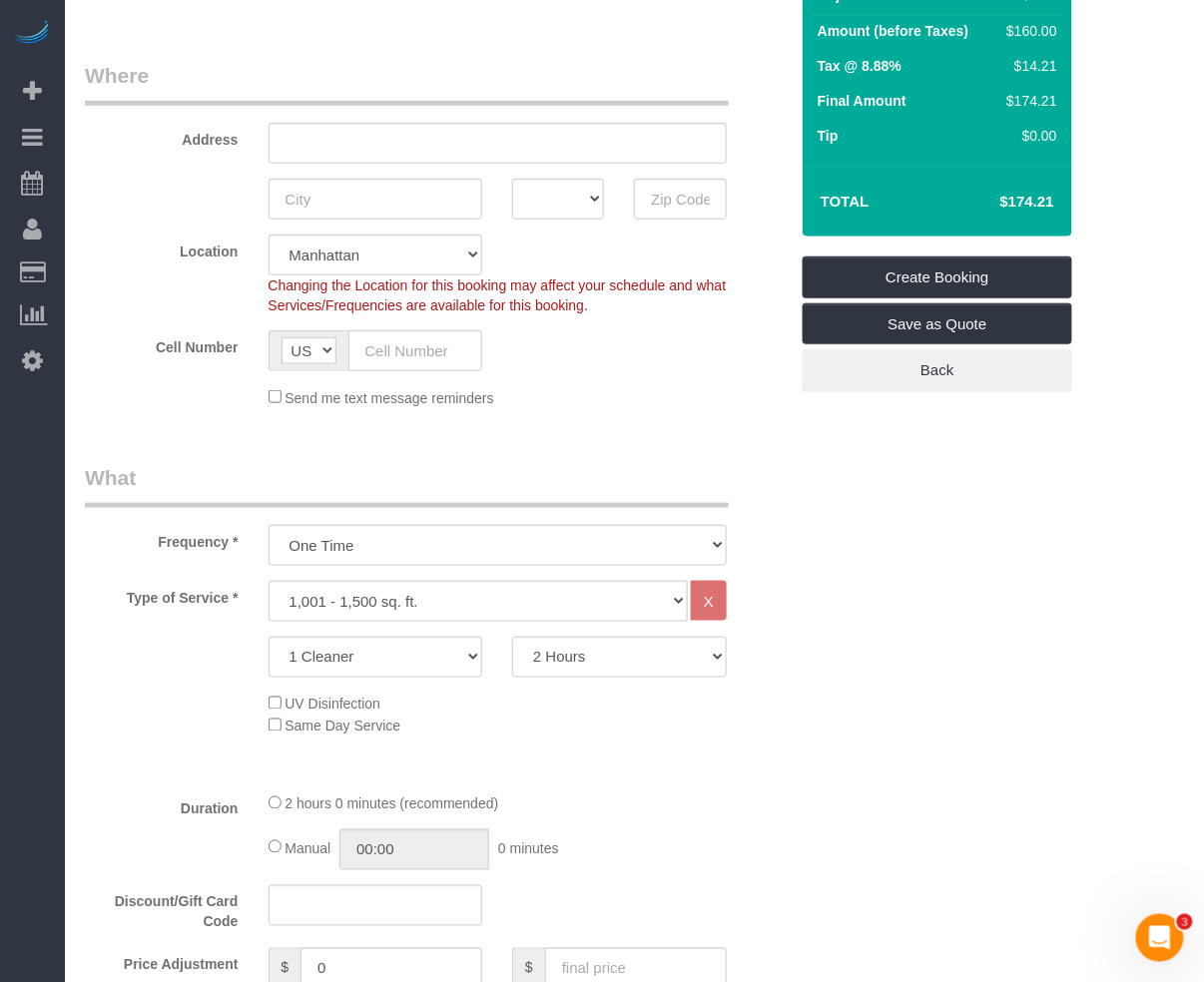 click on "Who
Email
Name *
Where
Address
AK
AL
AR
AZ
CA
CO
CT
DC
DE
FL
GA
HI
IA
ID
IL
IN
KS
KY
LA
MA
MD
ME
MI
MN
MO
MS
MT
NC
ND
NE
NH
NJ
NM
NV" at bounding box center (634, 1250) 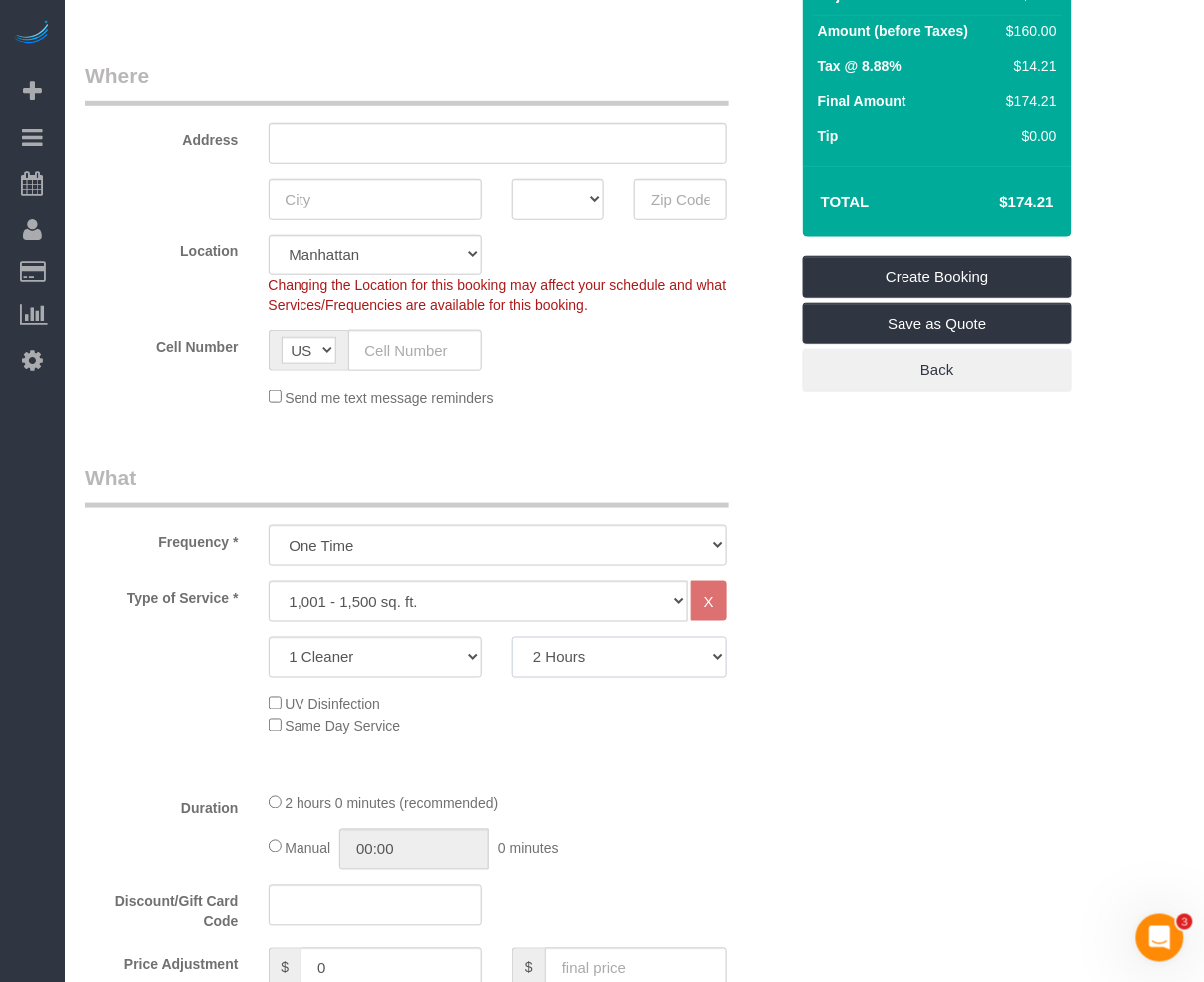 click on "2 Hours
2.5 Hours
3 Hours
3.5 Hours
4 Hours
4.5 Hours
5 Hours
5.5 Hours
6 Hours
6.5 Hours
7 Hours
7.5 Hours
8 Hours
8.5 Hours
9 Hours
9.5 Hours
10 Hours
10.5 Hours
11 Hours
11.5 Hours
12 Hours" 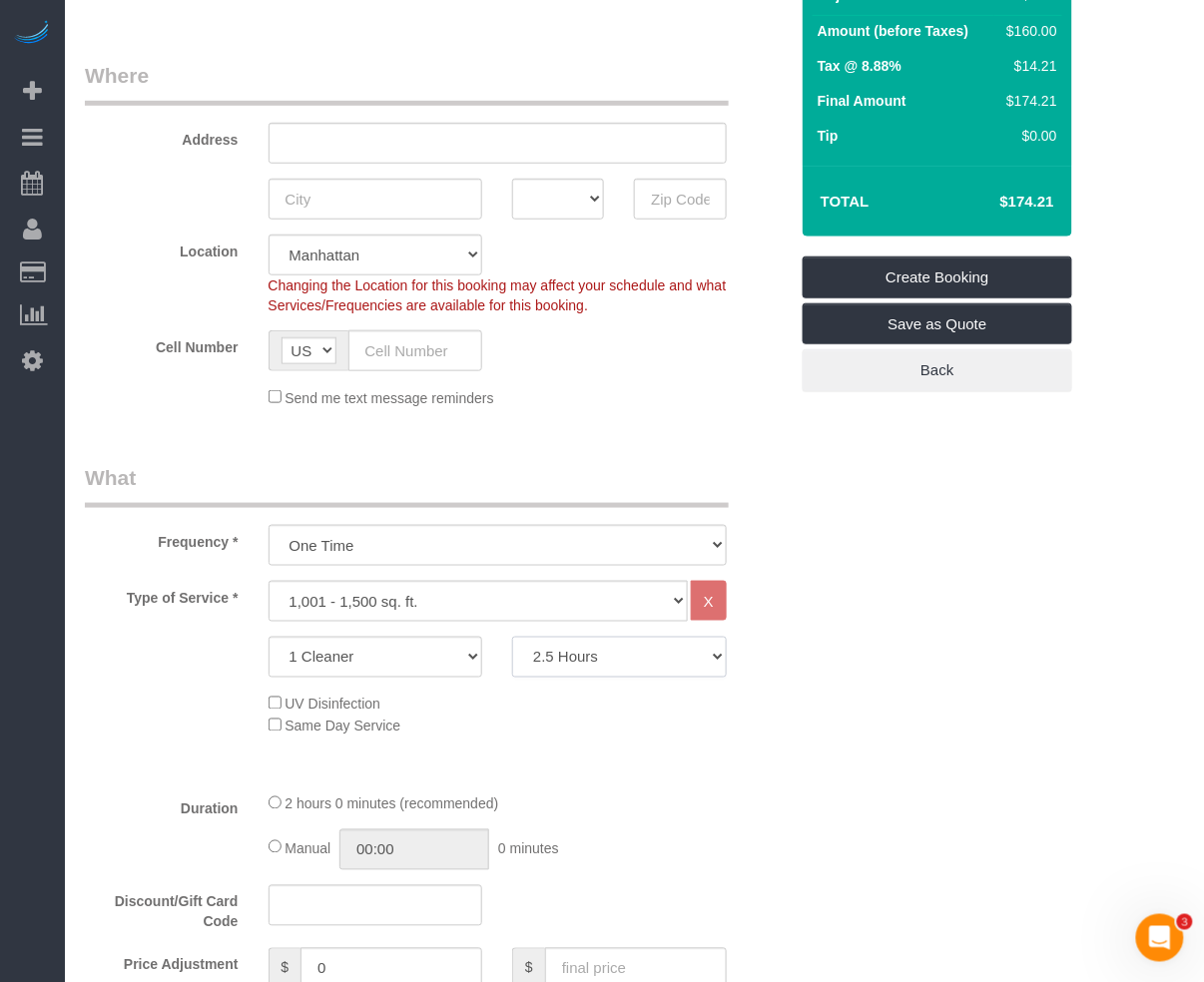 click on "2 Hours
2.5 Hours
3 Hours
3.5 Hours
4 Hours
4.5 Hours
5 Hours
5.5 Hours
6 Hours
6.5 Hours
7 Hours
7.5 Hours
8 Hours
8.5 Hours
9 Hours
9.5 Hours
10 Hours
10.5 Hours
11 Hours
11.5 Hours
12 Hours" 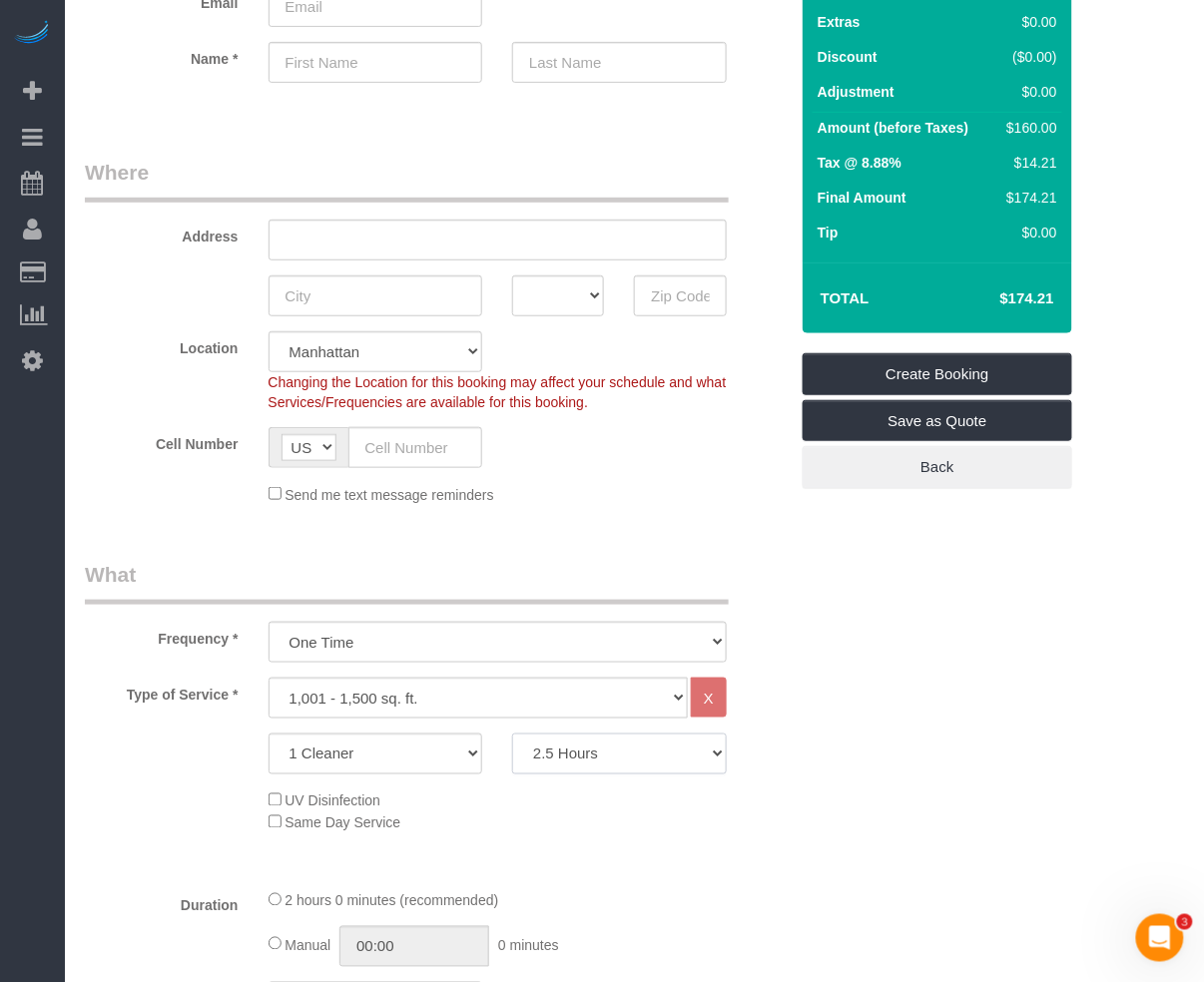 scroll, scrollTop: 0, scrollLeft: 0, axis: both 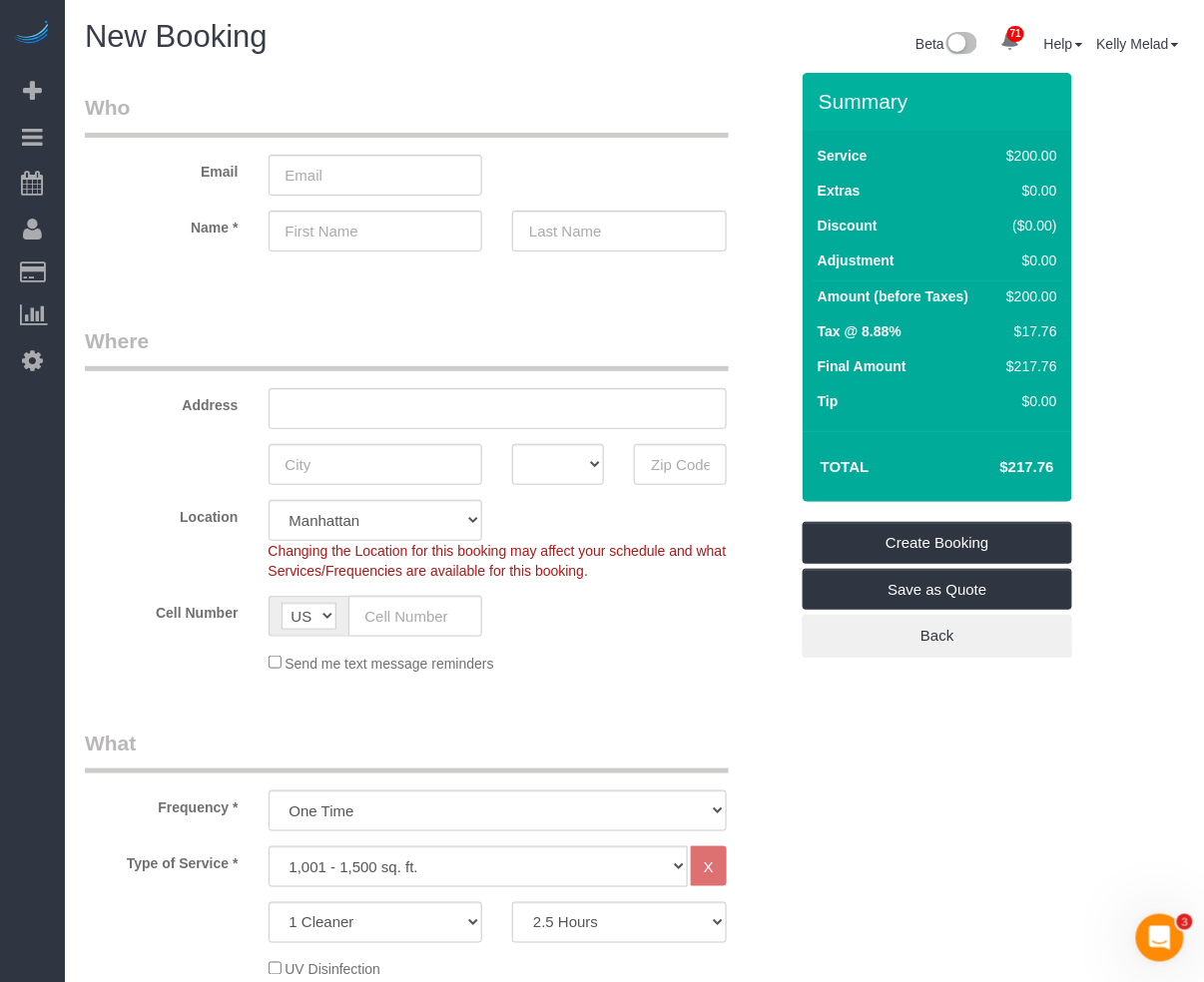 click on "Who
Email
Name *
Where
Address
AK
AL
AR
AZ
CA
CO
CT
DC
DE
FL
GA
HI
IA
ID
IL
IN
KS
KY
LA
MA
MD
ME
MI
MN
MO
MS
MT
NC
ND
NE" at bounding box center [634, 1516] 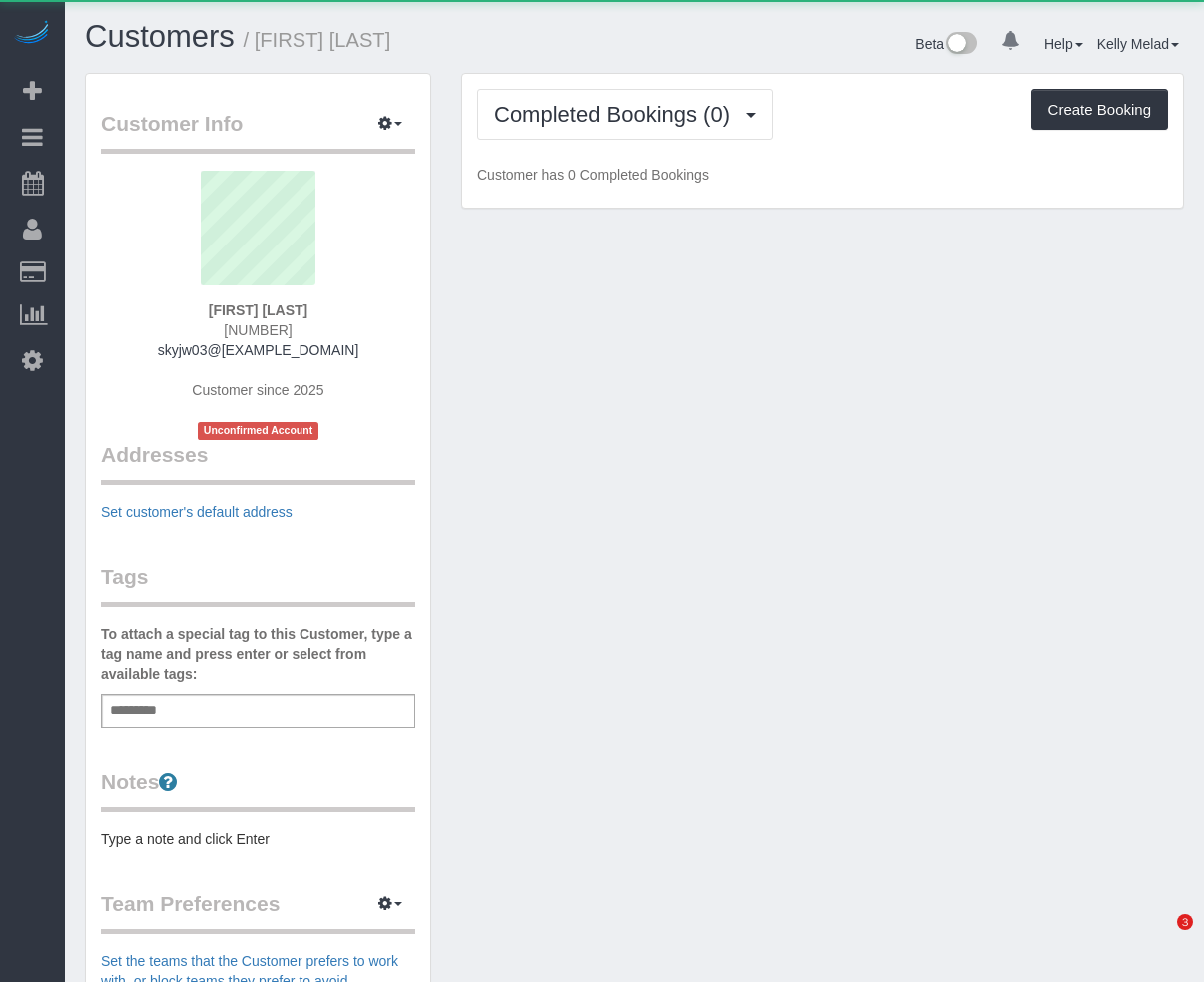 scroll, scrollTop: 0, scrollLeft: 0, axis: both 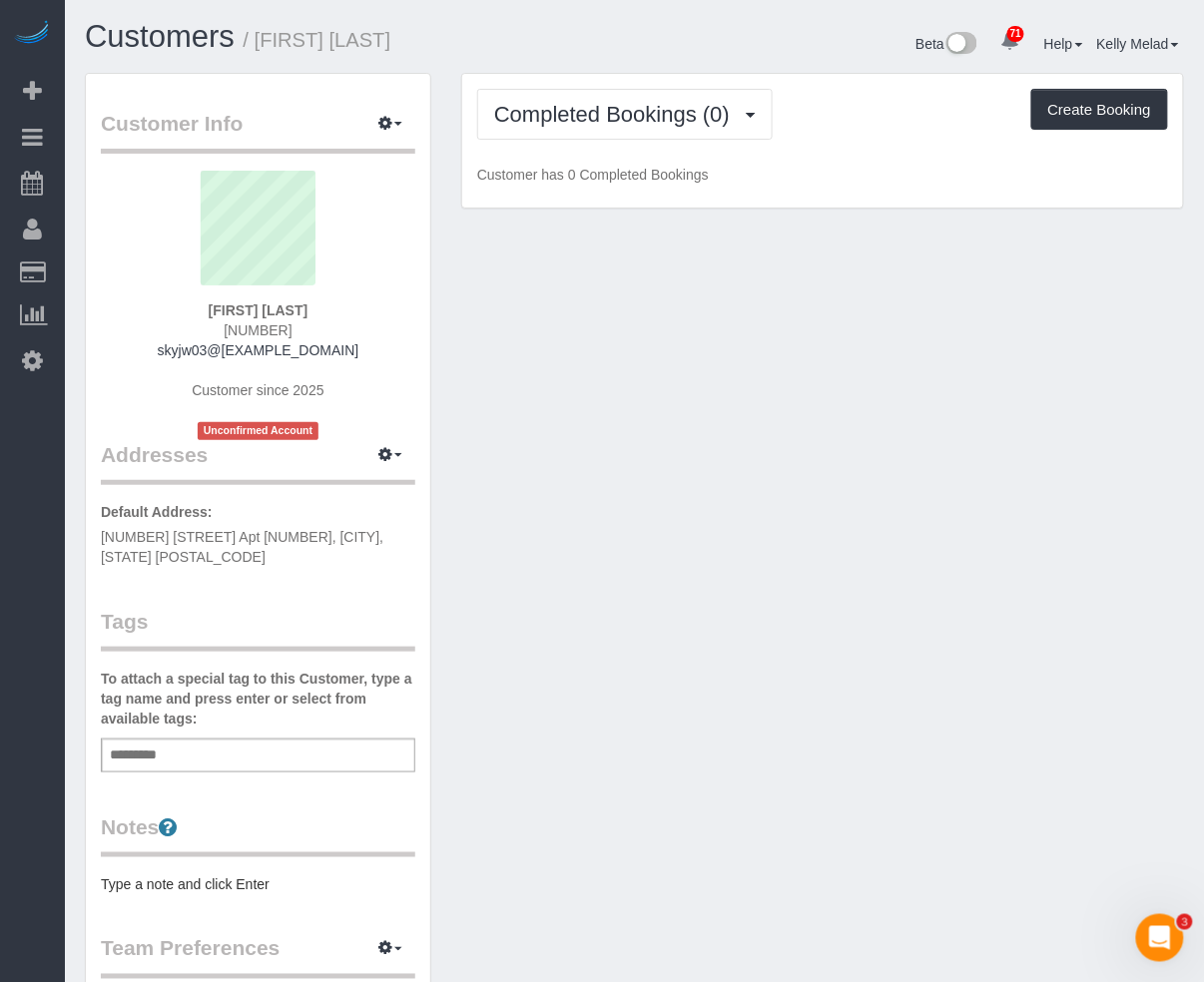 click on "Customer Info
Edit Contact Info
Send Message
Email Preferences
Special Sales Tax
View Changes
Send Confirm Account email
Block this Customer
Archive Account
Delete Account
[FIRST] [LAST]
[NUMBER]" at bounding box center (634, 761) 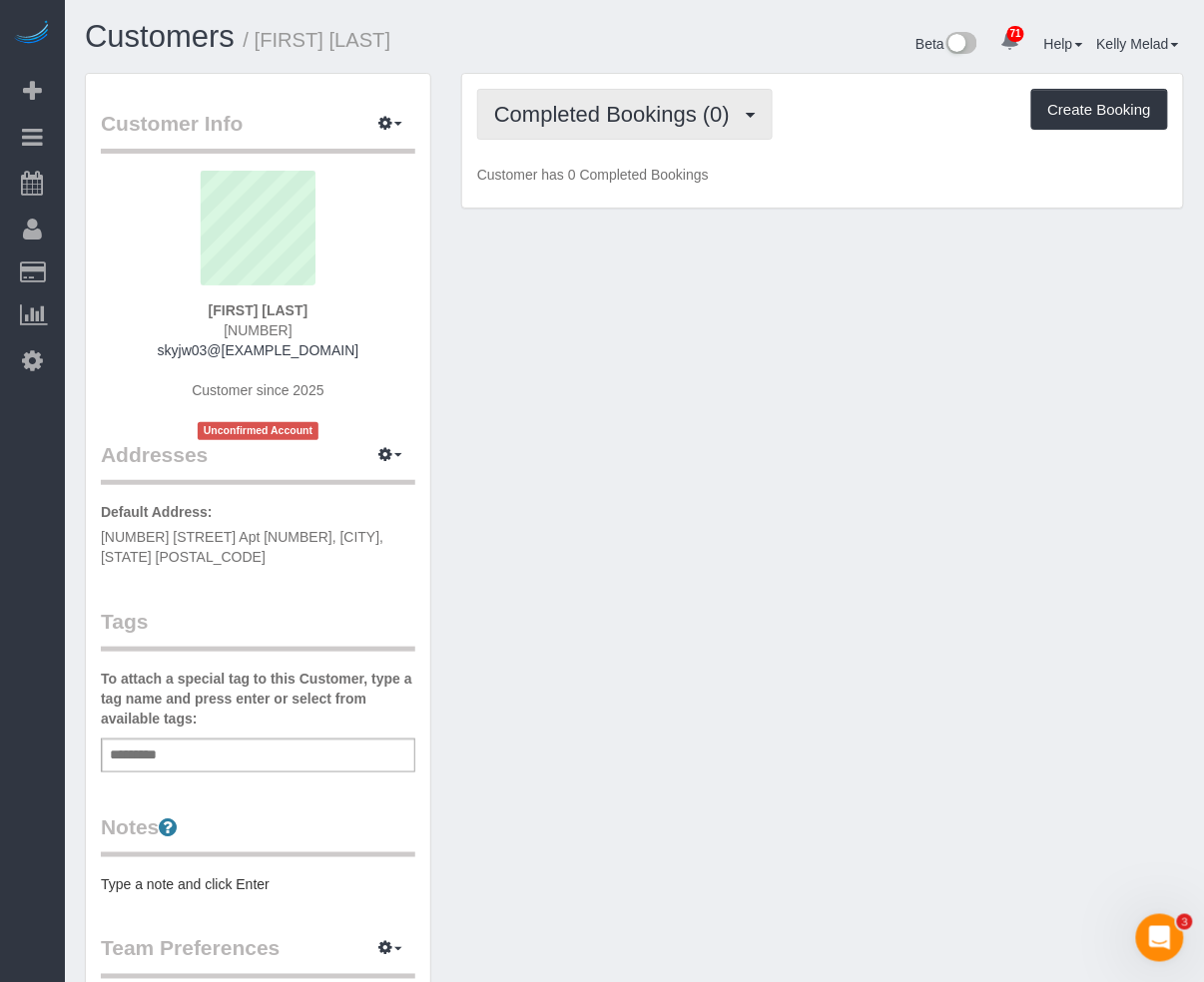drag, startPoint x: 755, startPoint y: 121, endPoint x: 768, endPoint y: 158, distance: 39.217343 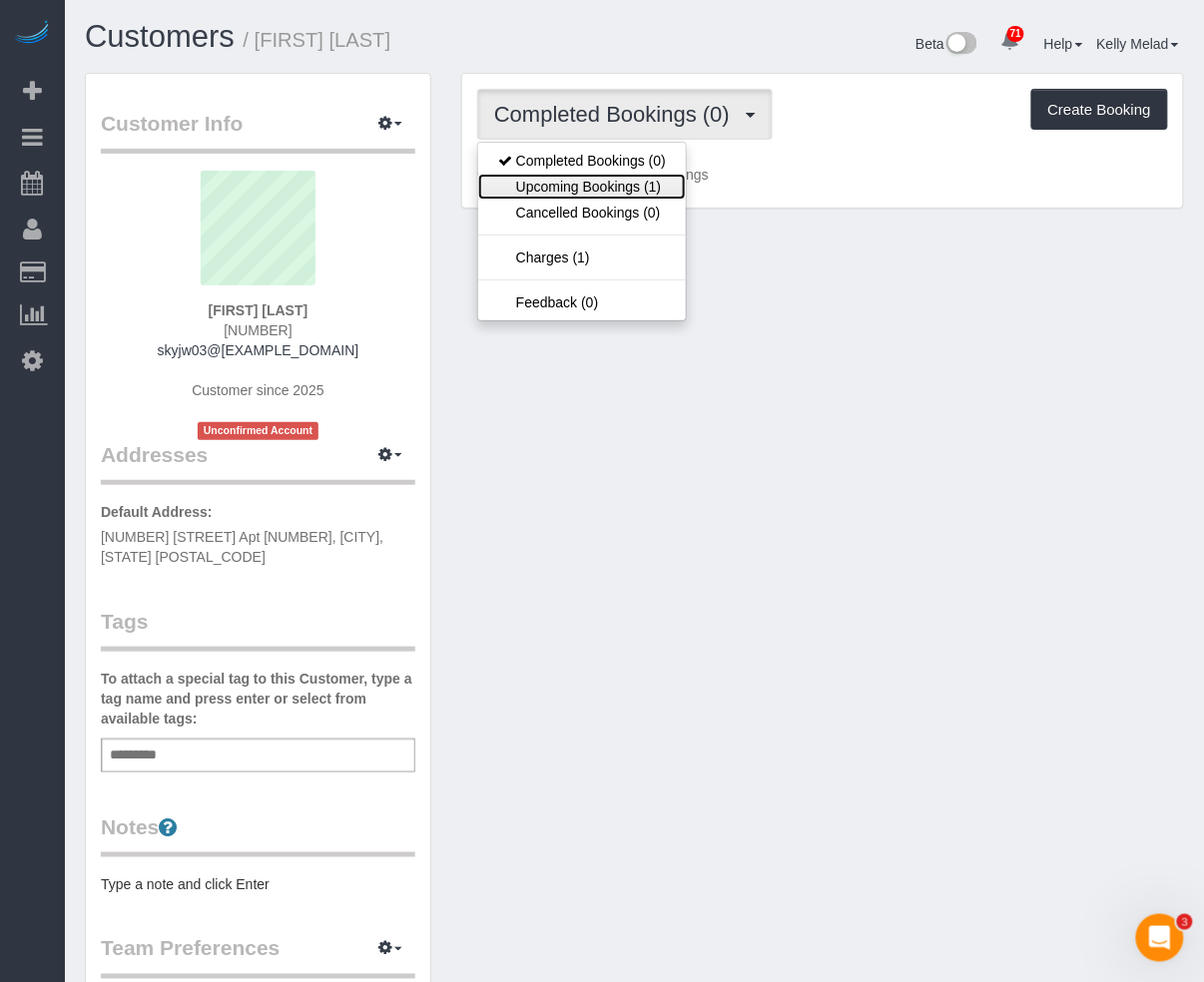 click on "Upcoming Bookings (1)" at bounding box center [582, 187] 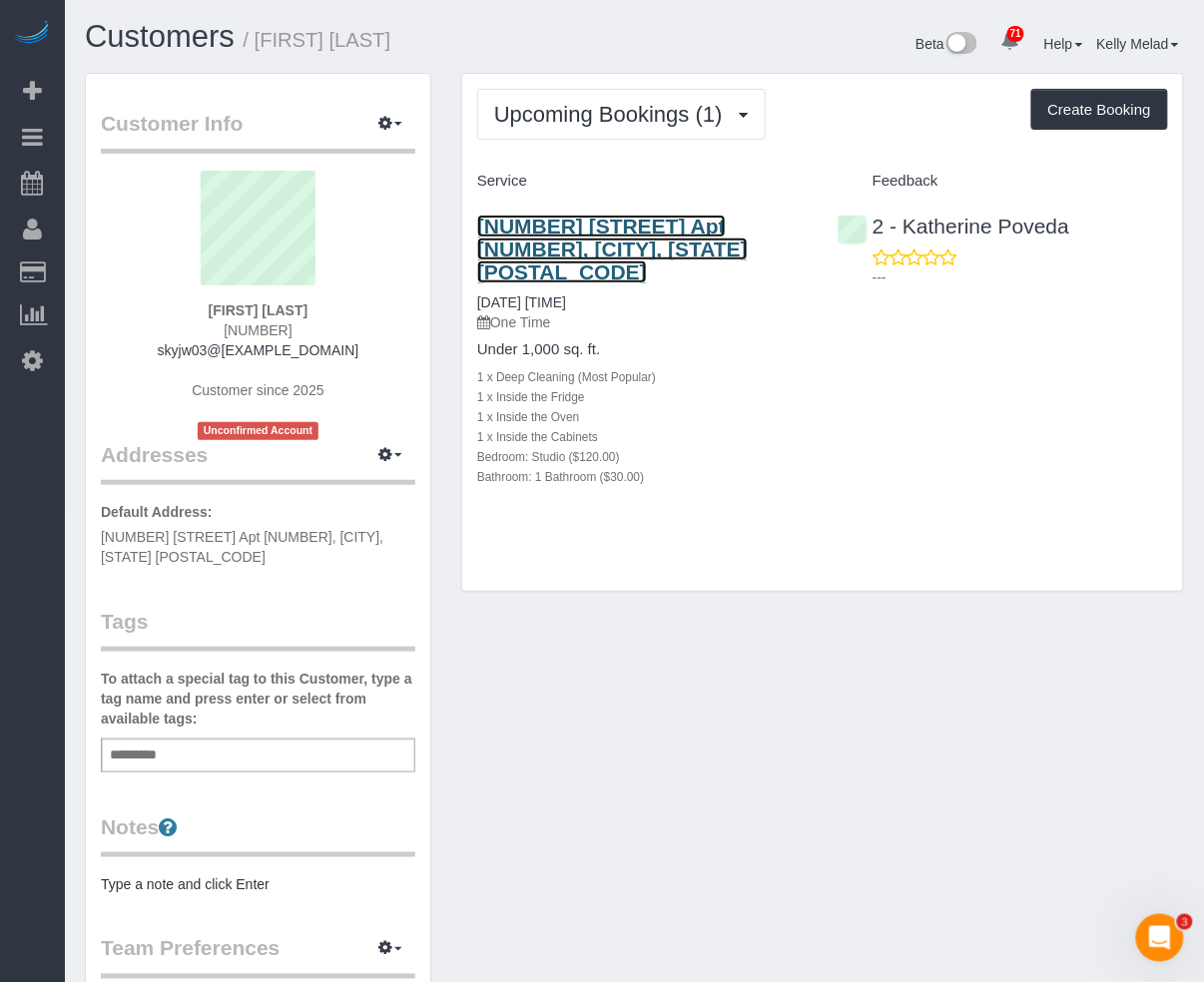 click on "160 Water Street Apt 6v, New York, NY 10038" at bounding box center [612, 248] 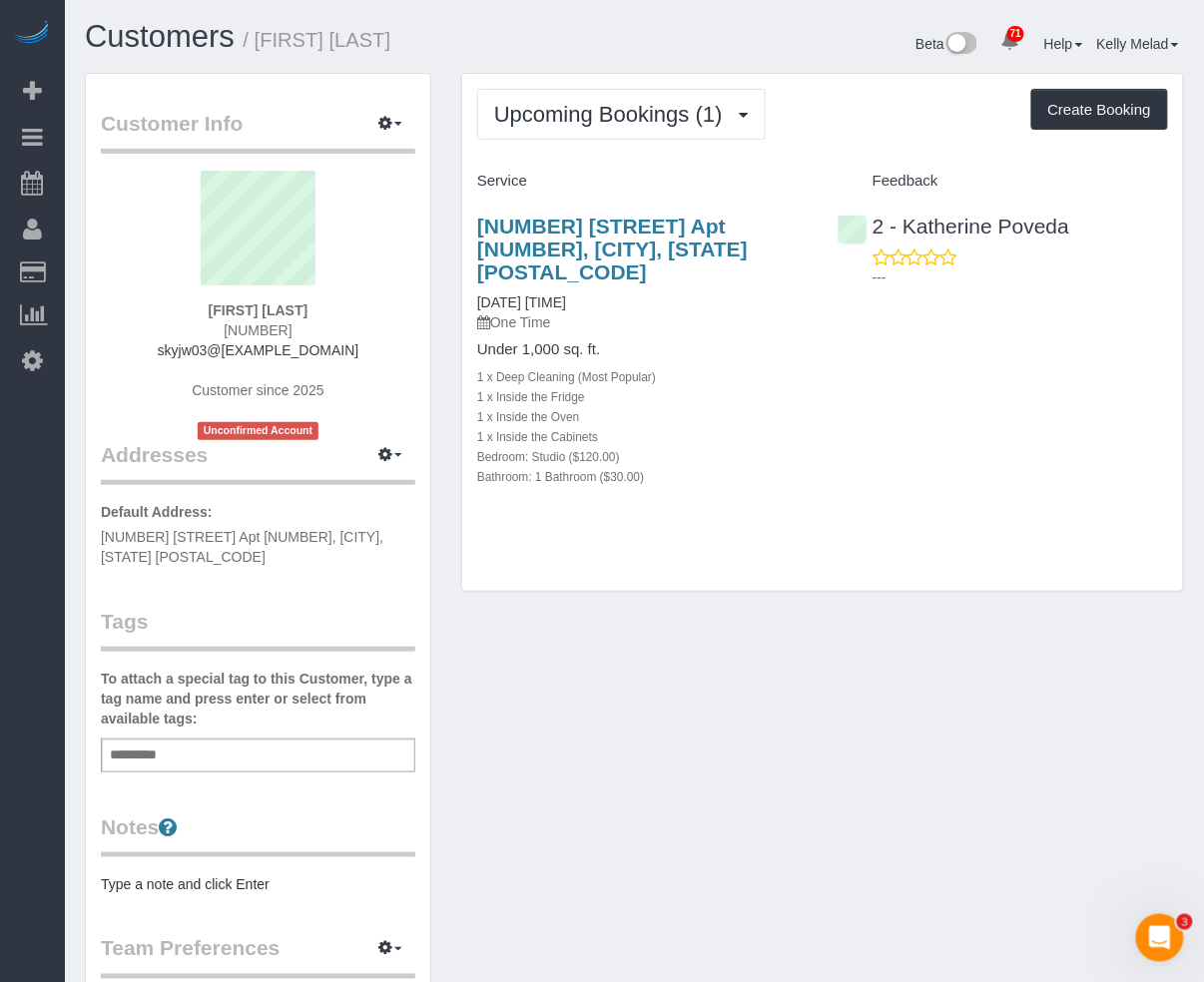 click on "160 Water Street Apt 6v, New York, NY 10038
08/02/2025 2:00PM
One Time
Under 1,000 sq. ft.
1 x Deep Cleaning (Most Popular)
1 x Inside the Fridge
1 x Inside the Oven
1 x Inside the Cabinets
Bedroom: Studio ($120.00)
Bathroom: 1 Bathroom ($30.00)
2 - Katherine Poveda" at bounding box center (823, 361) 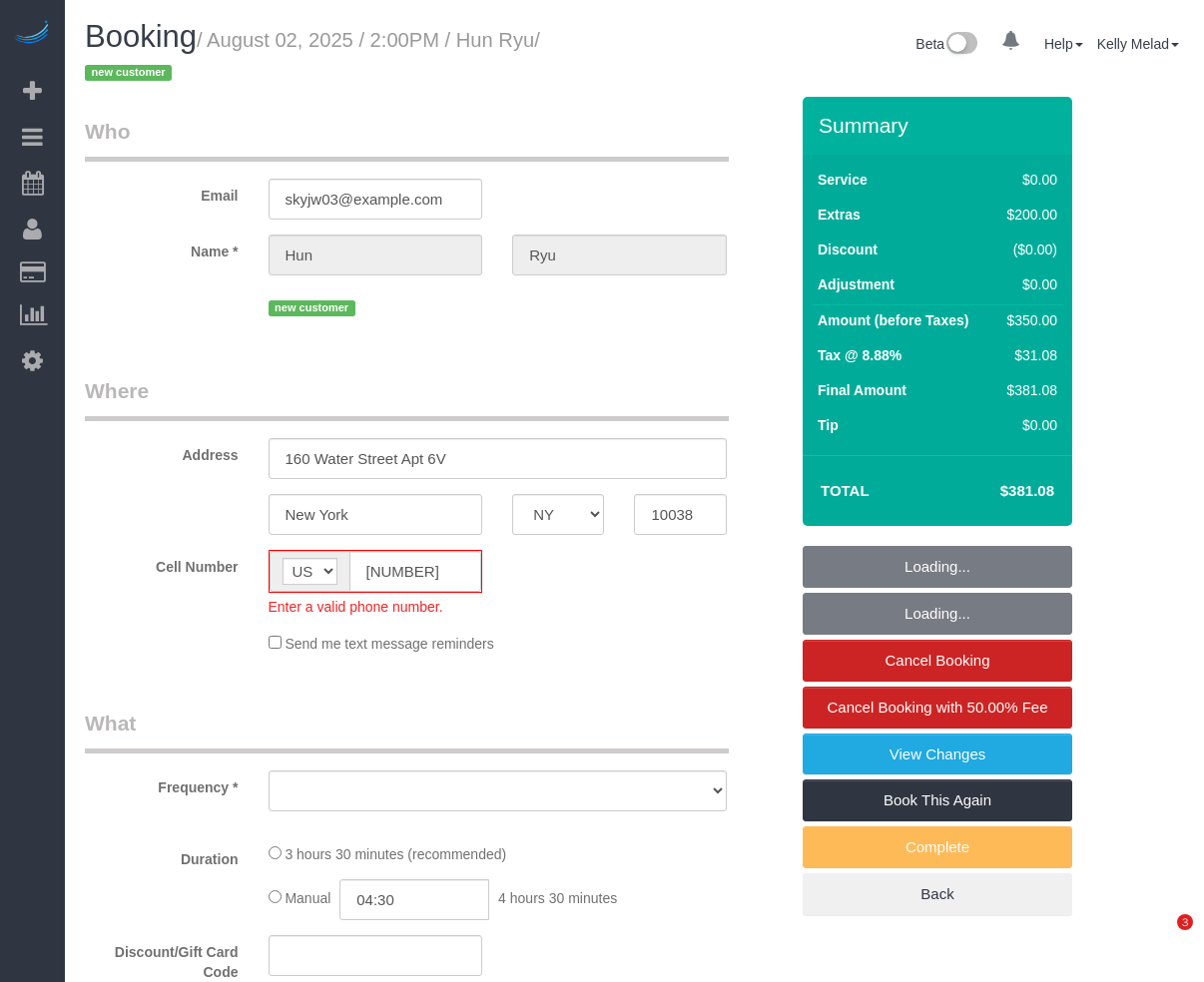 select on "NY" 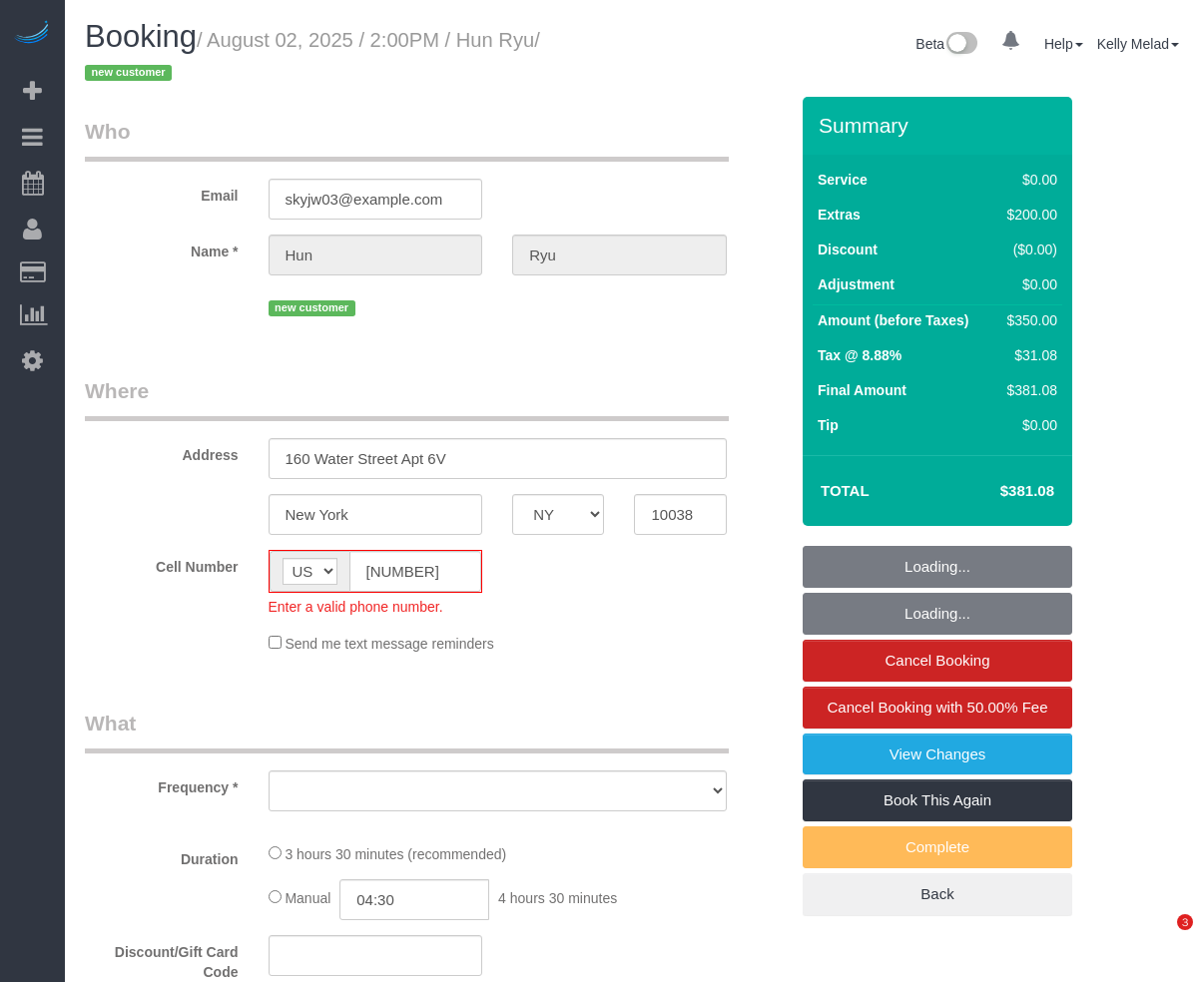scroll, scrollTop: 0, scrollLeft: 0, axis: both 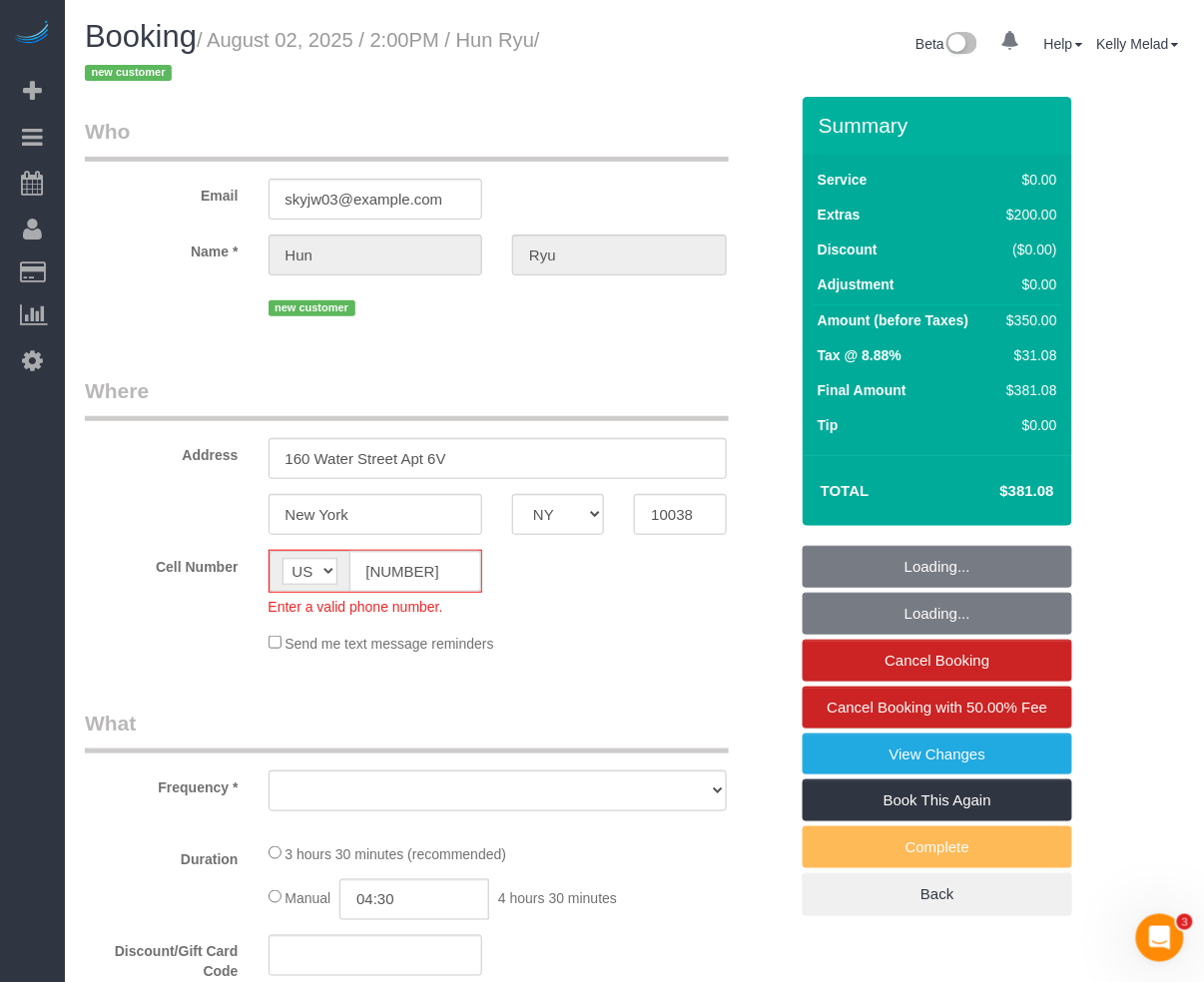 select on "object:821" 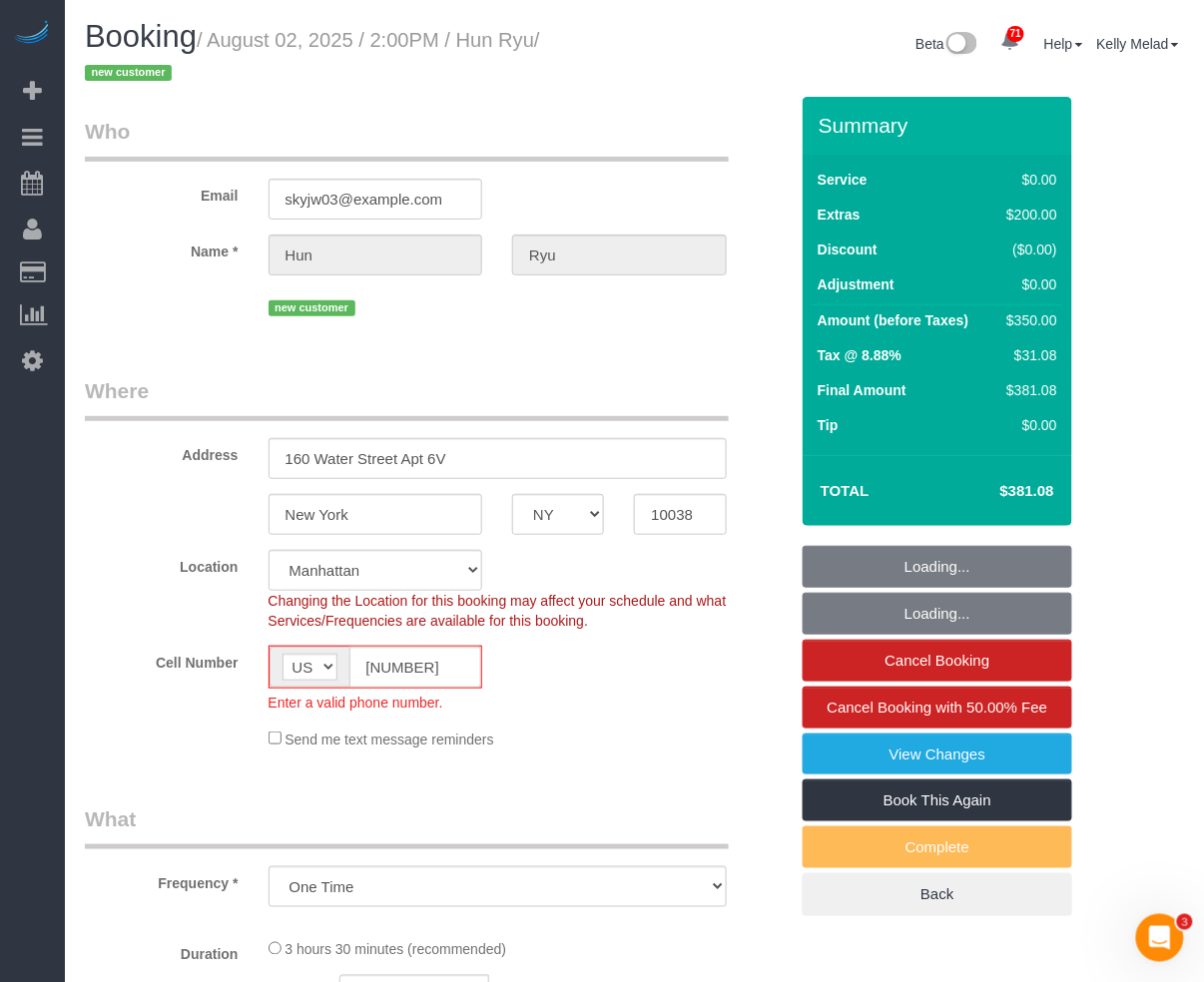 select on "object:970" 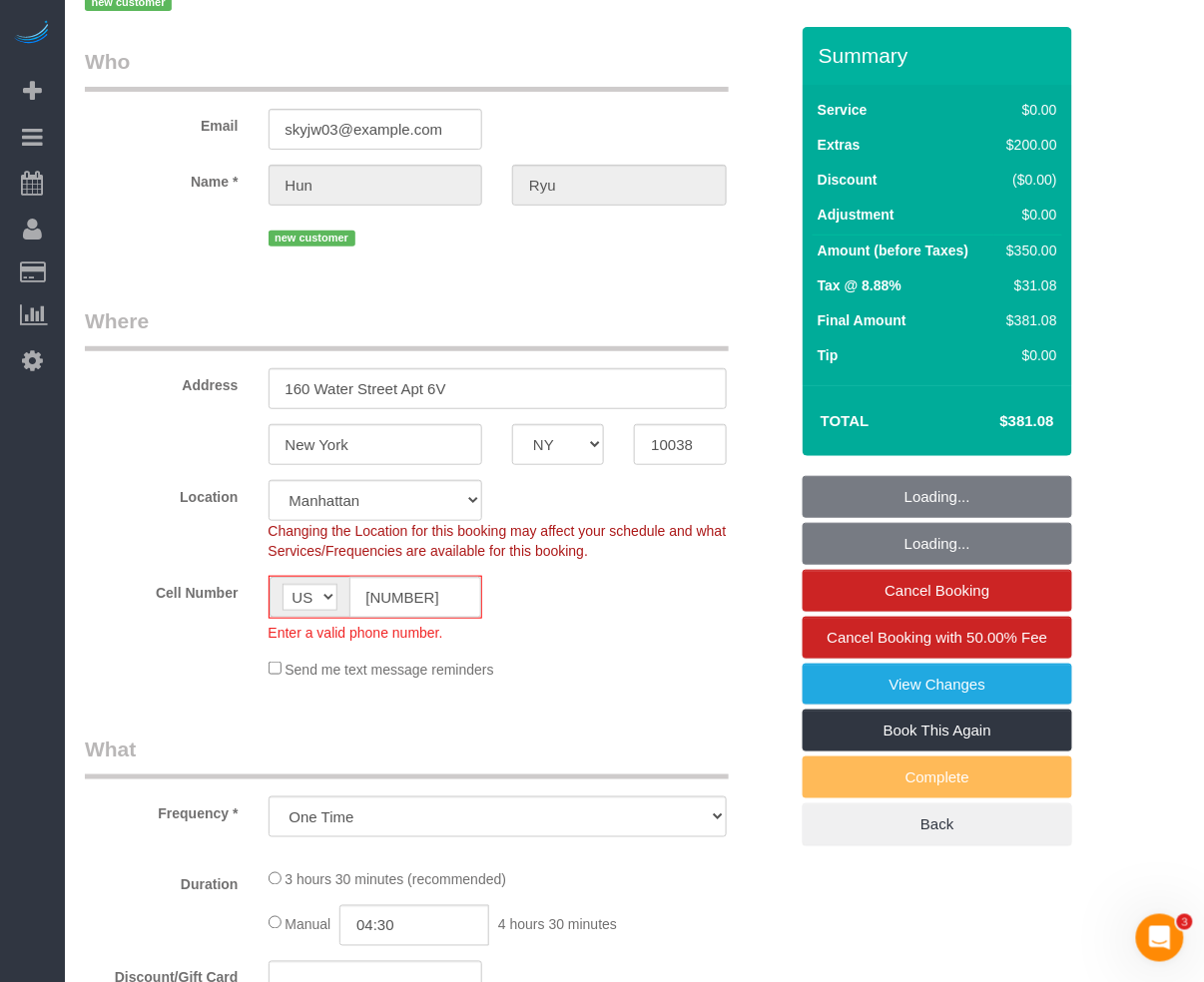 scroll, scrollTop: 133, scrollLeft: 0, axis: vertical 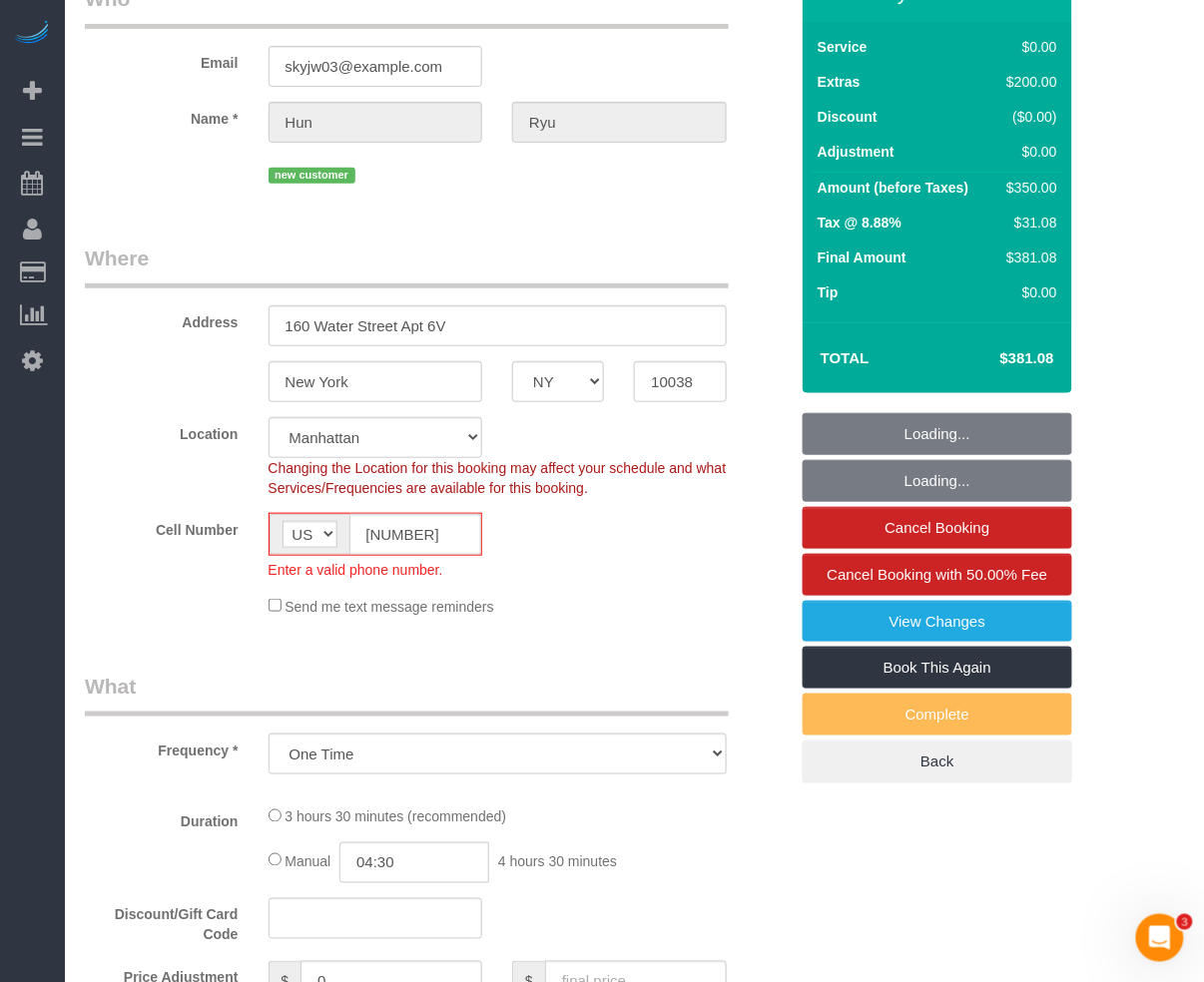 select on "spot1" 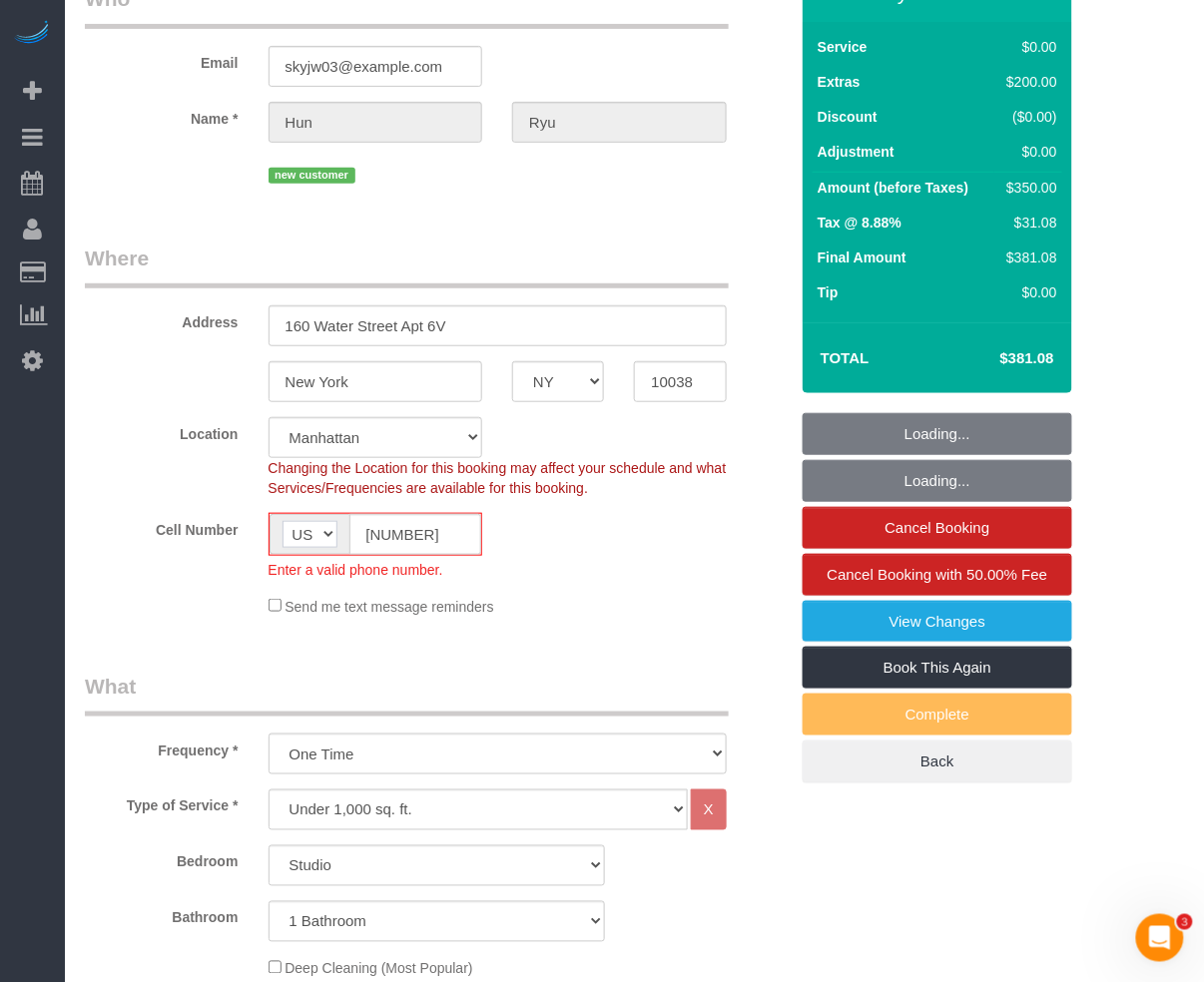 click on "AF AL DZ AD AO AI AQ AG AR AM AW AU AT AZ BS BH BD BB BY BE BZ BJ BM BT BO BA BW BR GB IO BN BG BF BI KH CM CA CV BQ KY CF TD CL CN CX CC CO KM CD CG CK CR HR CU CW CY CZ CI DK DJ DM DO TL EC EG SV GQ ER EE ET FK FO FJ FI FR GF PF TF GA GM GE DE GH GI GR GL GD GP GU GT GG GN GW GY HT HN HK HU IS IN ID IR IQ IE IM IL IT JM JP JE JO KZ KE KI KP KR KW KG LA LV LB LS LR LY LI LT LU MO MK MG MW MY MV ML MT MH MQ MR MU YT MX FM MD MC MN ME MS MA MZ MM NA NR NP NL NC NZ NI NE NG NU NF MP NO OM PK PW PS PA PG PY PE PH PN PL PT PR QA RO RU RW RE AS WS SM ST SA SN RS SC SL SG SK SI SB SO ZA GS SS ES LK BL SH KN LC SX MF PM VC SD SR SJ SZ SE CH SY TW TJ TZ TH TG TK TO TT TN TR TM TC TV UM UG UA AE US UY UZ VU VA VE VN VG VI WF EH YE ZM ZW AX" 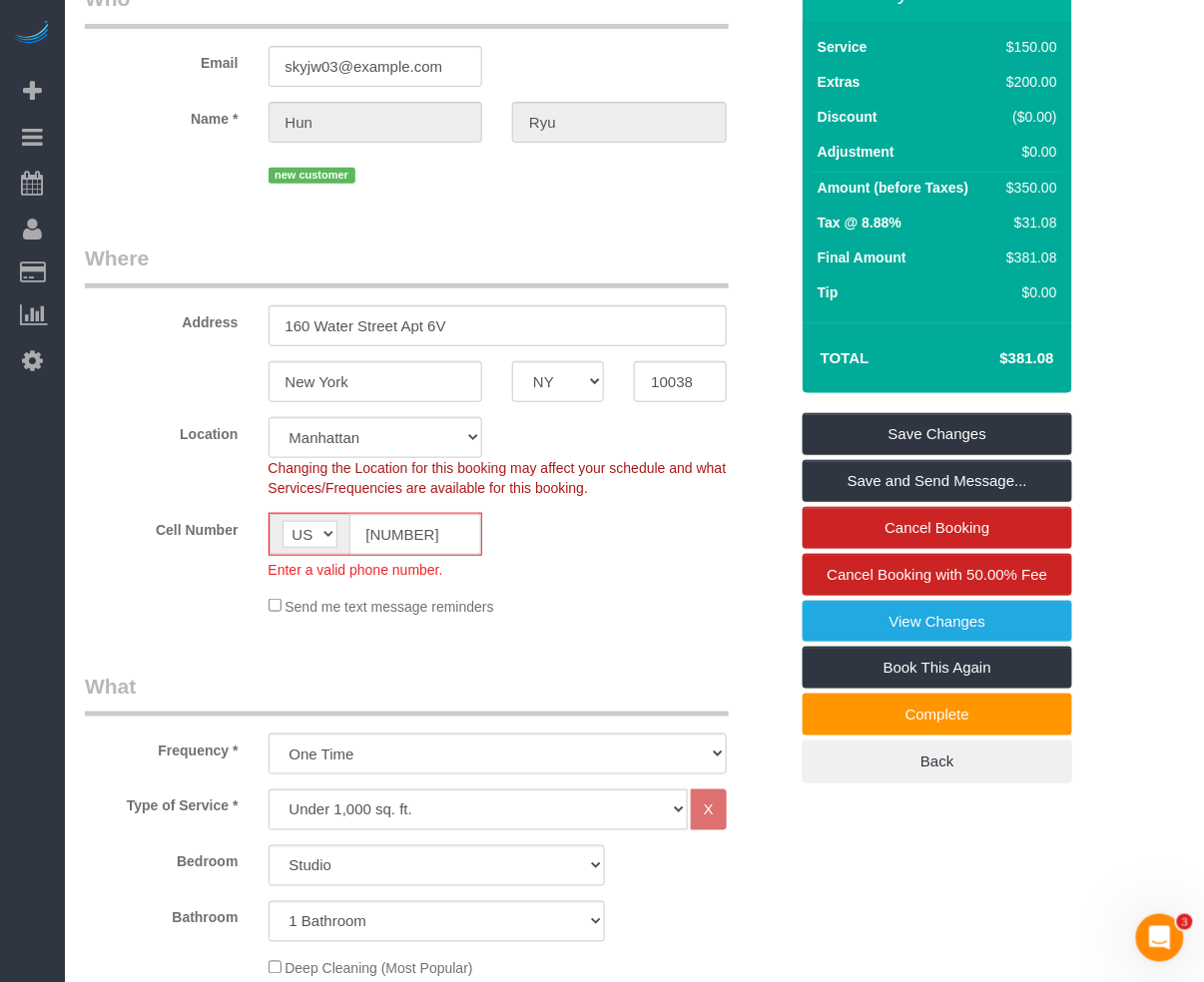select on "string:KR" 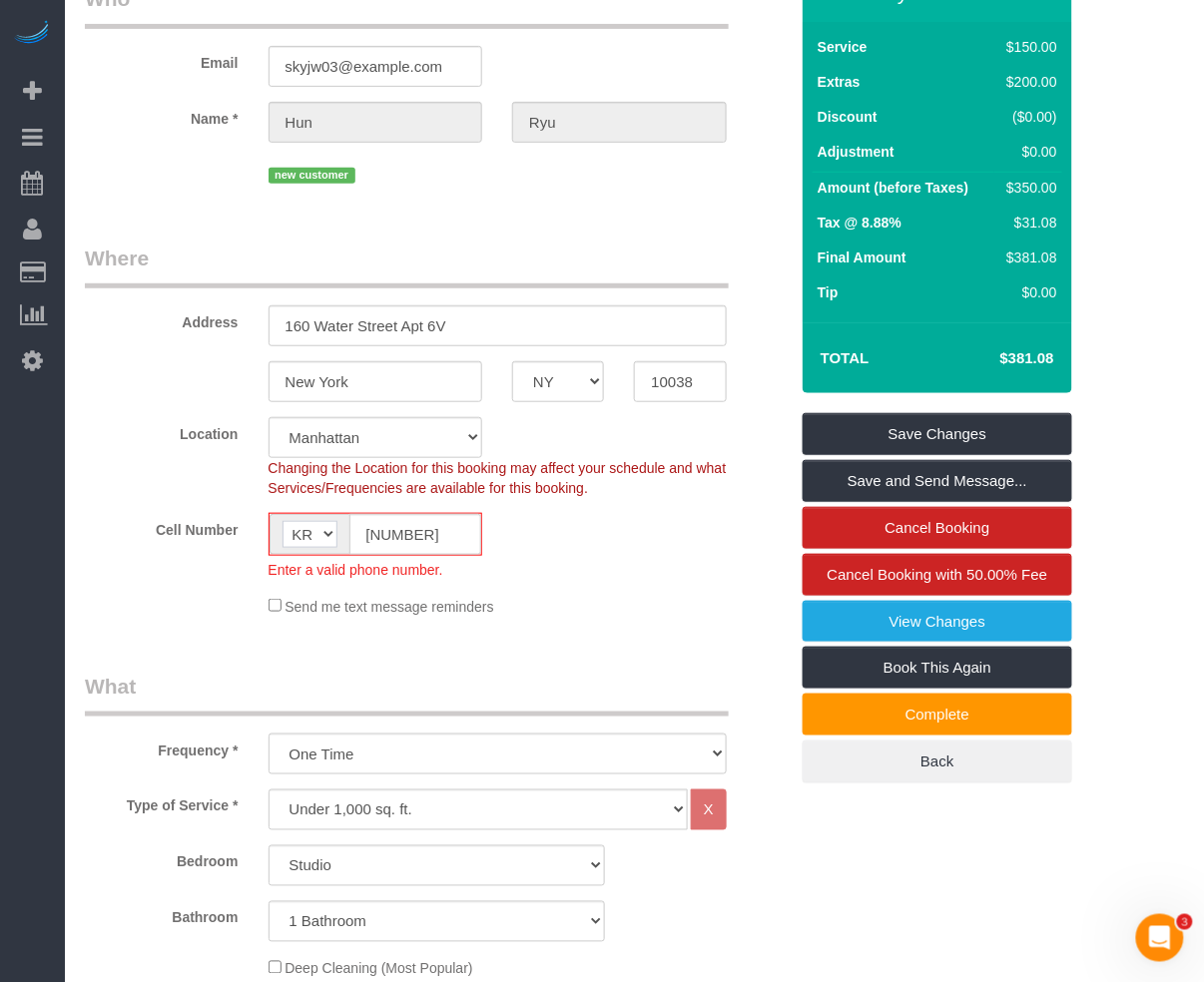 click on "AF AL DZ AD AO AI AQ AG AR AM AW AU AT AZ BS BH BD BB BY BE BZ BJ BM BT BO BA BW BR GB IO BN BG BF BI KH CM CA CV BQ KY CF TD CL CN CX CC CO KM CD CG CK CR HR CU CW CY CZ CI DK DJ DM DO TL EC EG SV GQ ER EE ET FK FO FJ FI FR GF PF TF GA GM GE DE GH GI GR GL GD GP GU GT GG GN GW GY HT HN HK HU IS IN ID IR IQ IE IM IL IT JM JP JE JO KZ KE KI KP KR KW KG LA LV LB LS LR LY LI LT LU MO MK MG MW MY MV ML MT MH MQ MR MU YT MX FM MD MC MN ME MS MA MZ MM NA NR NP NL NC NZ NI NE NG NU NF MP NO OM PK PW PS PA PG PY PE PH PN PL PT PR QA RO RU RW RE AS WS SM ST SA SN RS SC SL SG SK SI SB SO ZA GS SS ES LK BL SH KN LC SX MF PM VC SD SR SJ SZ SE CH SY TW TJ TZ TH TG TK TO TT TN TR TM TC TV UM UG UA AE US UY UZ VU VA VE VN VG VI WF EH YE ZM ZW AX" 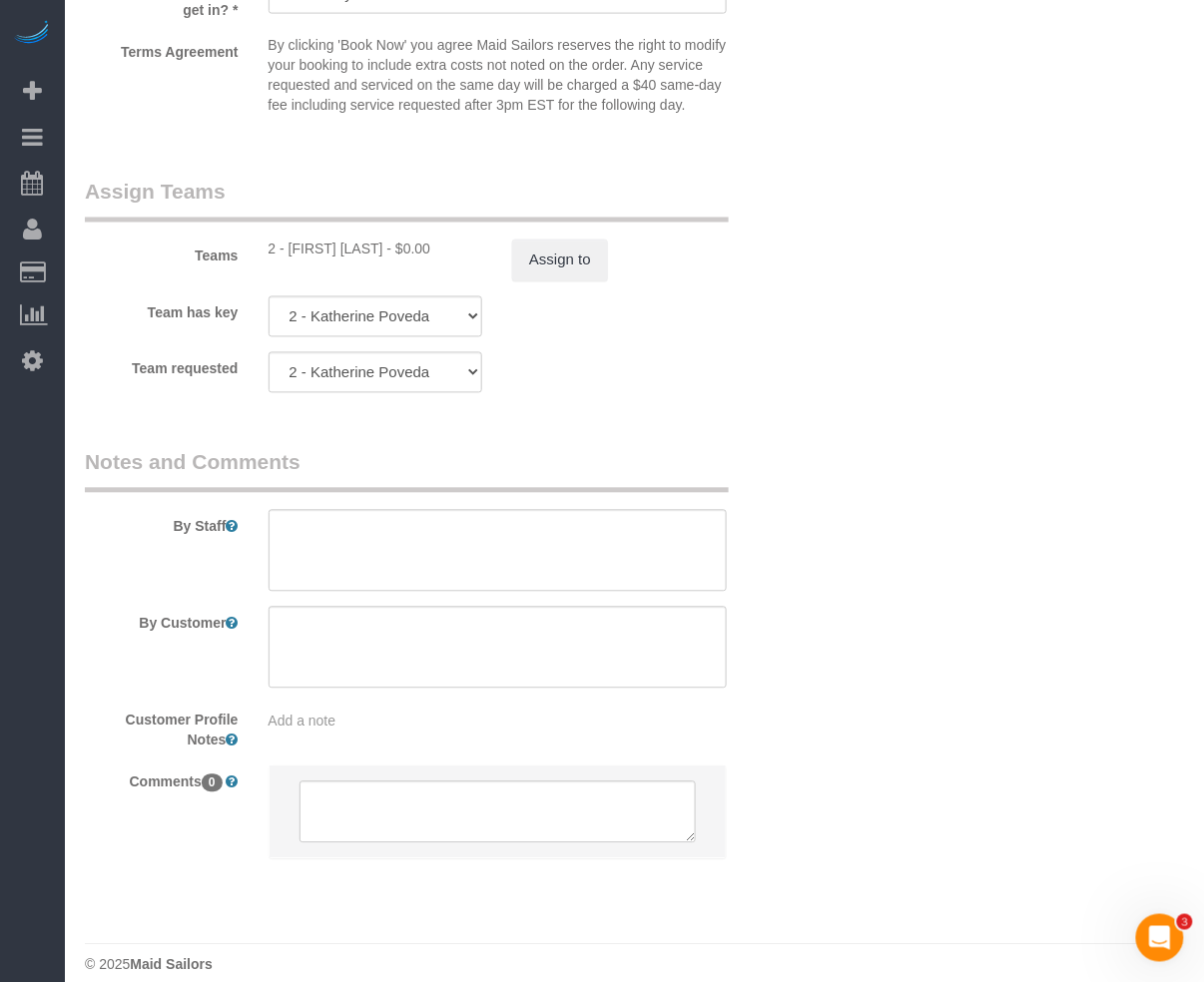 scroll, scrollTop: 2528, scrollLeft: 0, axis: vertical 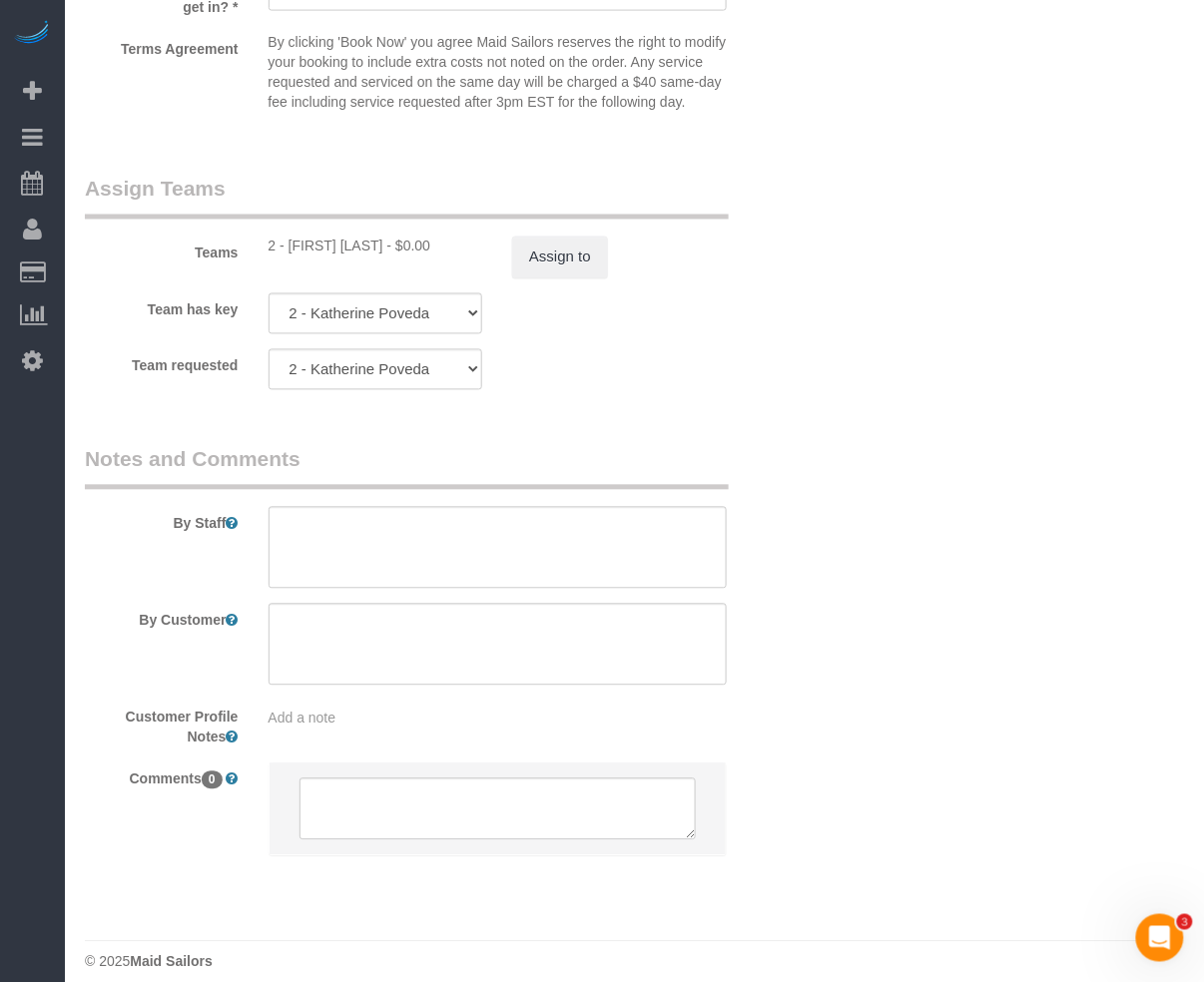 click on "Add a note" at bounding box center (497, 719) 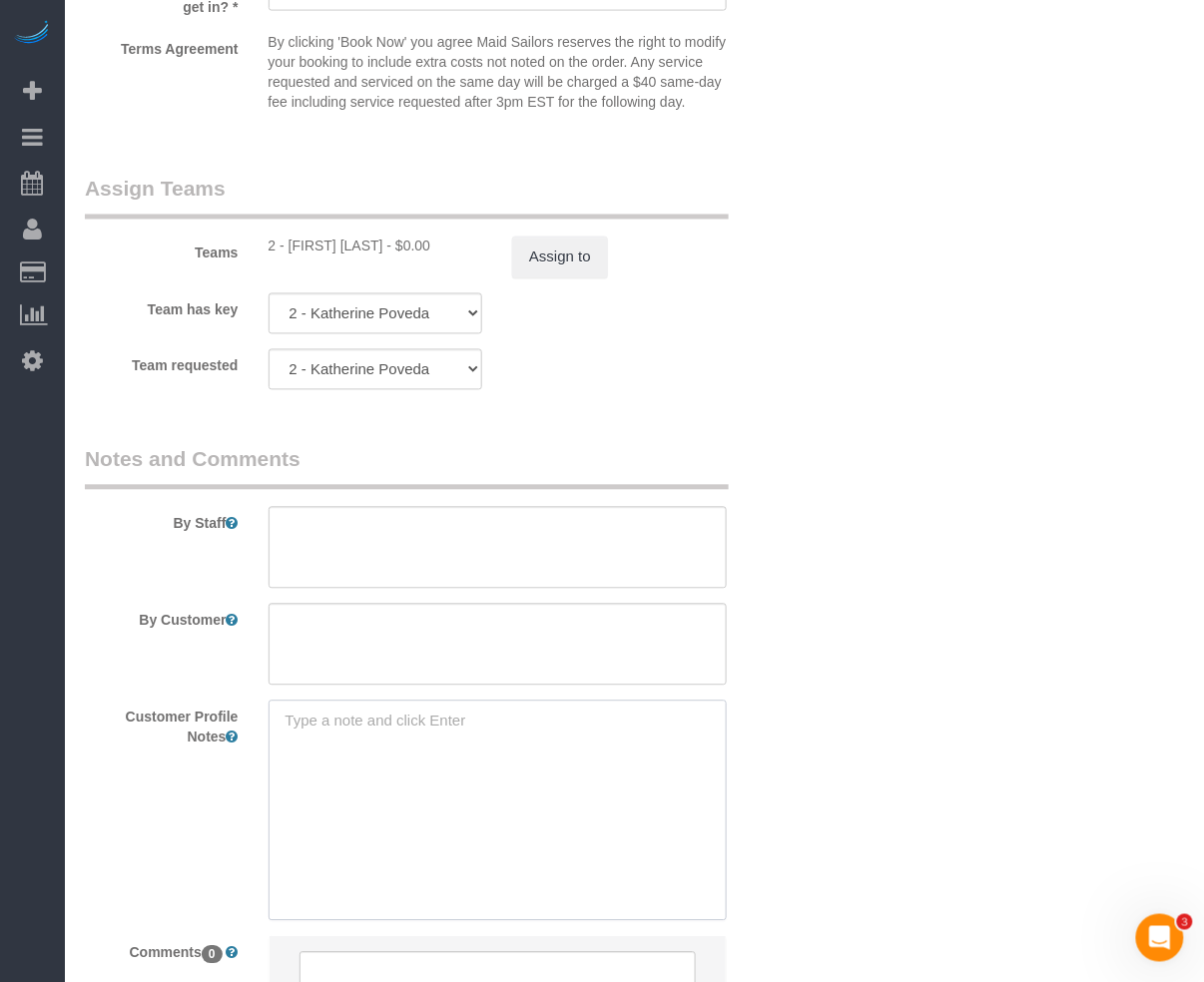 click at bounding box center (497, 810) 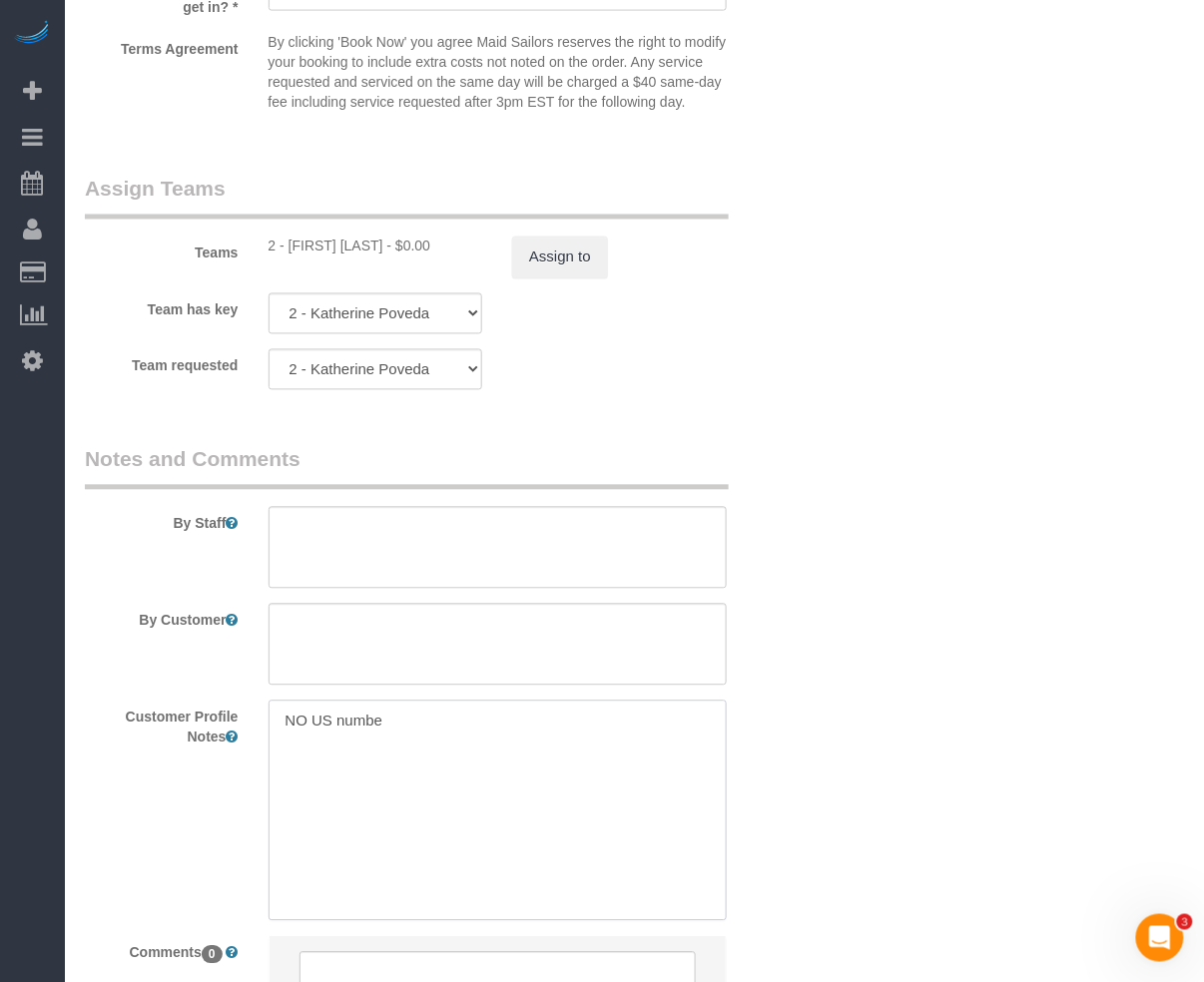 type on "NO US number" 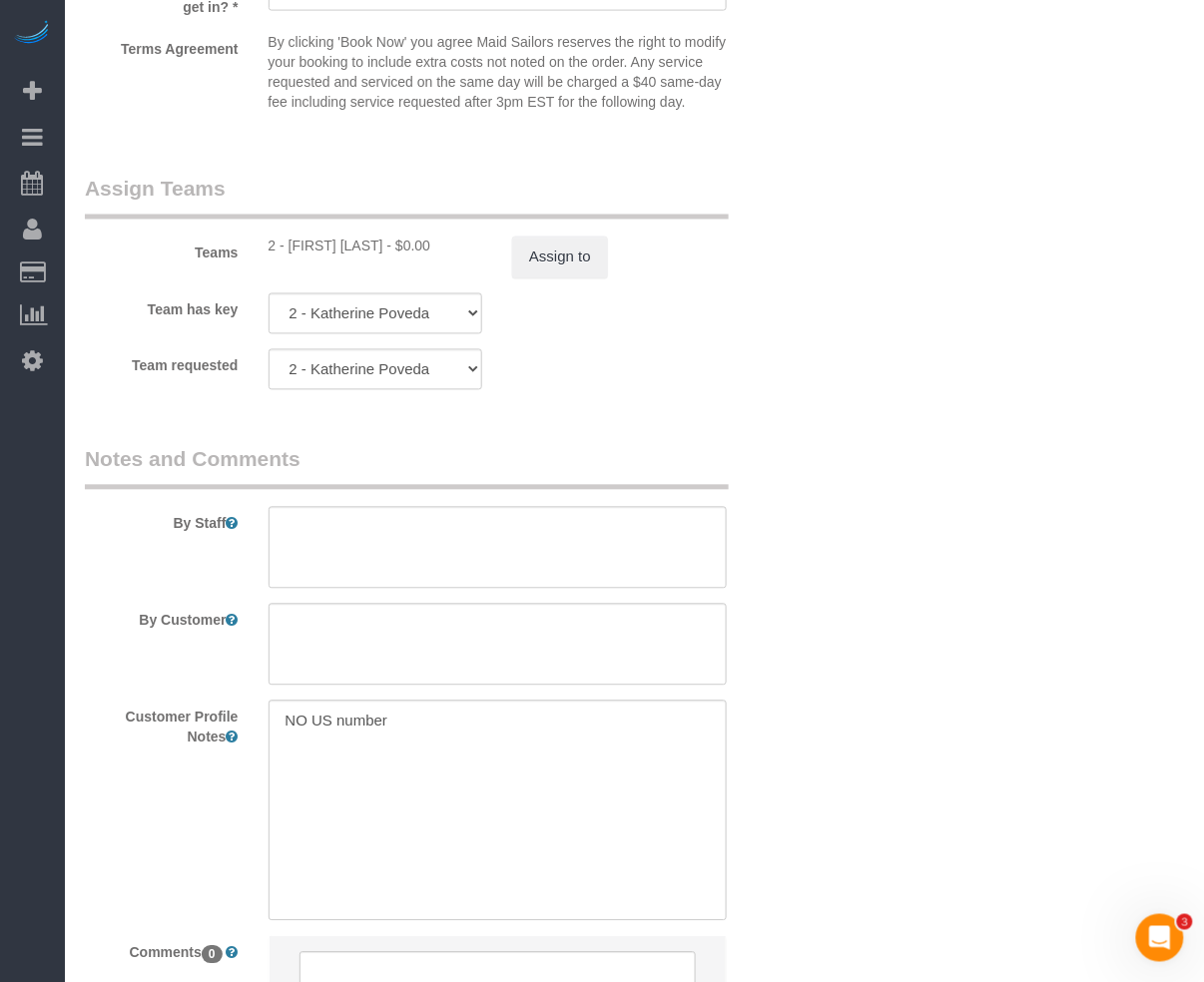 drag, startPoint x: 970, startPoint y: 509, endPoint x: 966, endPoint y: 519, distance: 10.77033 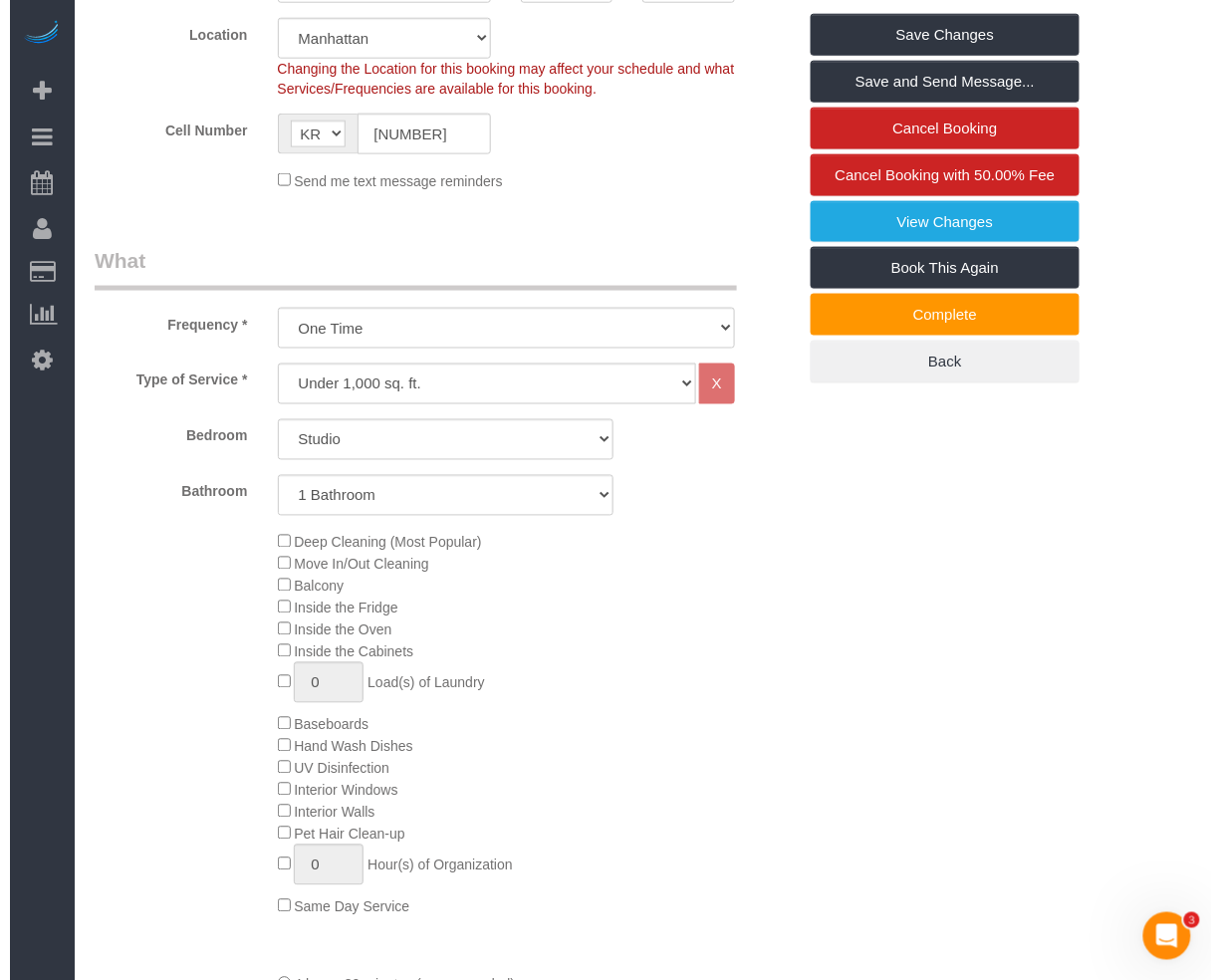 scroll, scrollTop: 0, scrollLeft: 0, axis: both 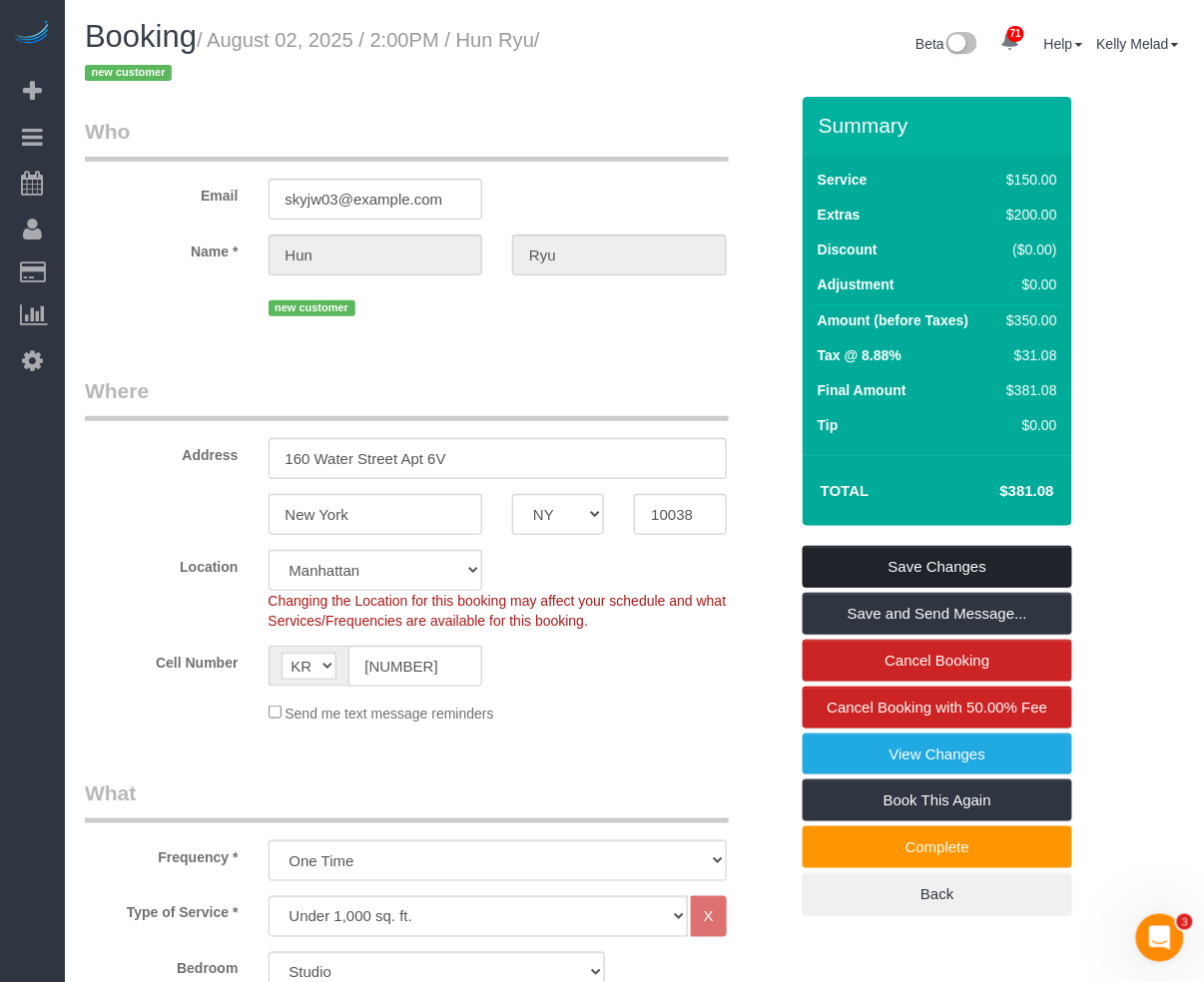 click on "Save Changes" at bounding box center (937, 567) 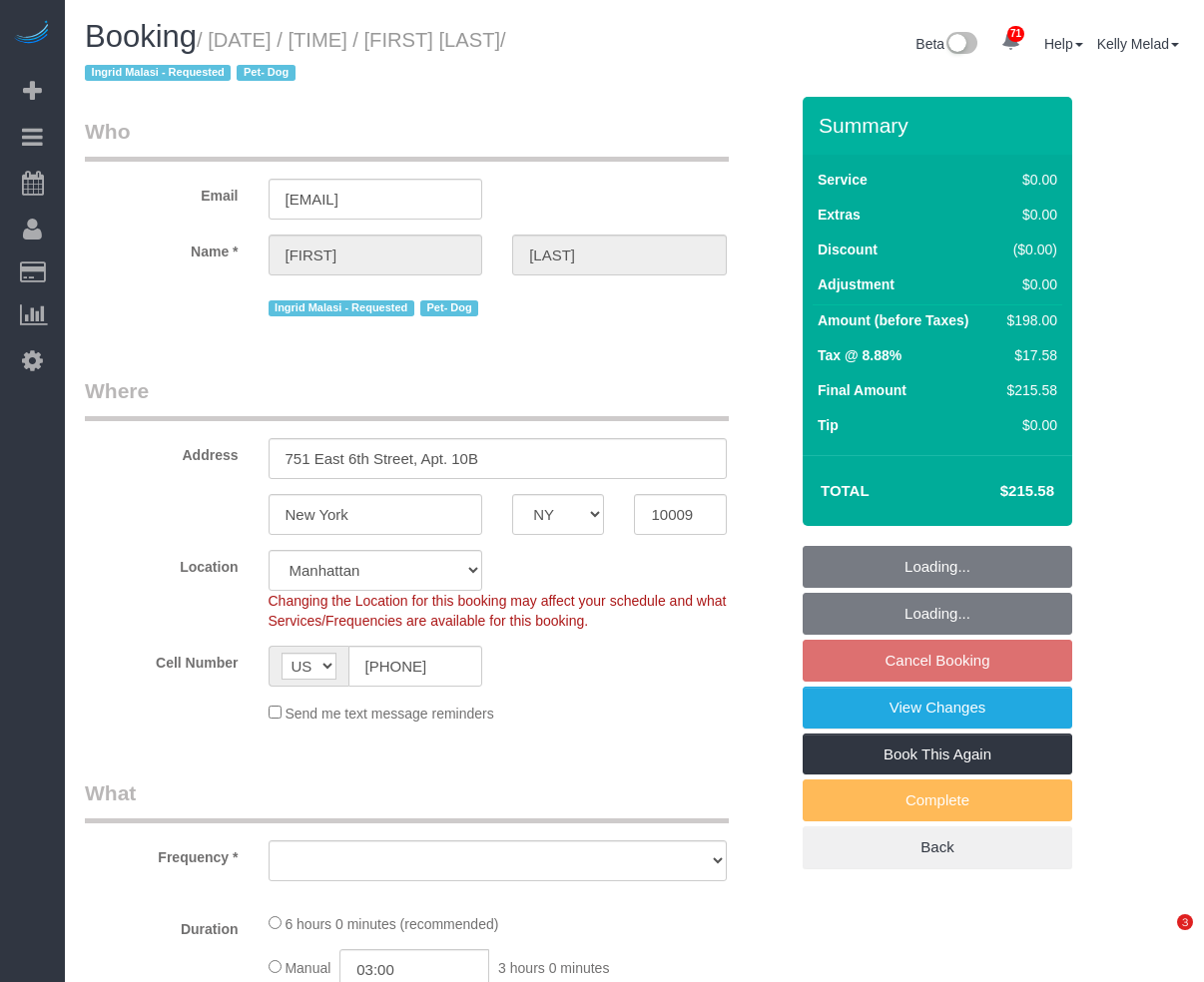 select on "NY" 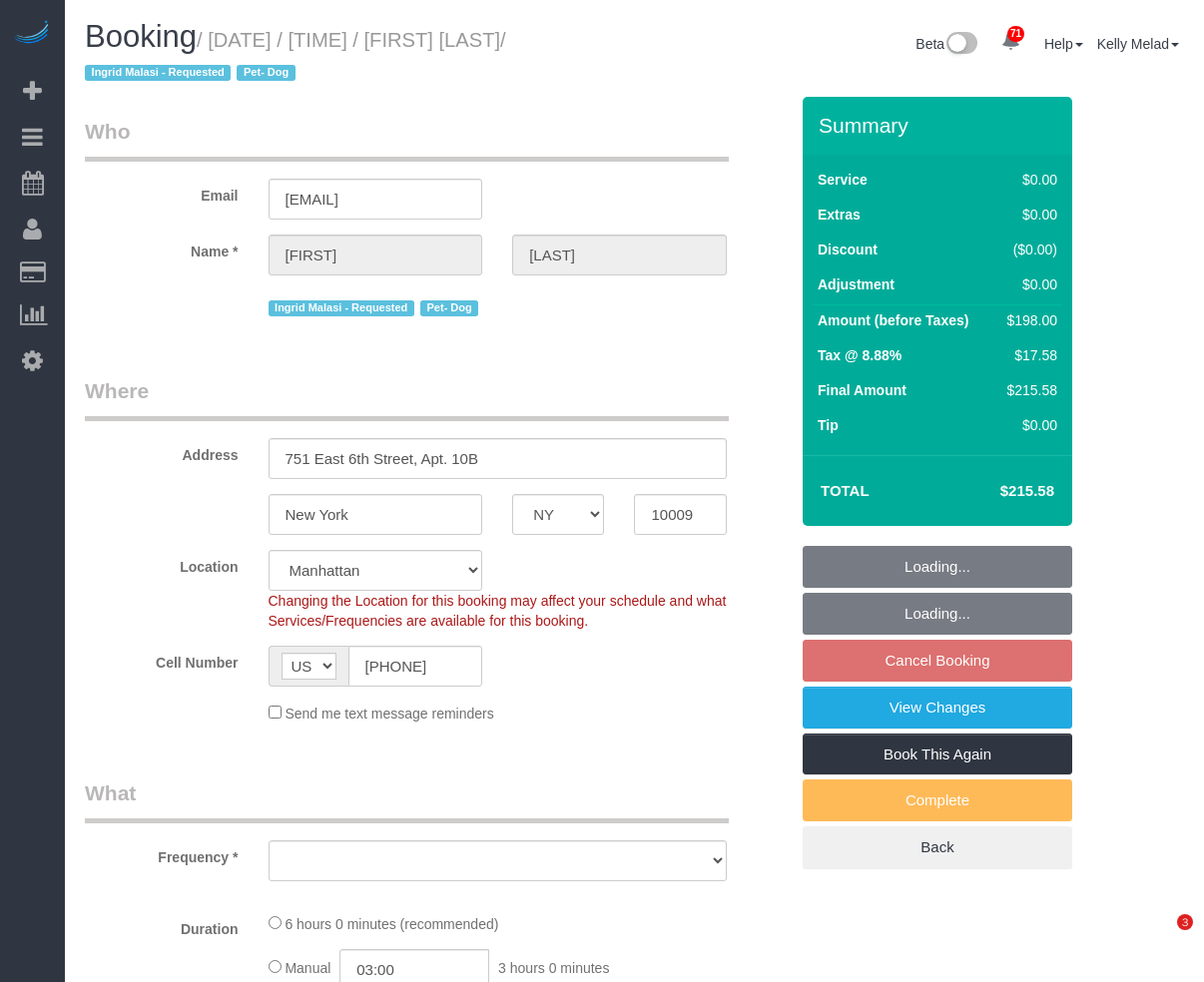 scroll, scrollTop: 0, scrollLeft: 0, axis: both 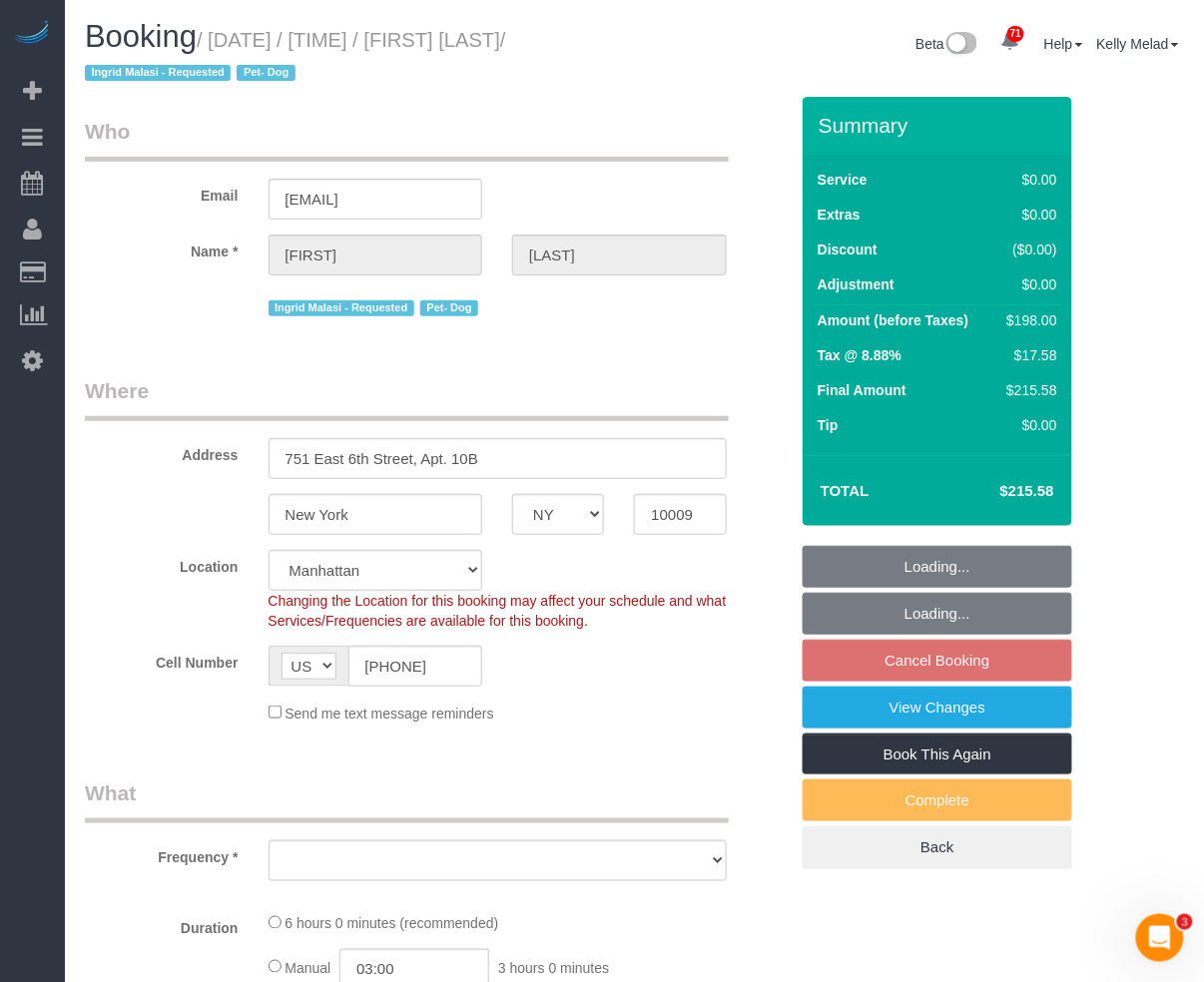 select on "object:844" 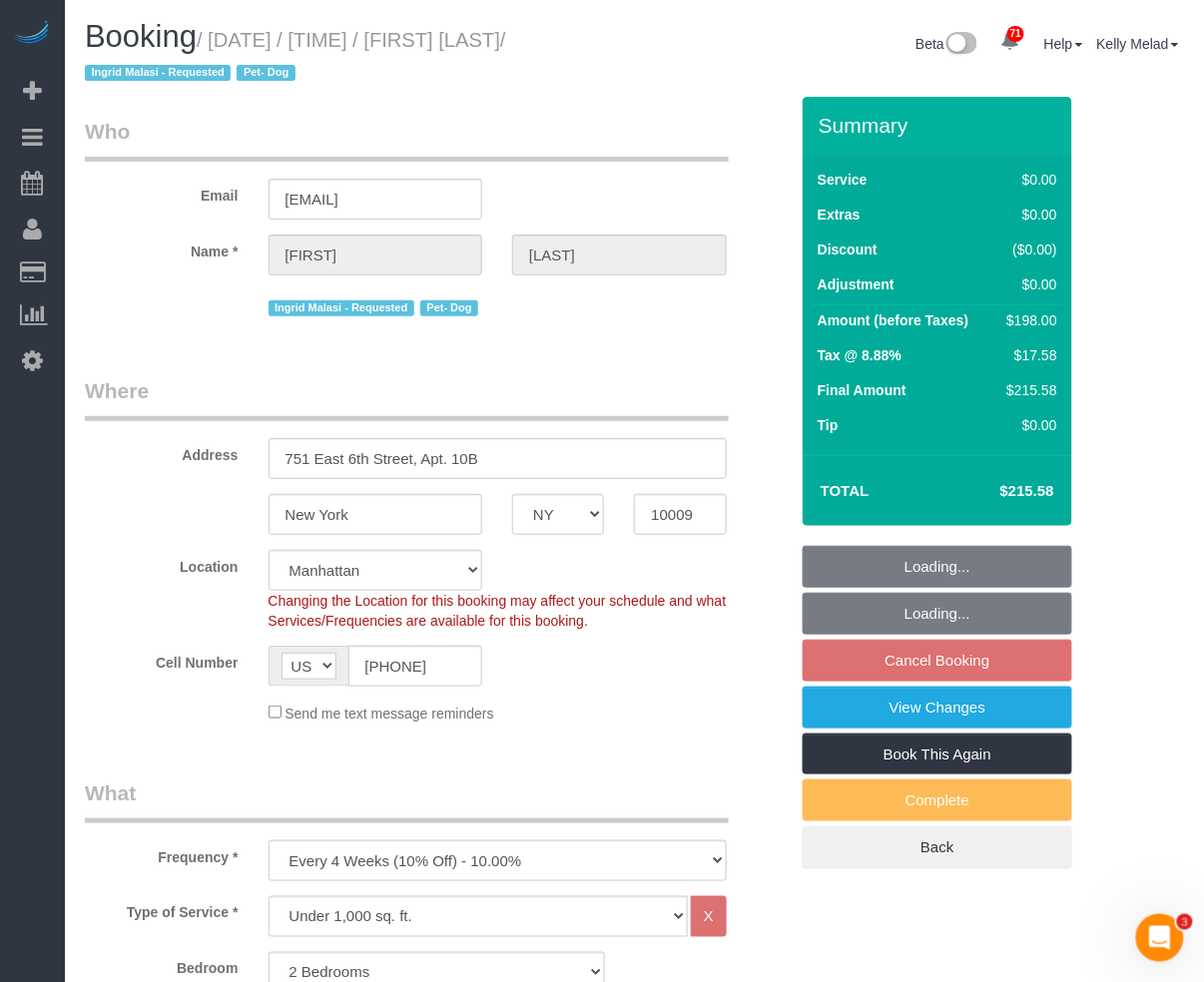 select on "object:1096" 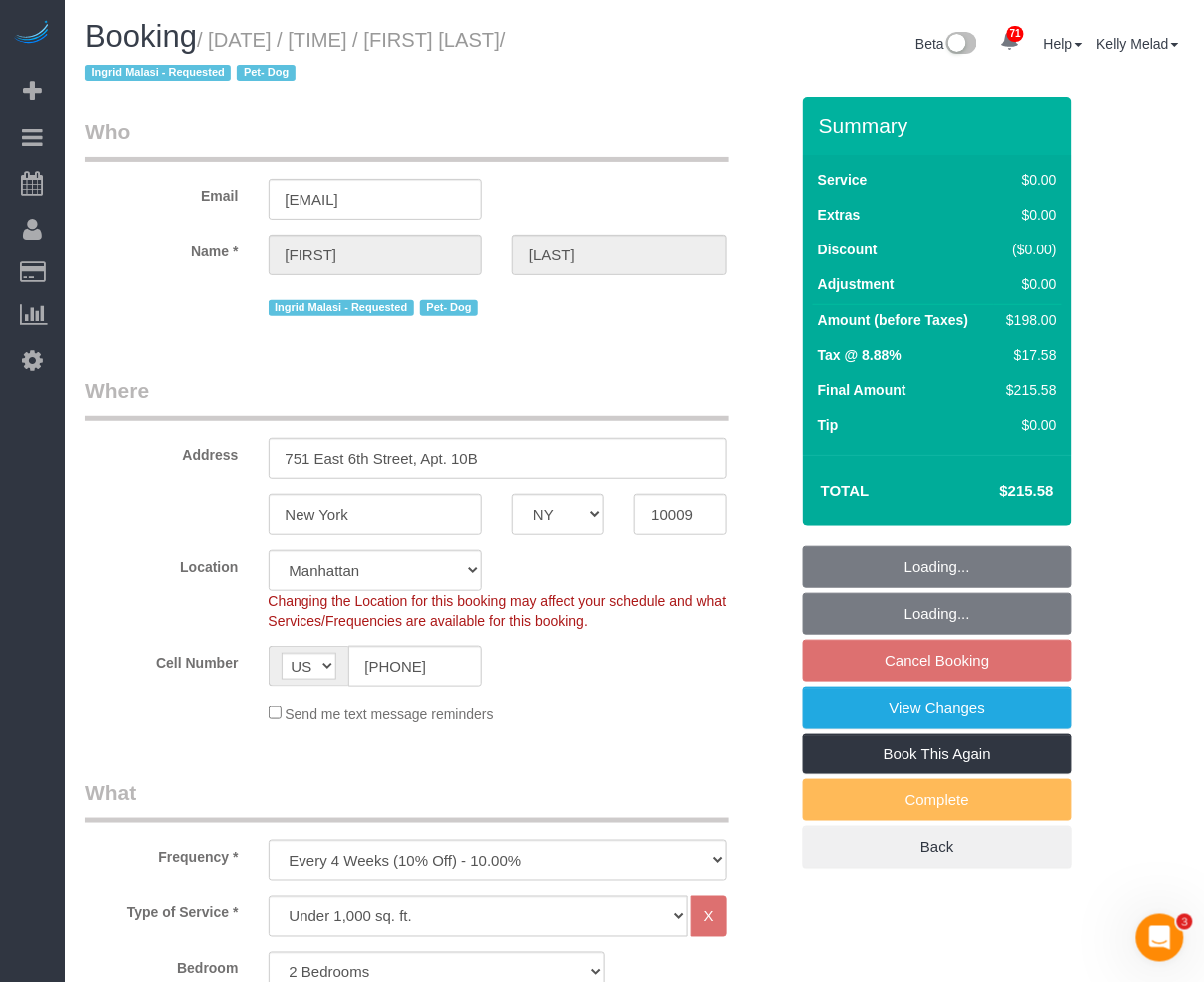 select on "2" 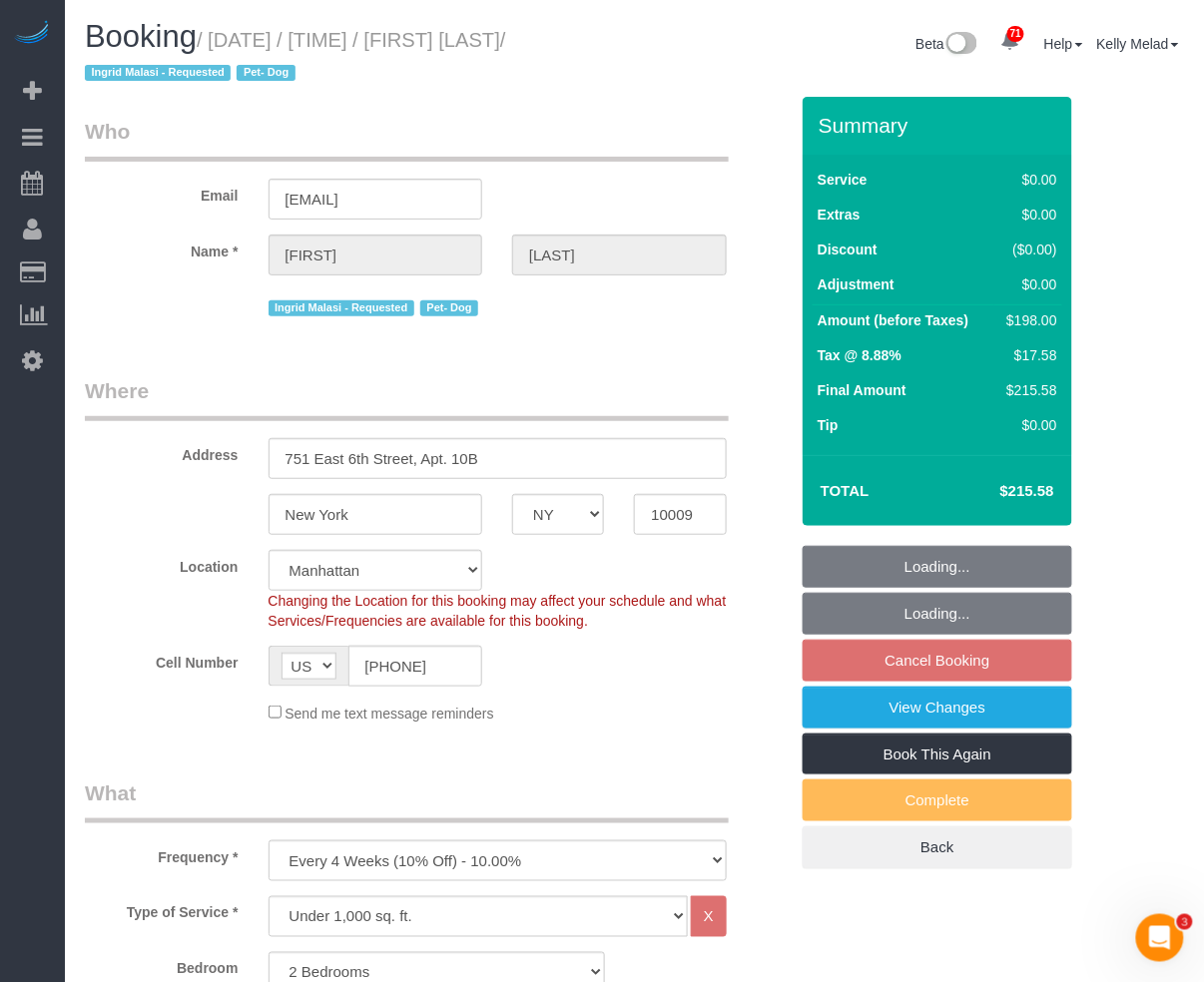 select on "spot2" 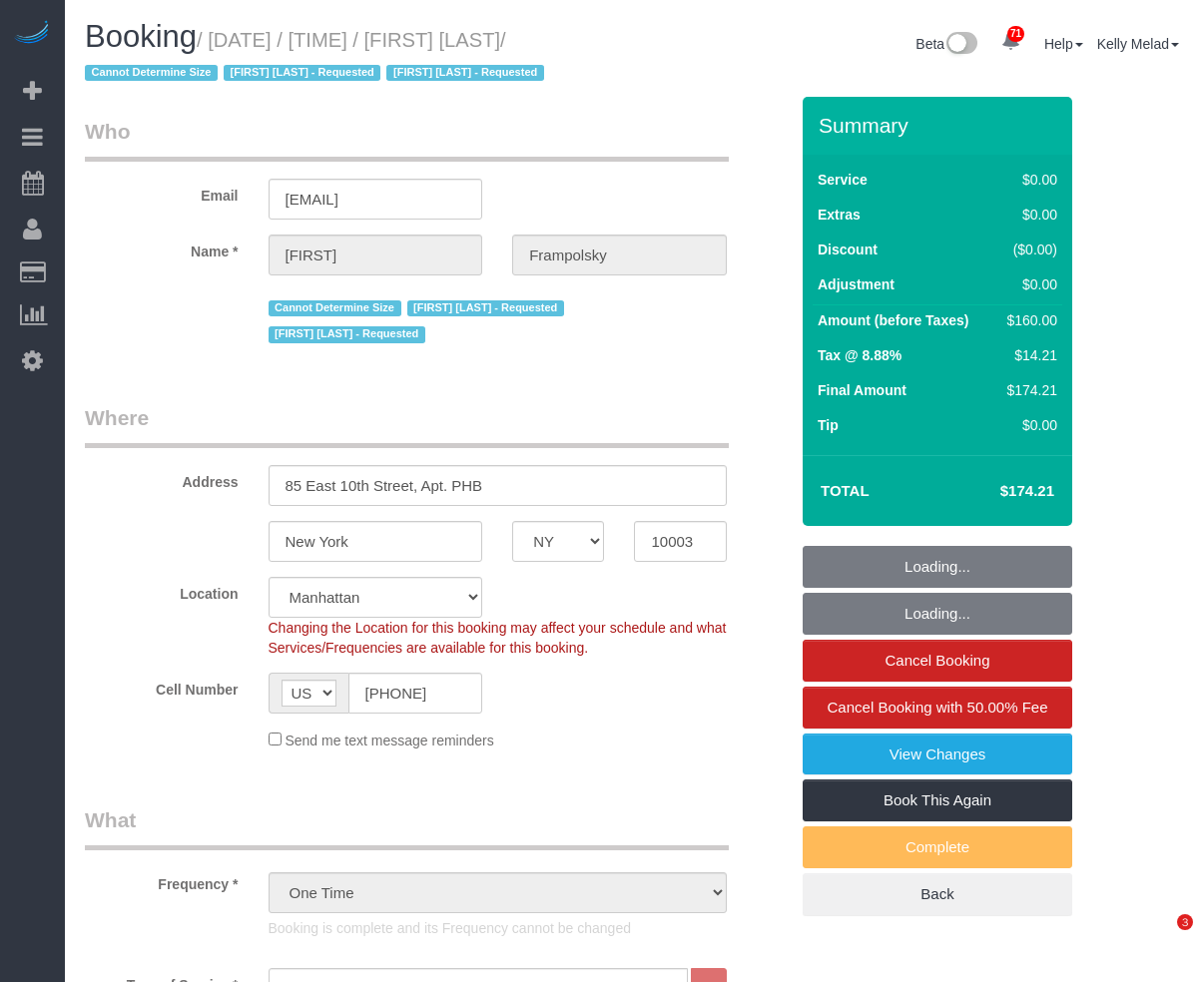select on "NY" 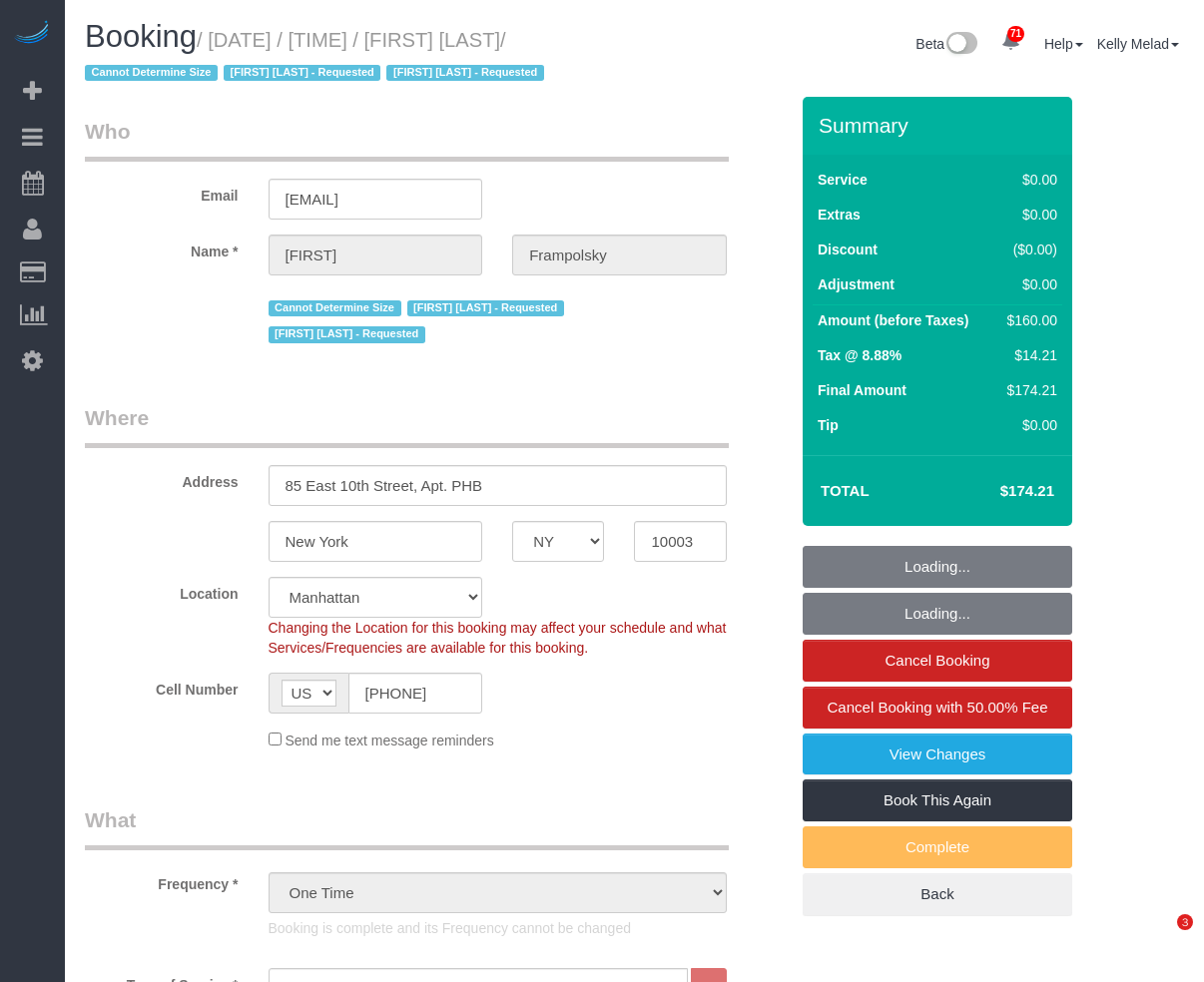 select on "1" 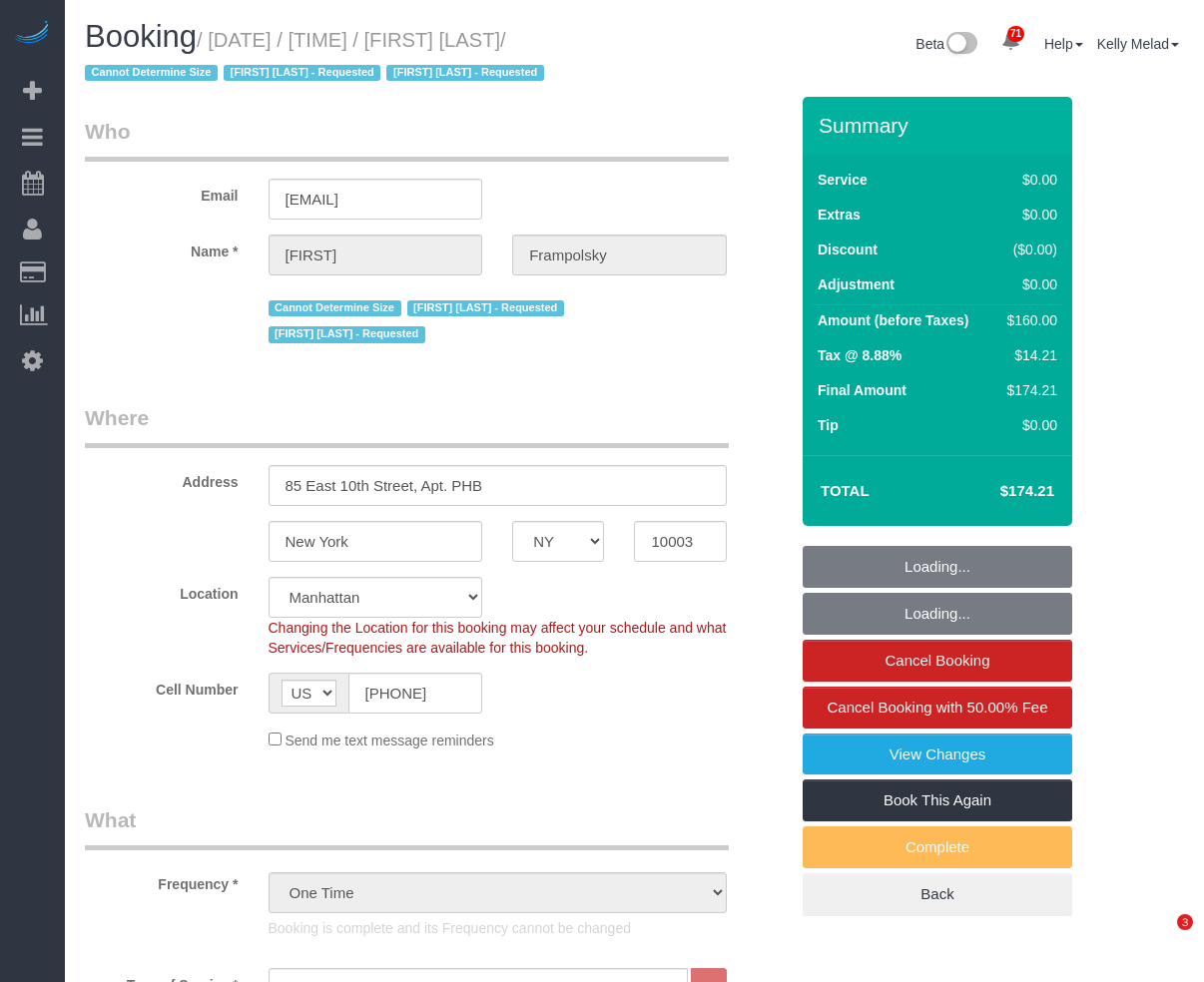 select on "spot1" 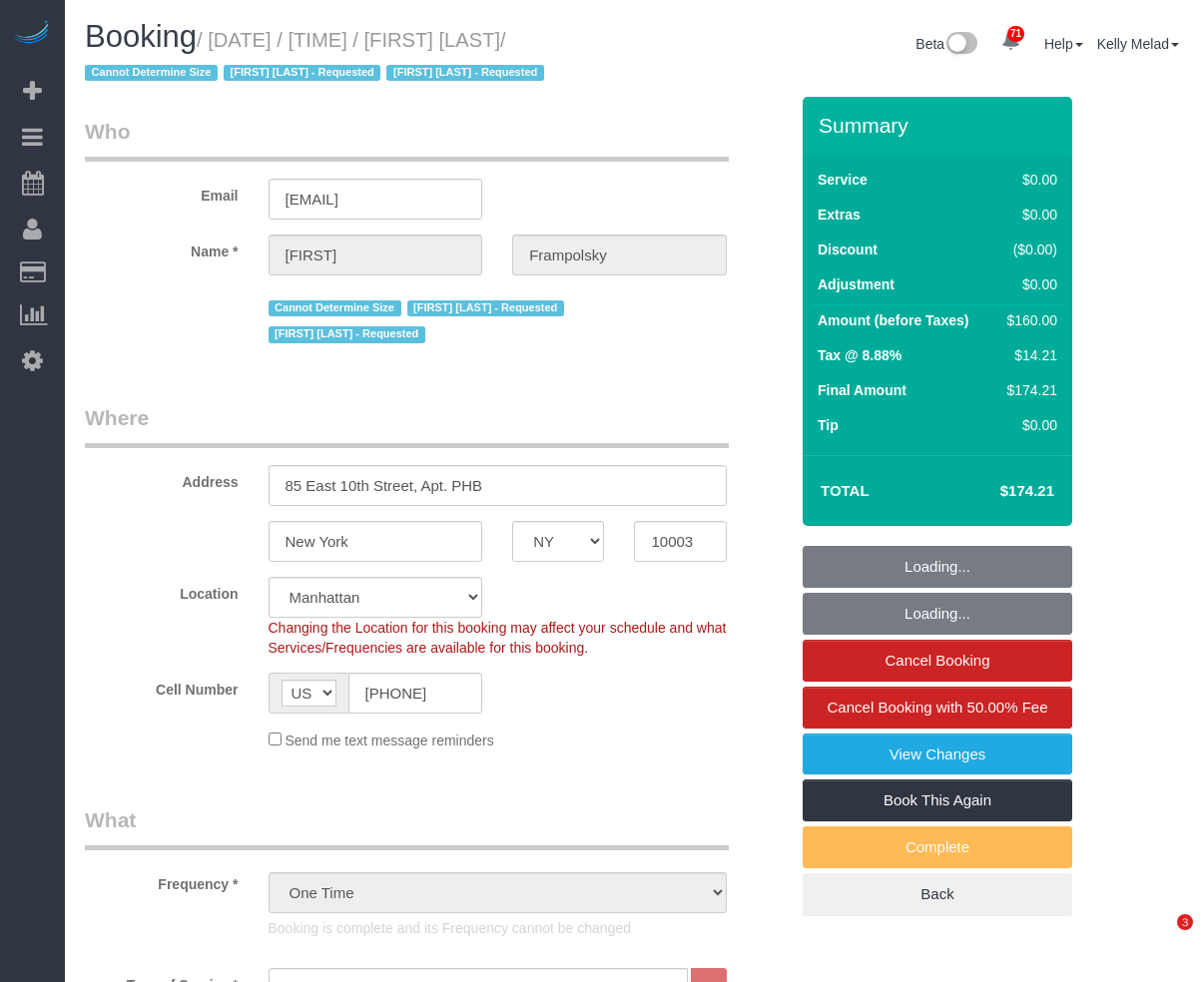 scroll, scrollTop: 0, scrollLeft: 0, axis: both 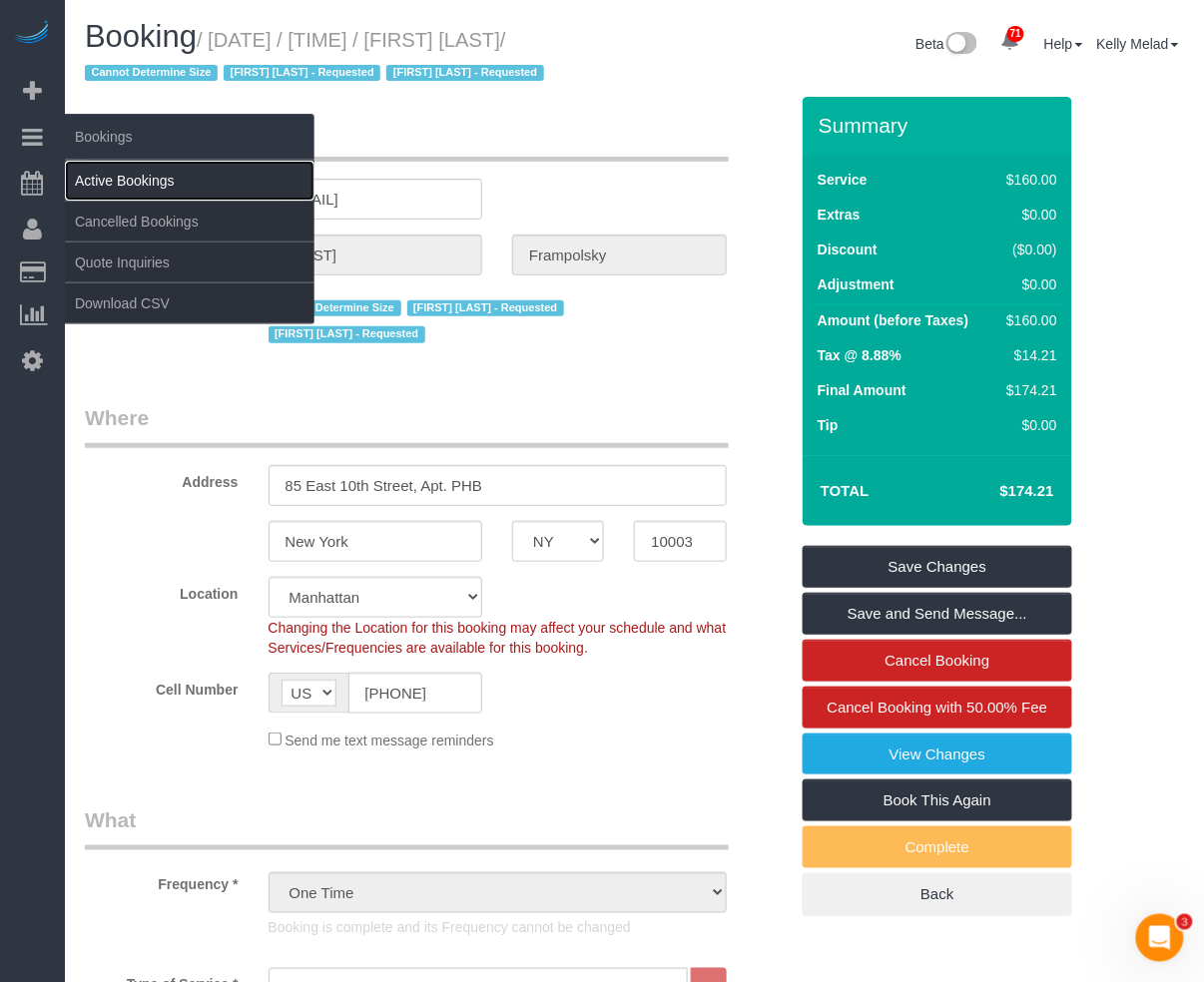 click on "Active Bookings" at bounding box center (190, 181) 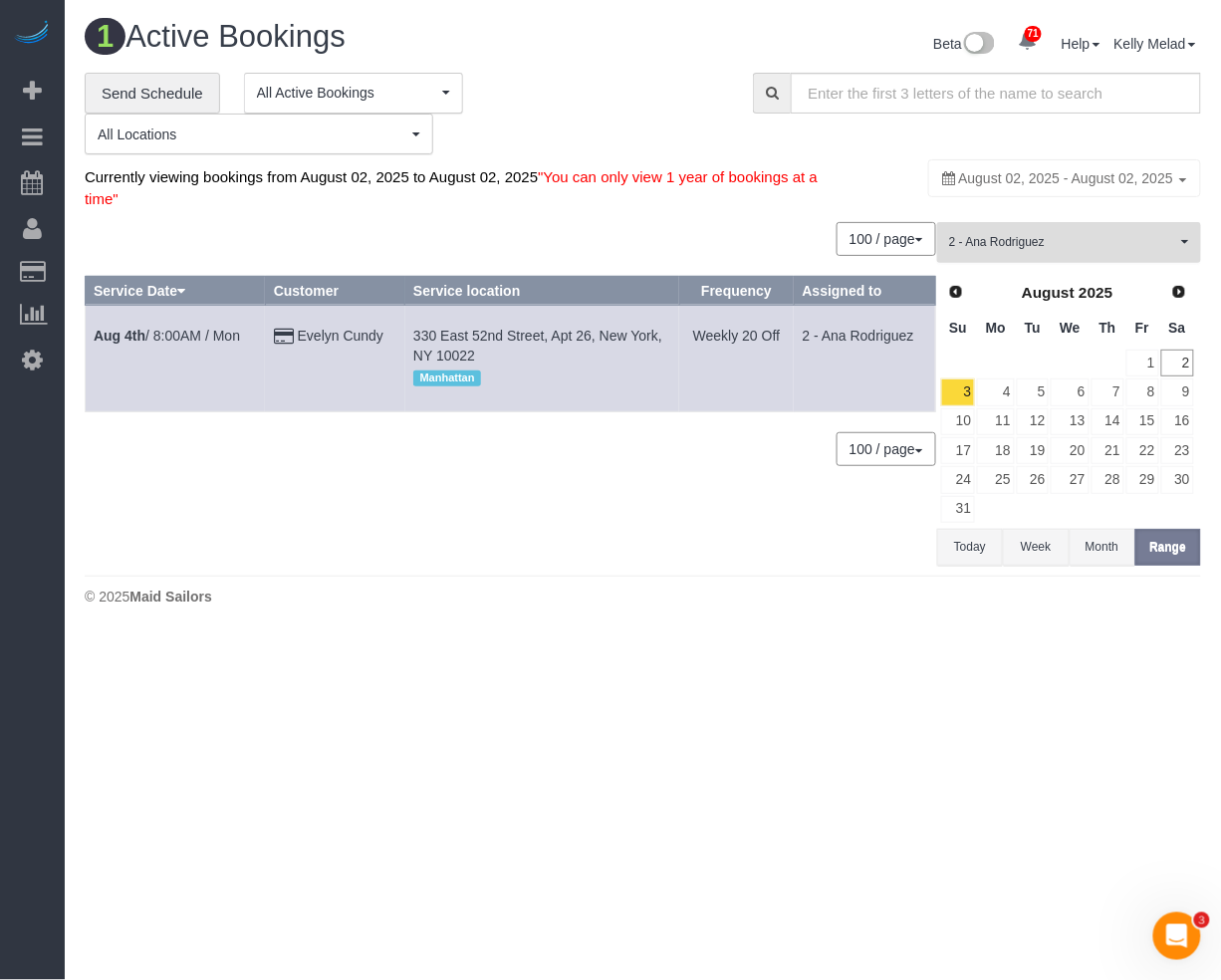 click on "2 - Ana Rodriguez" at bounding box center (1063, 242) 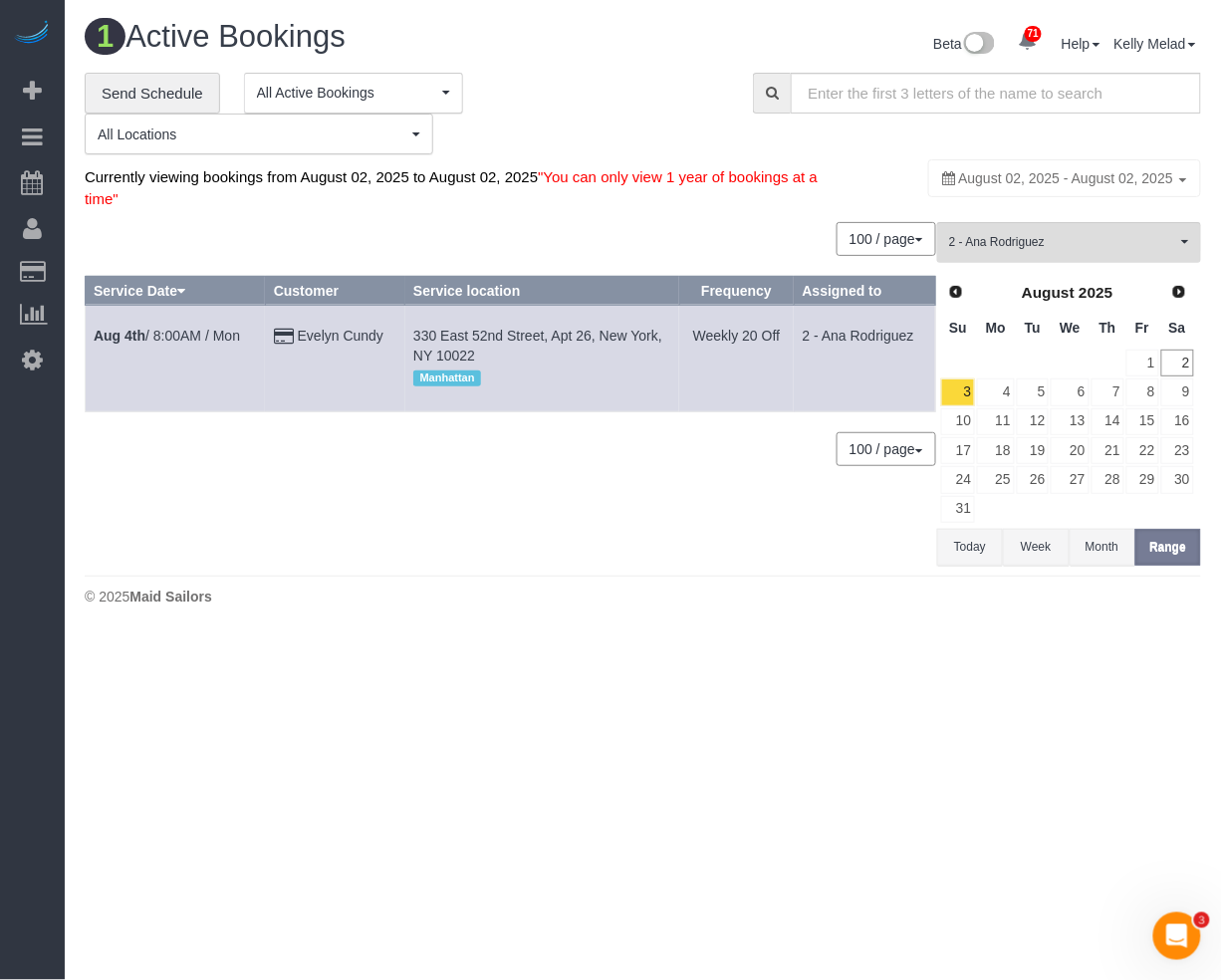 scroll, scrollTop: 1104, scrollLeft: 0, axis: vertical 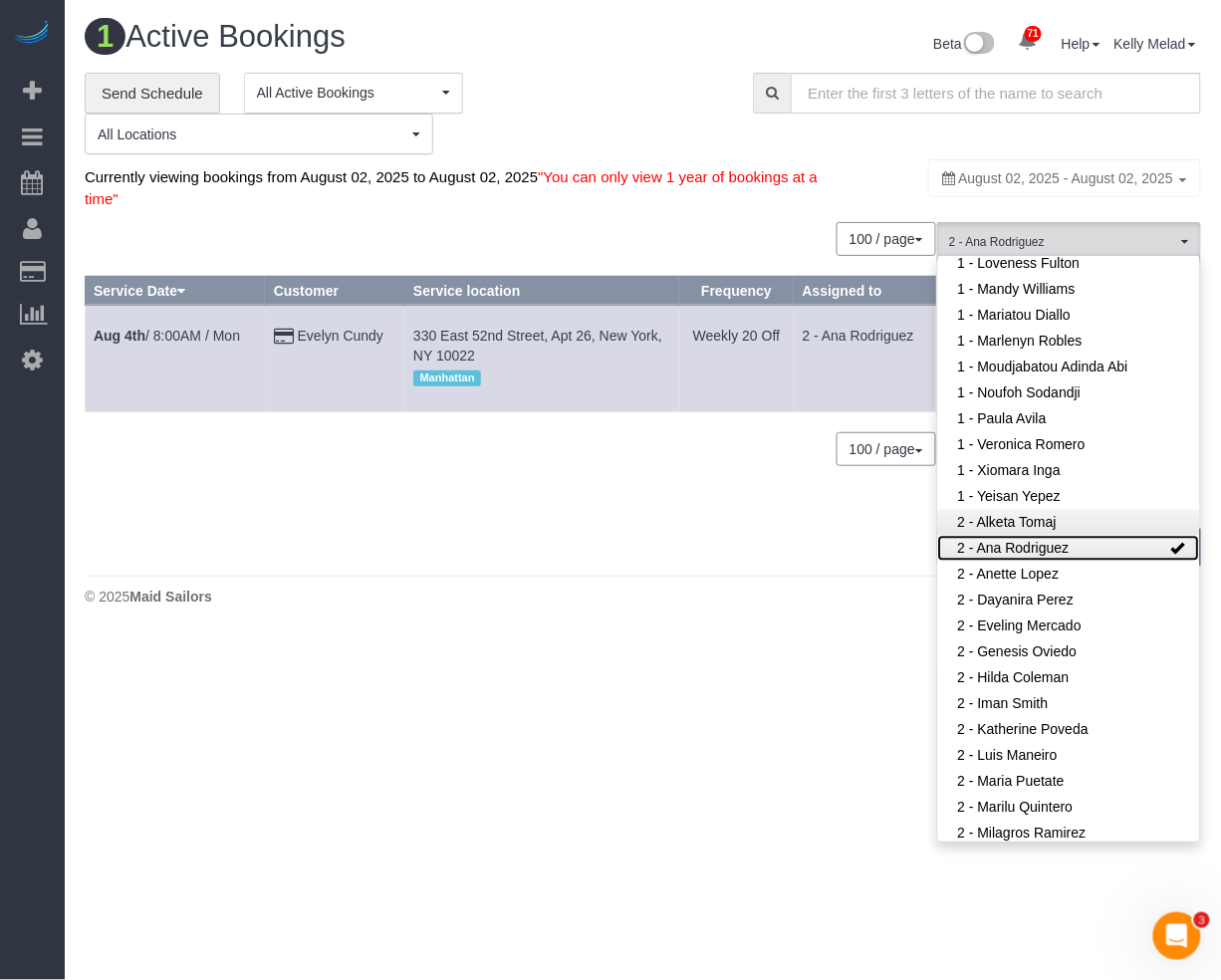 drag, startPoint x: 1135, startPoint y: 554, endPoint x: 1125, endPoint y: 518, distance: 37.363083 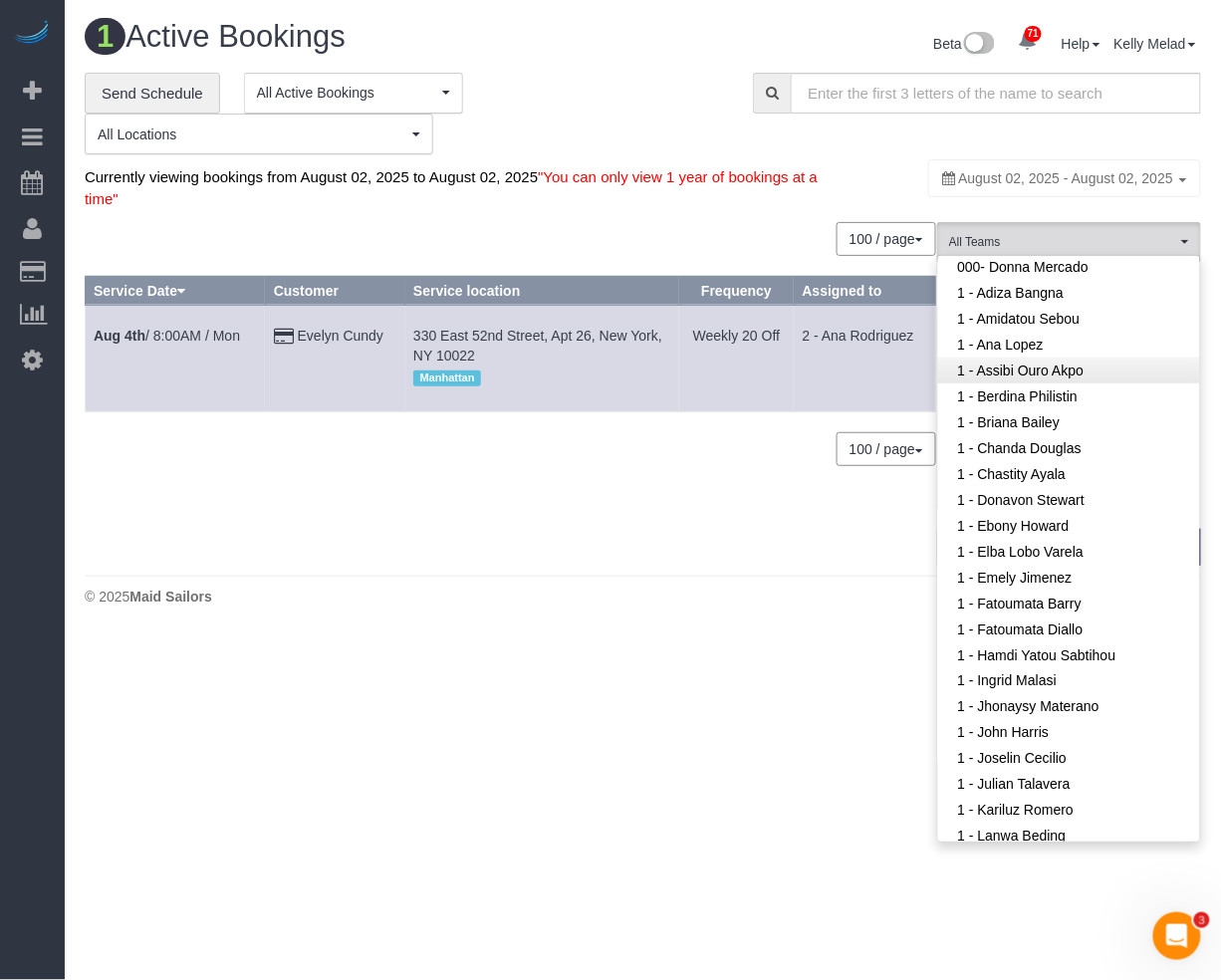 scroll, scrollTop: 440, scrollLeft: 0, axis: vertical 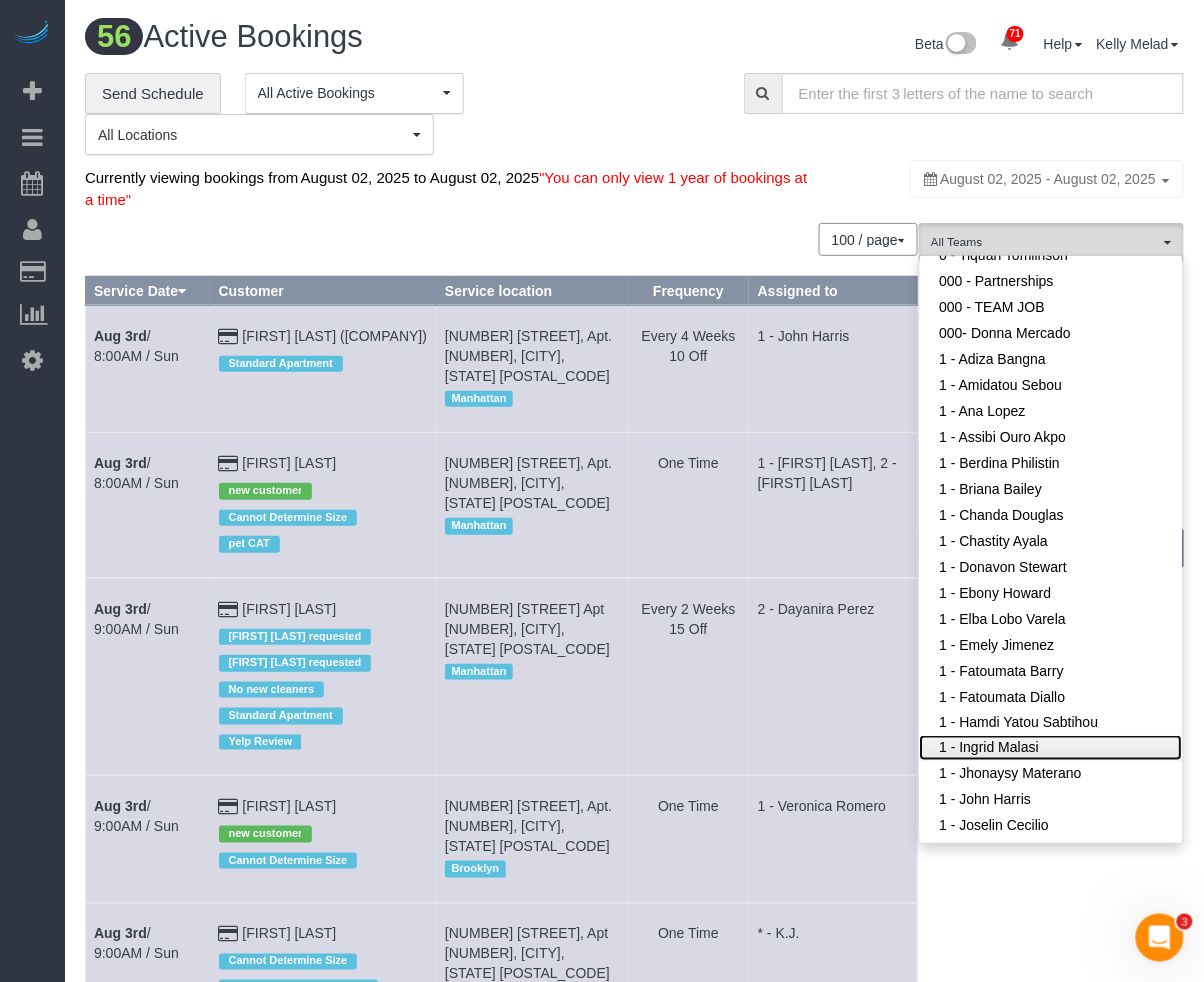 click on "1 - Ingrid Malasi" at bounding box center (1051, 748) 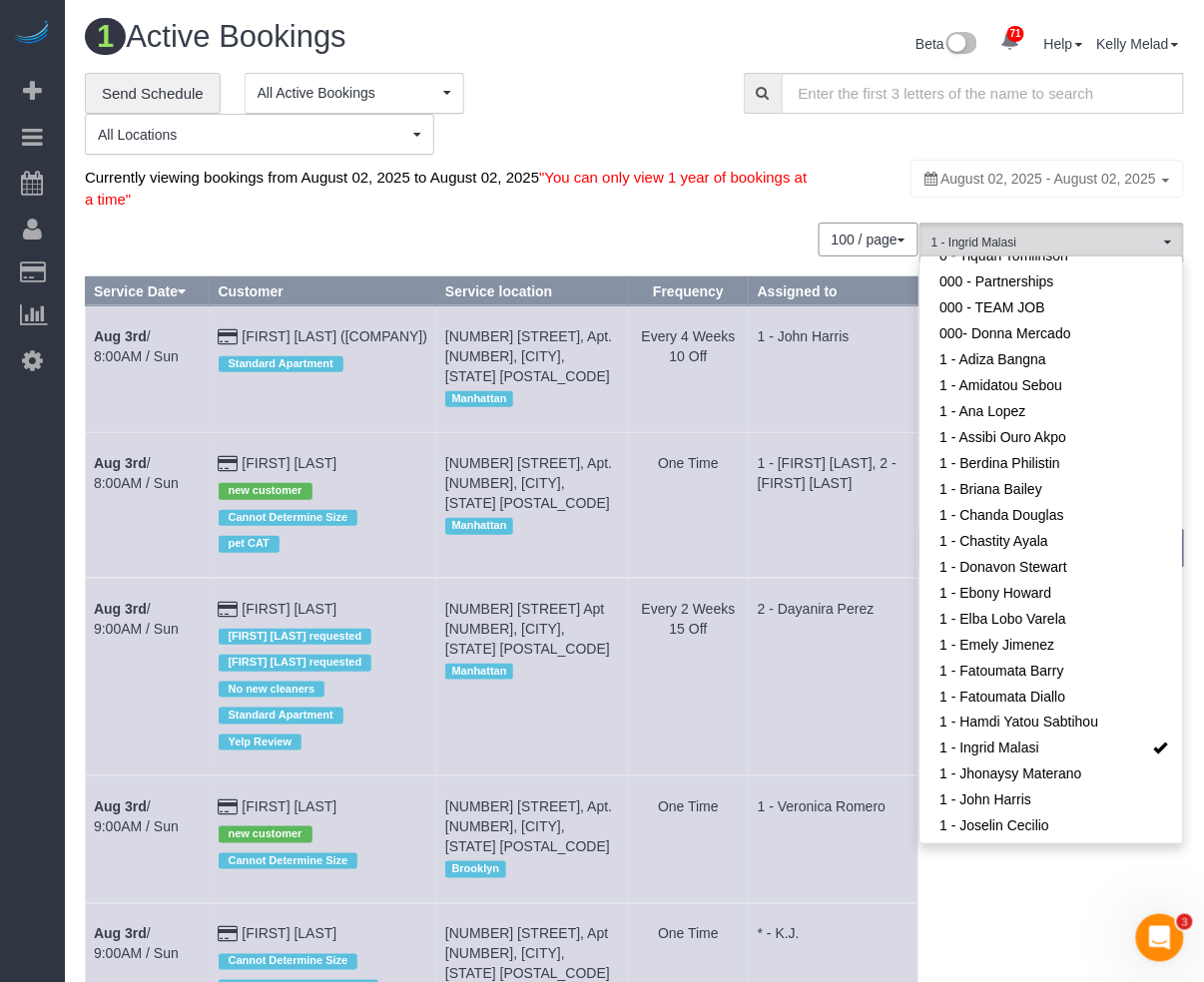 click on "**********" at bounding box center [399, 114] 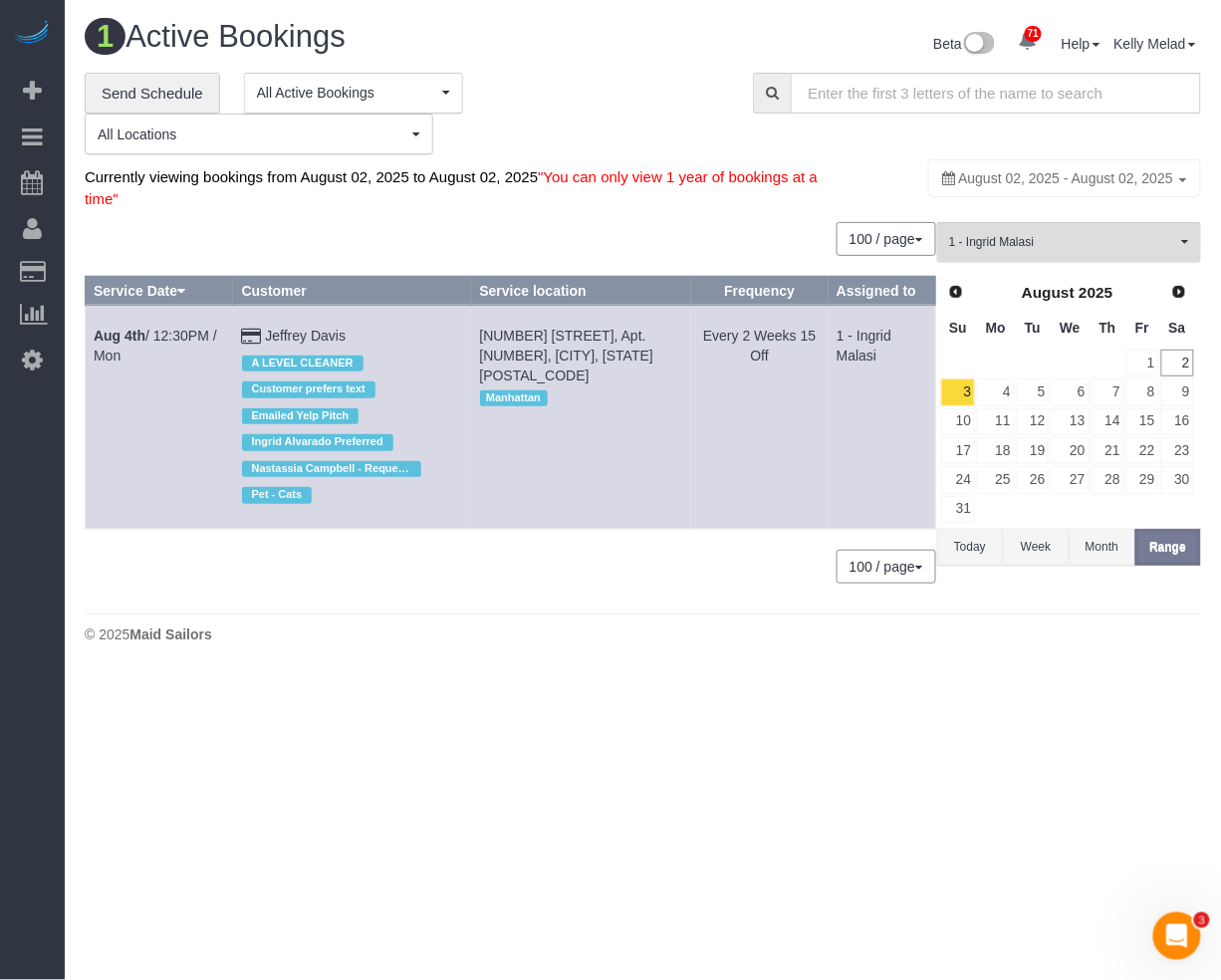 click on "August 02, 2025 - August 02, 2025" at bounding box center [1066, 178] 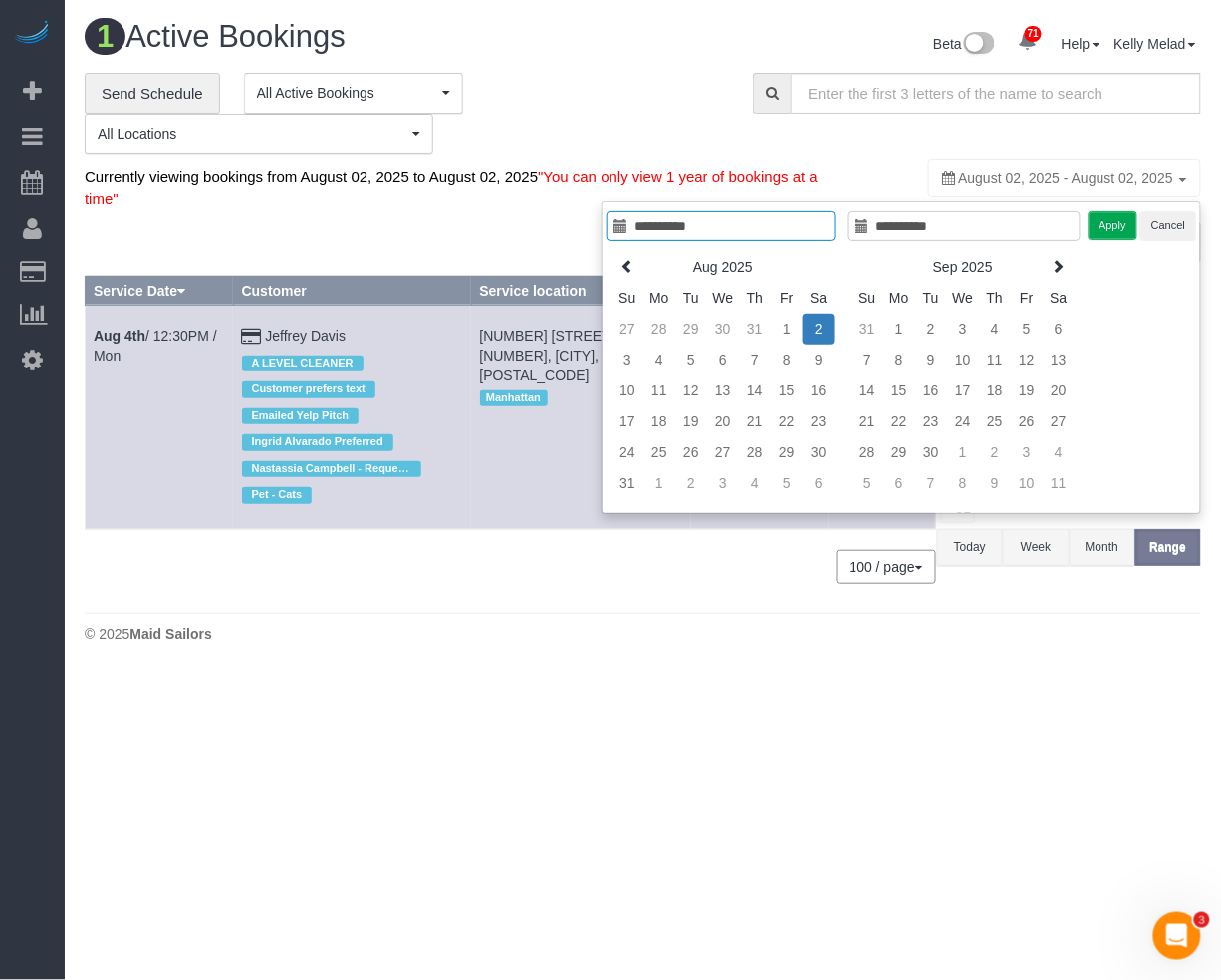 type on "**********" 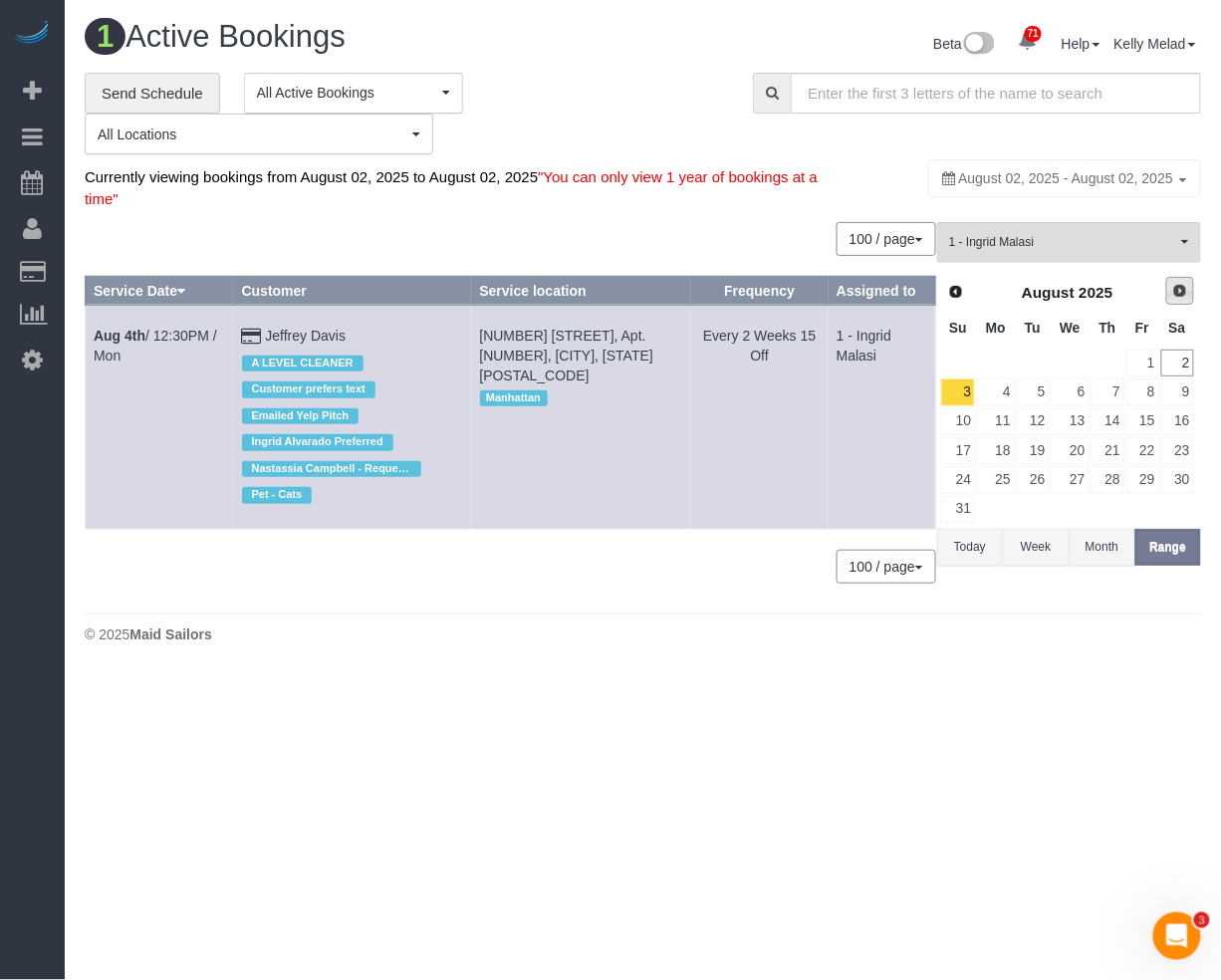 click on "Next" at bounding box center (1180, 291) 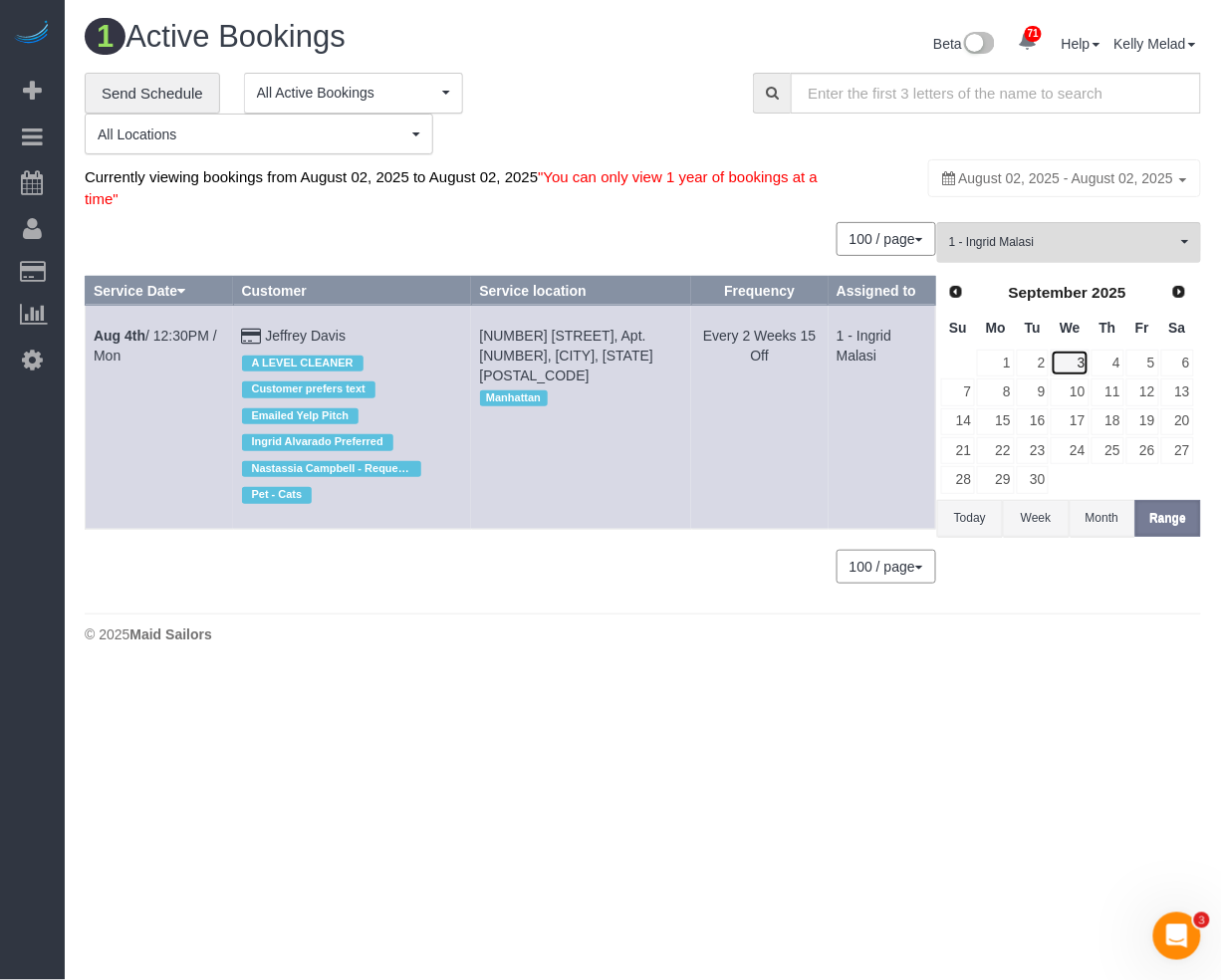 click on "3" at bounding box center (1070, 363) 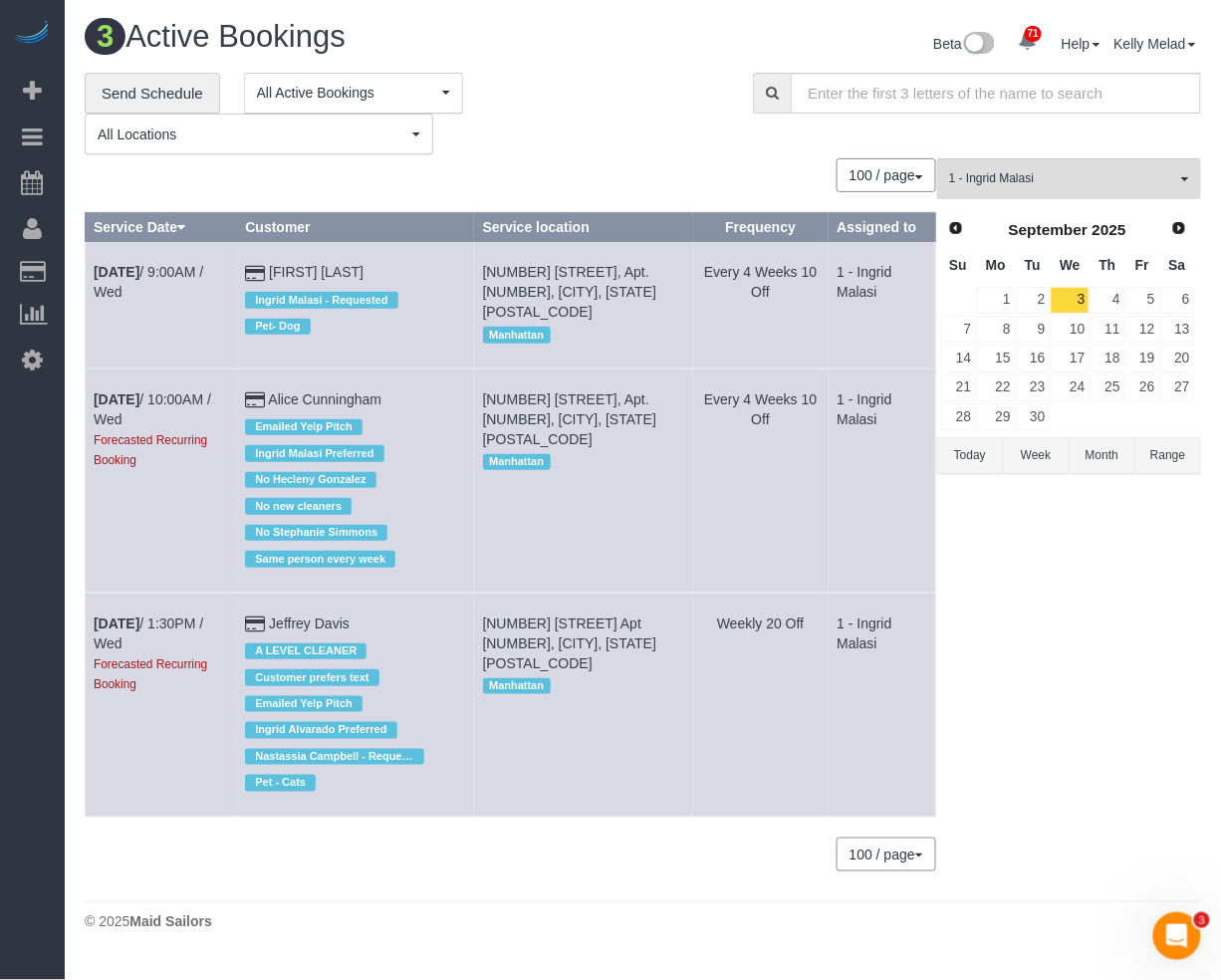 click on "**********" at bounding box center [403, 114] 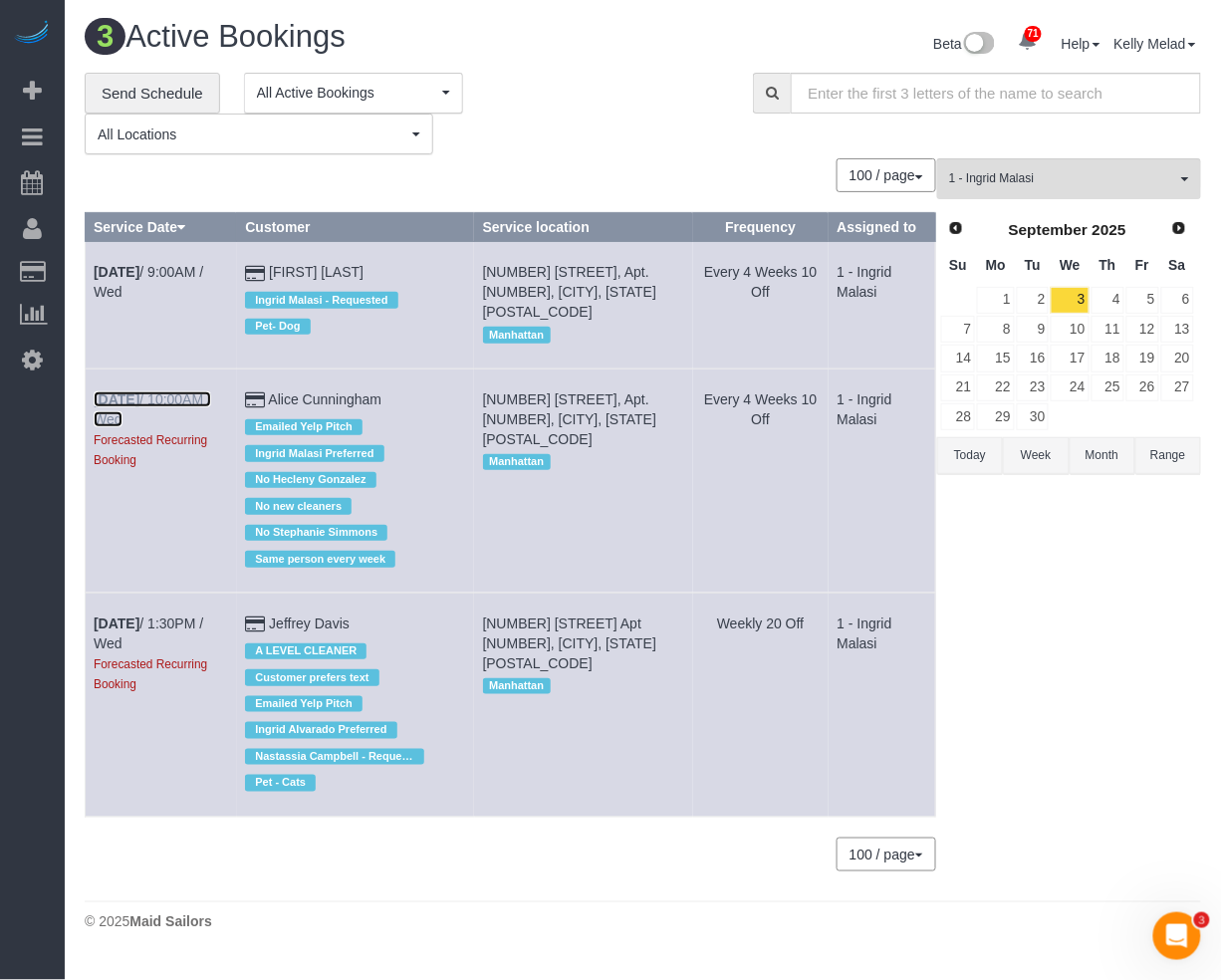 click on "Sep 3rd
/ 10:00AM / Wed" at bounding box center (152, 409) 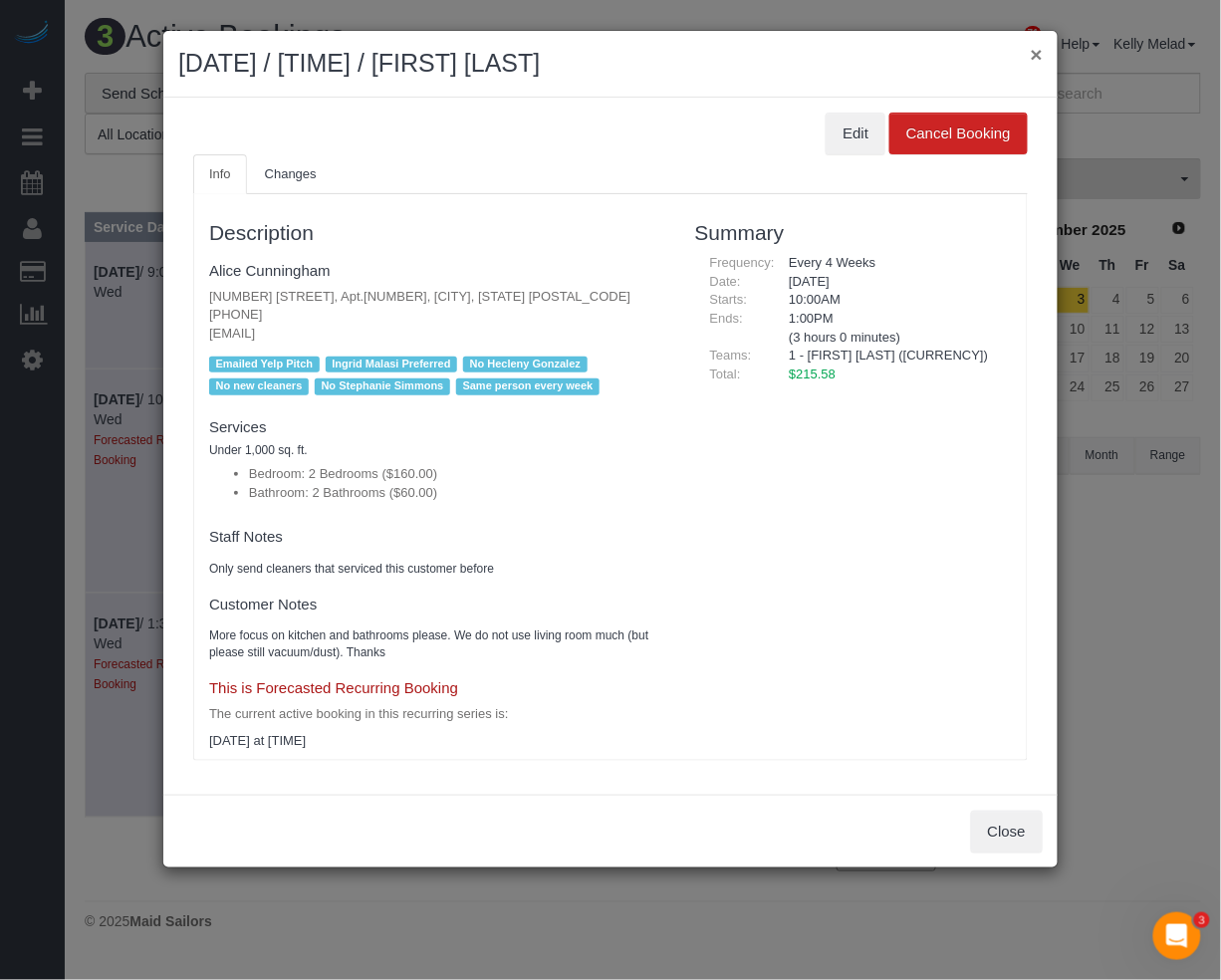 click on "×" at bounding box center [1037, 54] 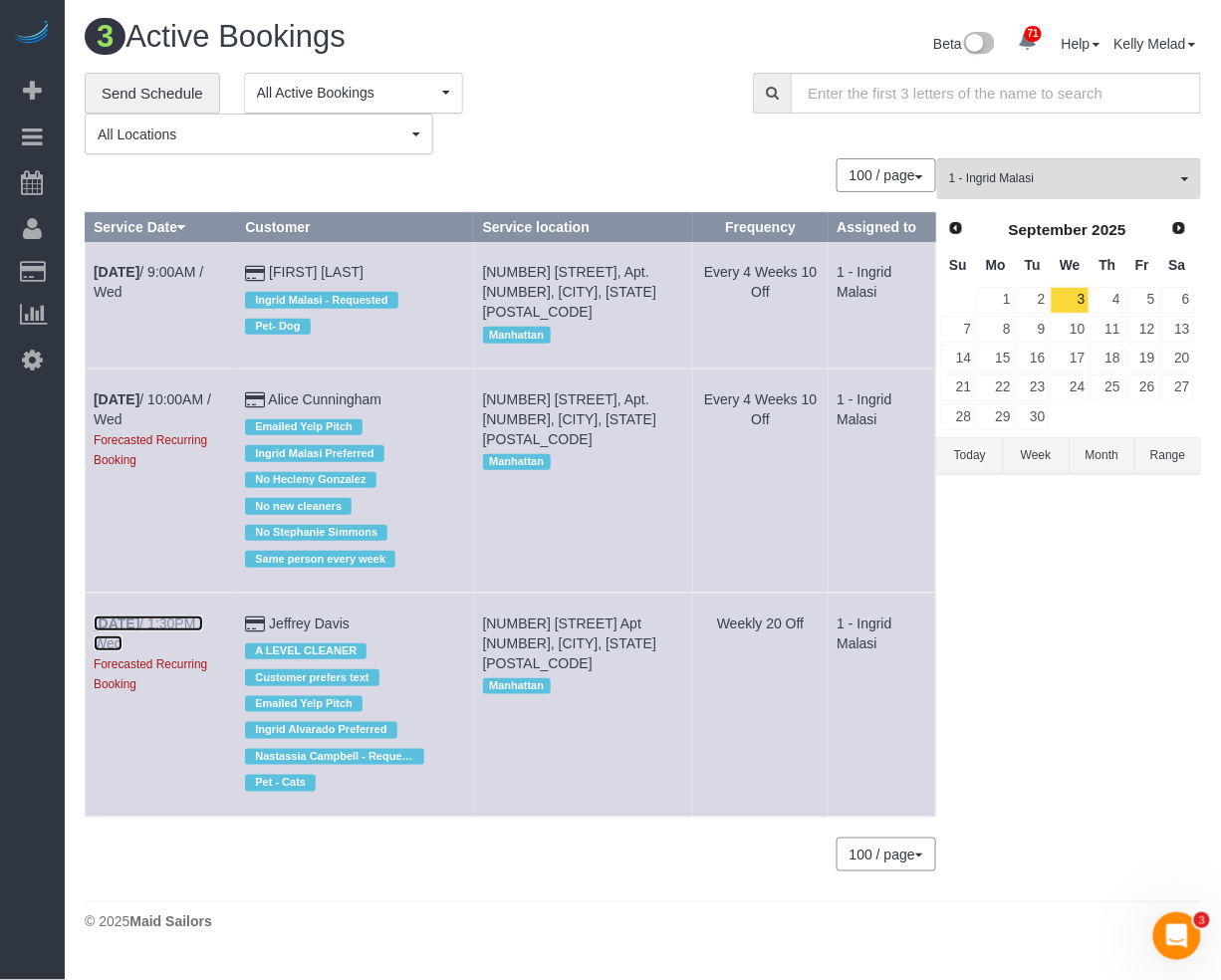 click on "Sep 3rd
/ 1:30PM / Wed" at bounding box center [148, 633] 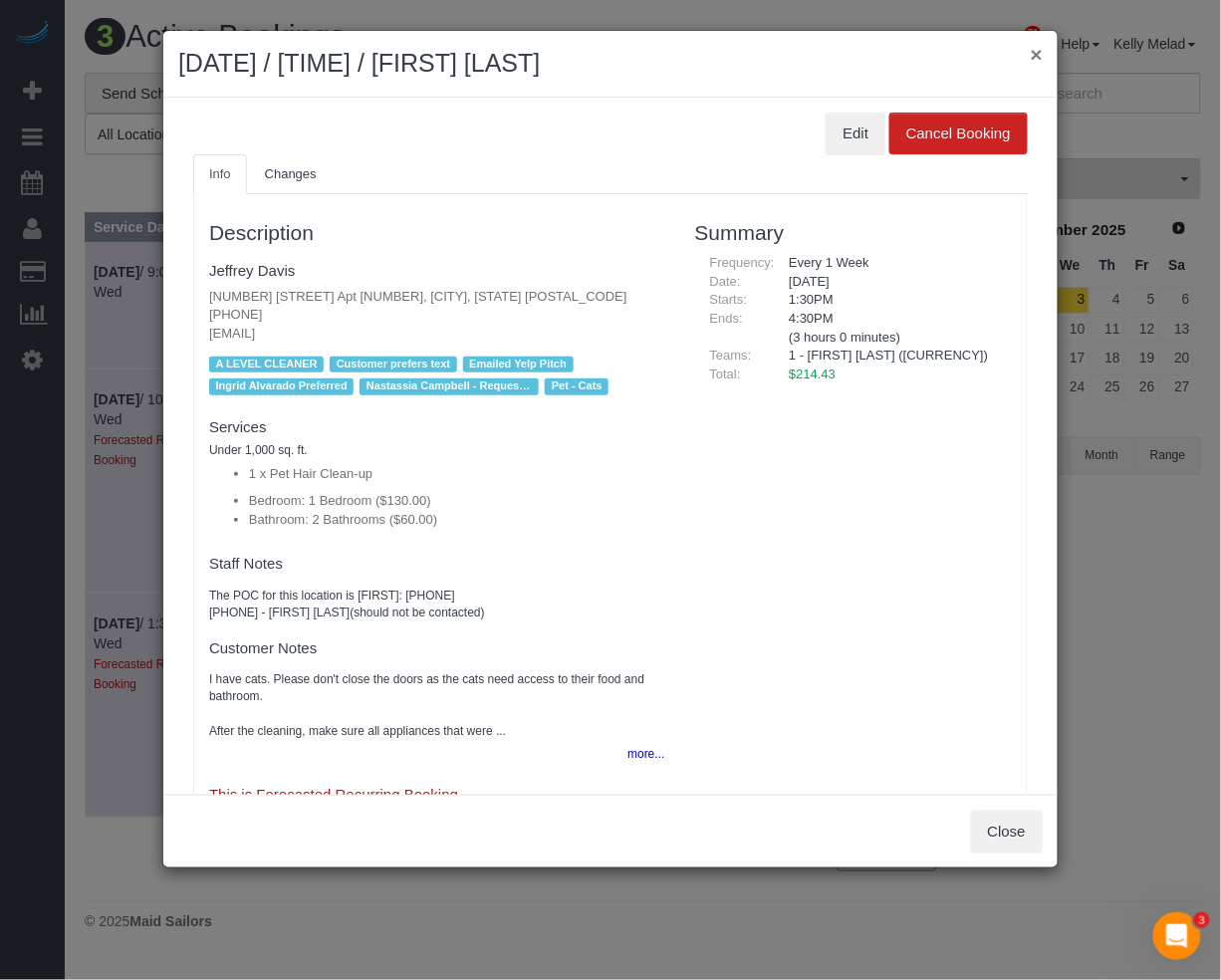 click on "×
September 03, 2025 /
1:30PM /
Jeffrey Davis" at bounding box center [610, 64] 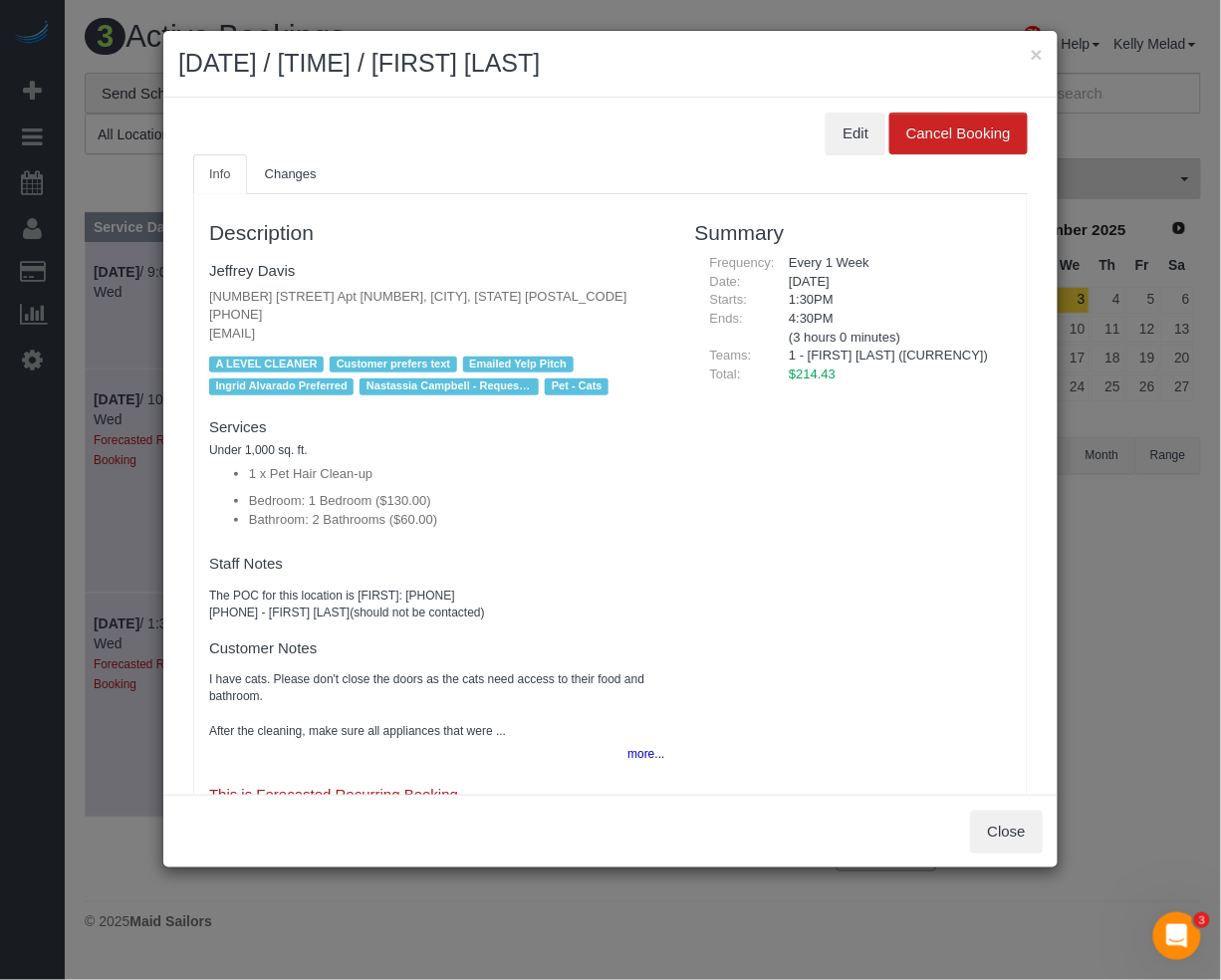 click on "×
September 03, 2025 /
1:30PM /
Jeffrey Davis
Edit
Cancel Booking
Info
Changes
Description
Jeffrey Davis
150 East 44th Street Apt 34g, New York, NY 10017
(802) 363-1212
jbdavis@gmavt.net
new customer
A LEVEL CLEANER
Customer prefers text
Emailed Yelp Pitch
Ingrid Alvarado Preferred
Nastassia Campbell - Requested
Pet - Cats" at bounding box center [610, 490] 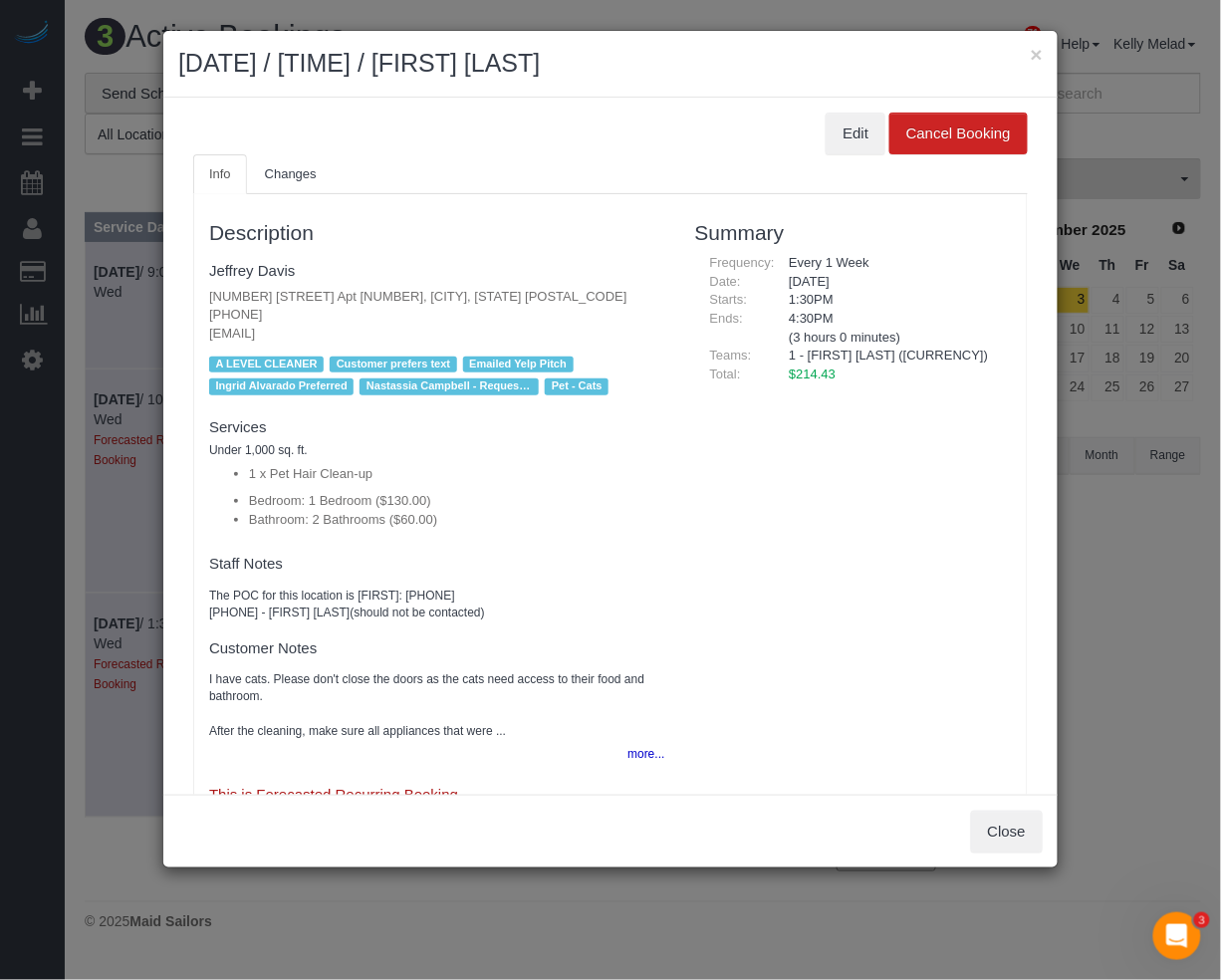 click on "×
September 03, 2025 /
1:30PM /
Jeffrey Davis
Edit
Cancel Booking
Info
Changes
Description
Jeffrey Davis
150 East 44th Street Apt 34g, New York, NY 10017
(802) 363-1212
jbdavis@gmavt.net
new customer
A LEVEL CLEANER
Customer prefers text
Emailed Yelp Pitch
Ingrid Alvarado Preferred
Nastassia Campbell - Requested
Pet - Cats" at bounding box center (610, 490) 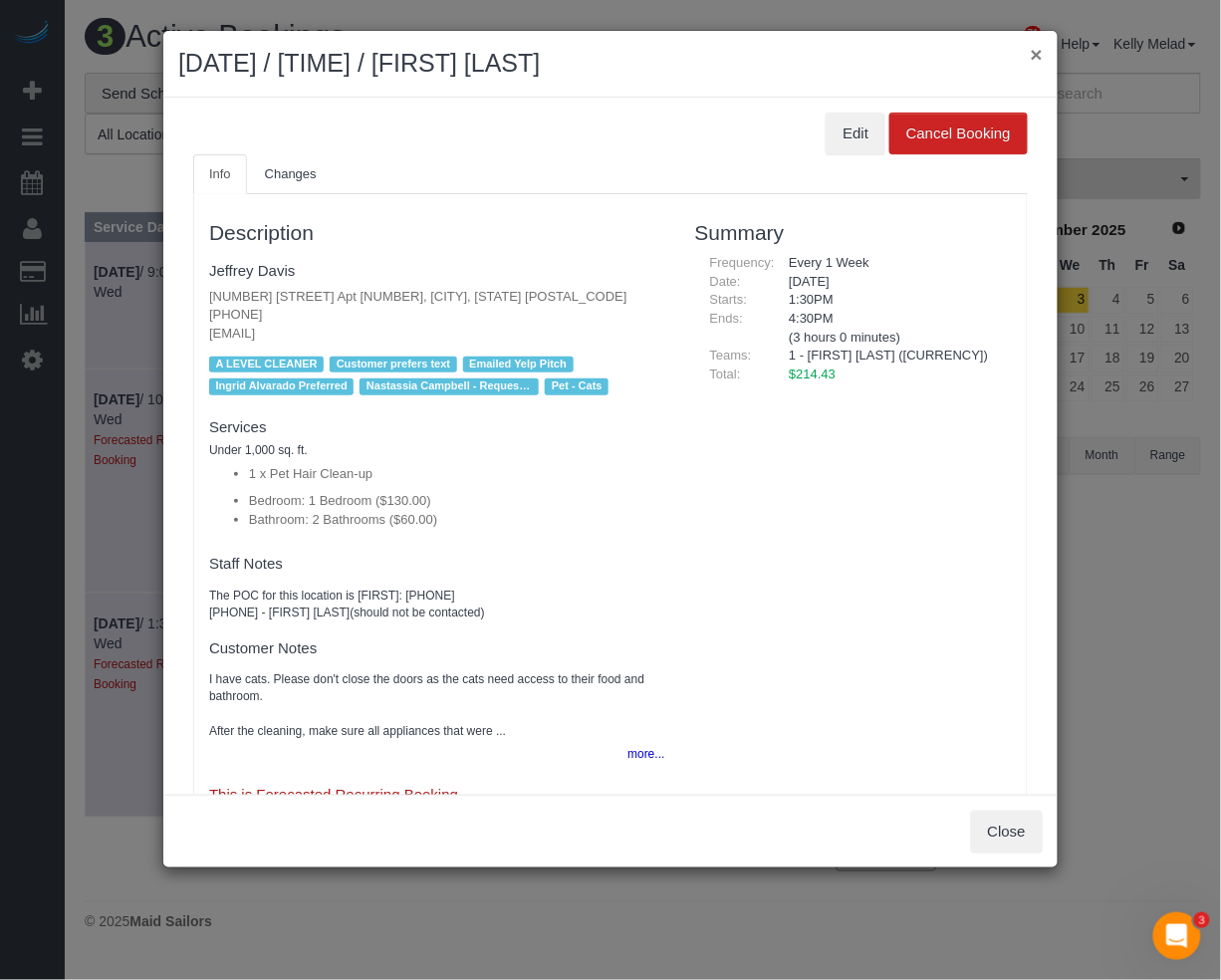 click on "×" at bounding box center [1037, 54] 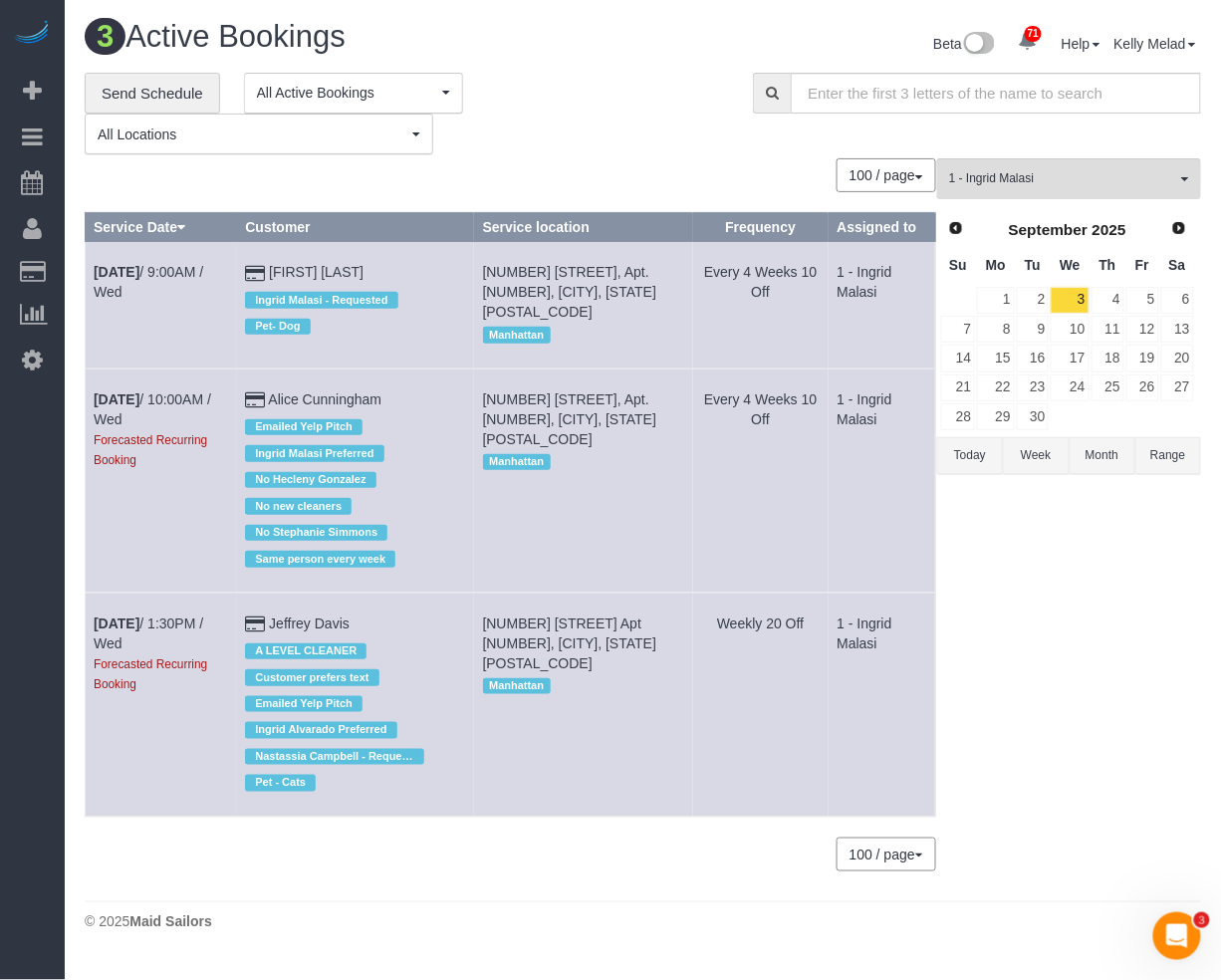 click on "1 - Ingrid Malasi
All Teams
Remove Team Filters
* - K.J.
*Irene Flores - Test
0 - Abdoulaye Sow
0 - Andreina Carolina Manrique Lopez
0 - Benewende Marie Therese Kiema
0 - Chrisdarline Gedeus Cineas
0 - Clarens J. Louis
0 - Daphnee Thomas
0 - Guerline Piquant
0 - Hassanatou Diallo
0 - Leidy Toledo
0 - Mackenzy Delva
0 - Mariama Diallo
0 - Tiquan Tomlinson
000 - Partnerships
000 - TEAM JOB
000- Donna Mercado
1 - Adiza Bangna" at bounding box center [1069, 524] 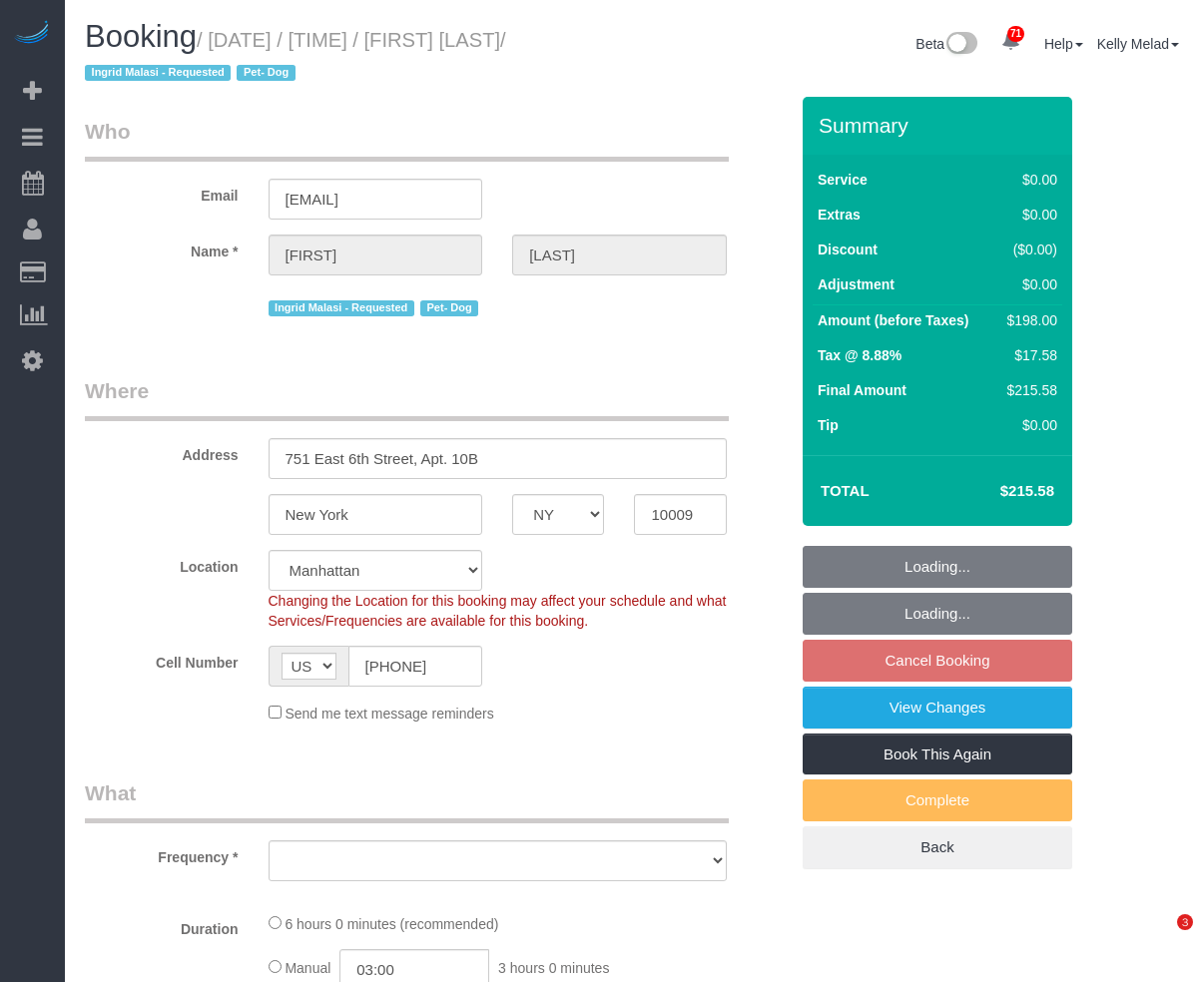 select on "NY" 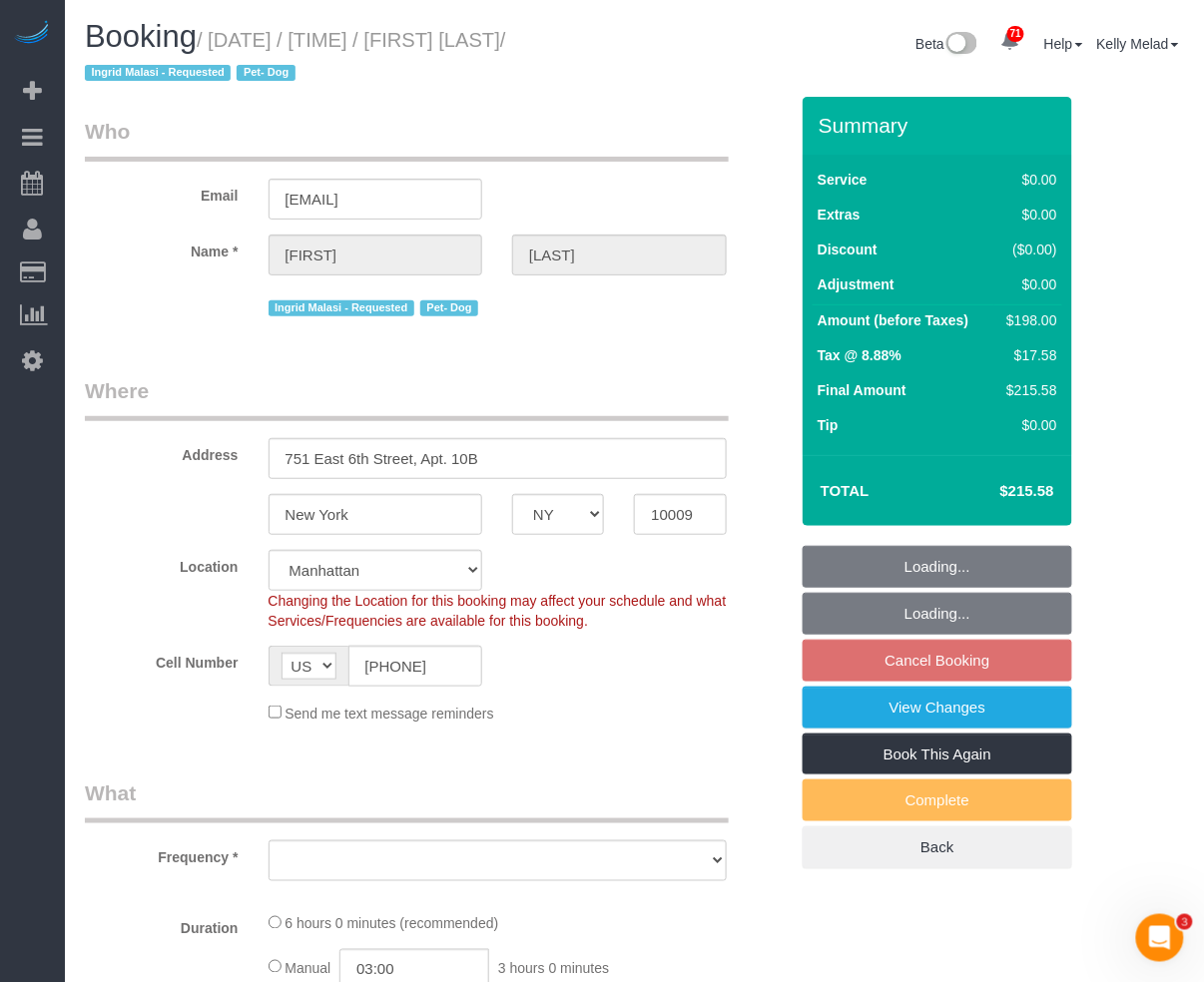 scroll, scrollTop: 0, scrollLeft: 0, axis: both 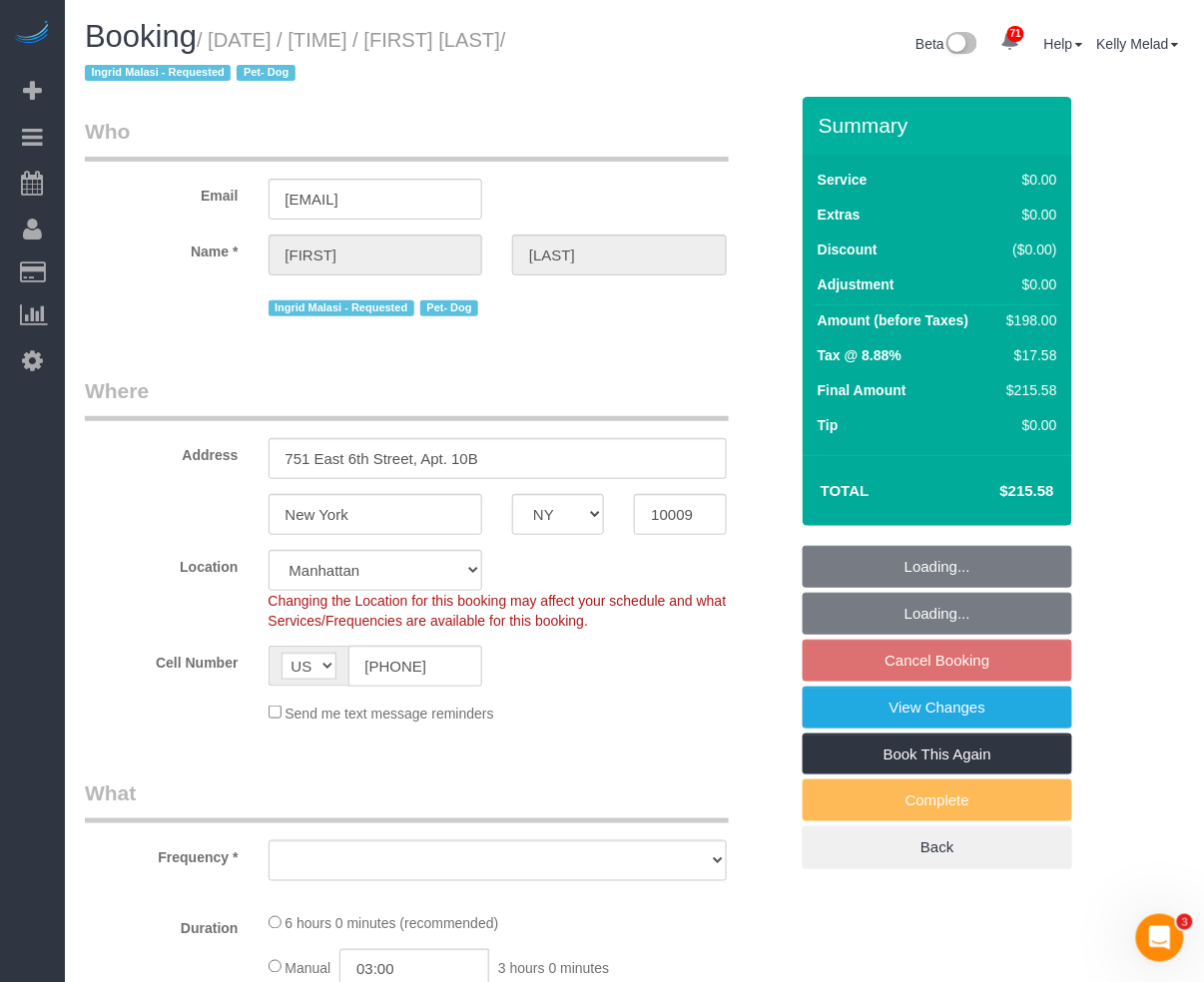 select on "object:989" 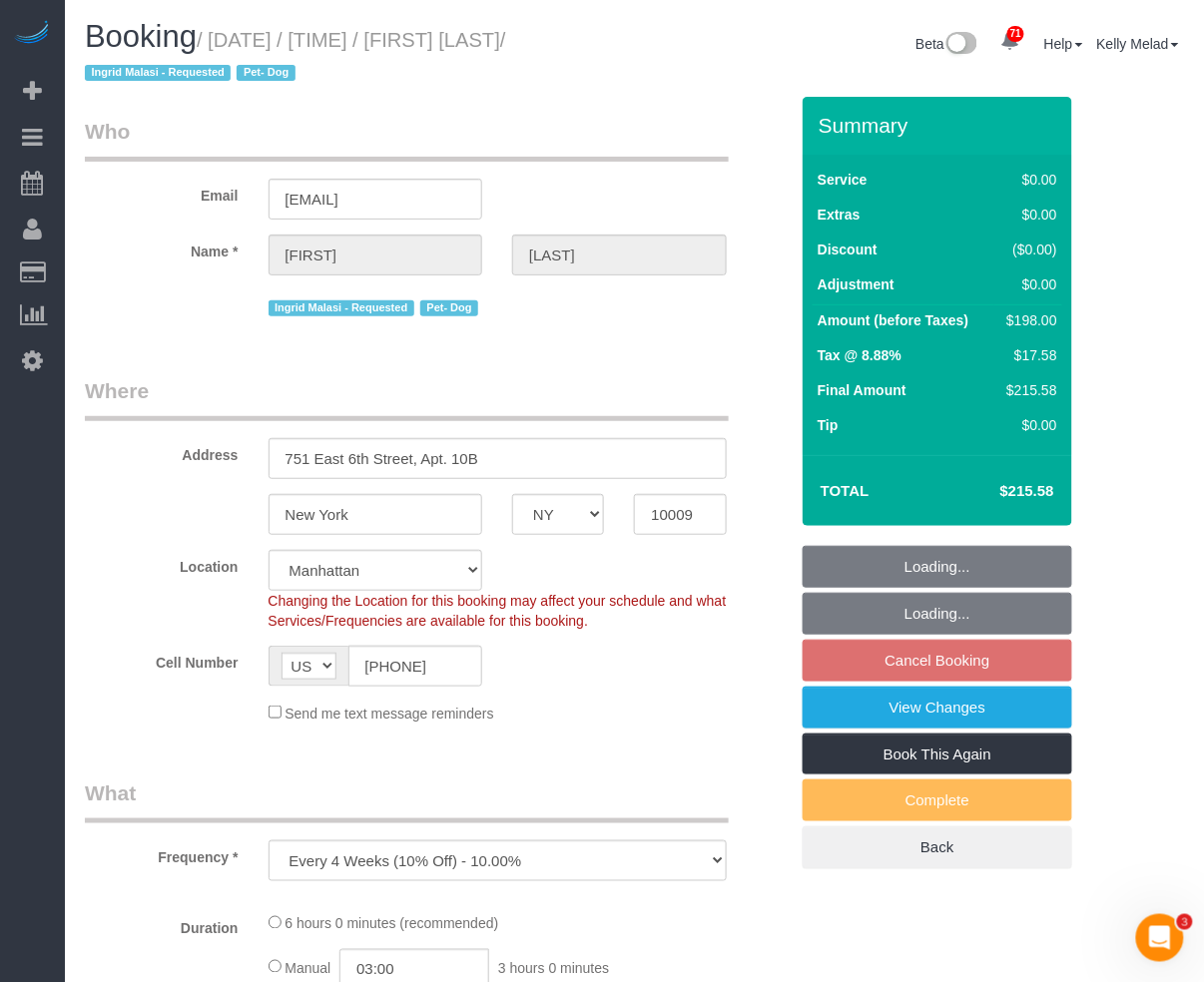 select on "object:1524" 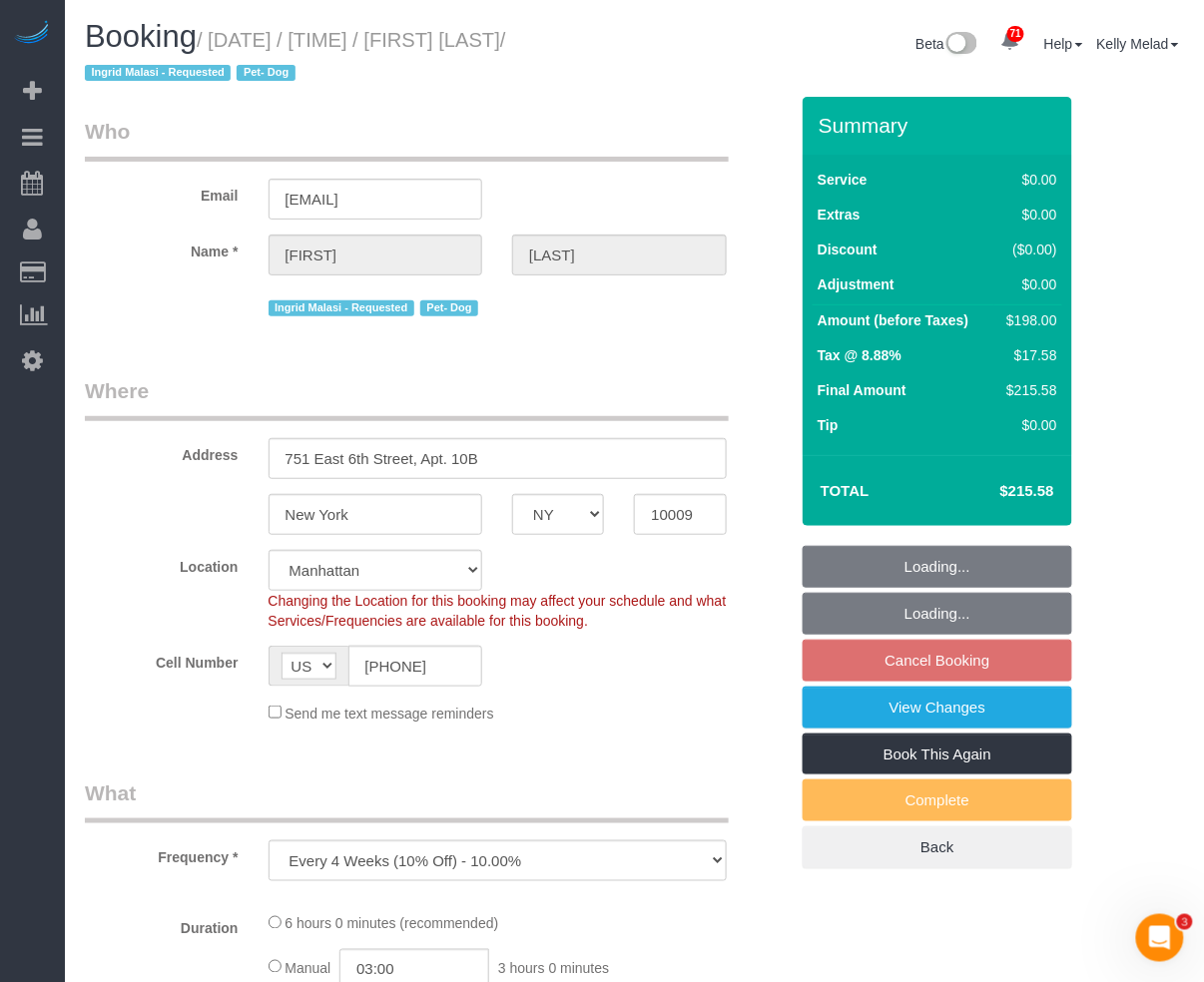 select on "2" 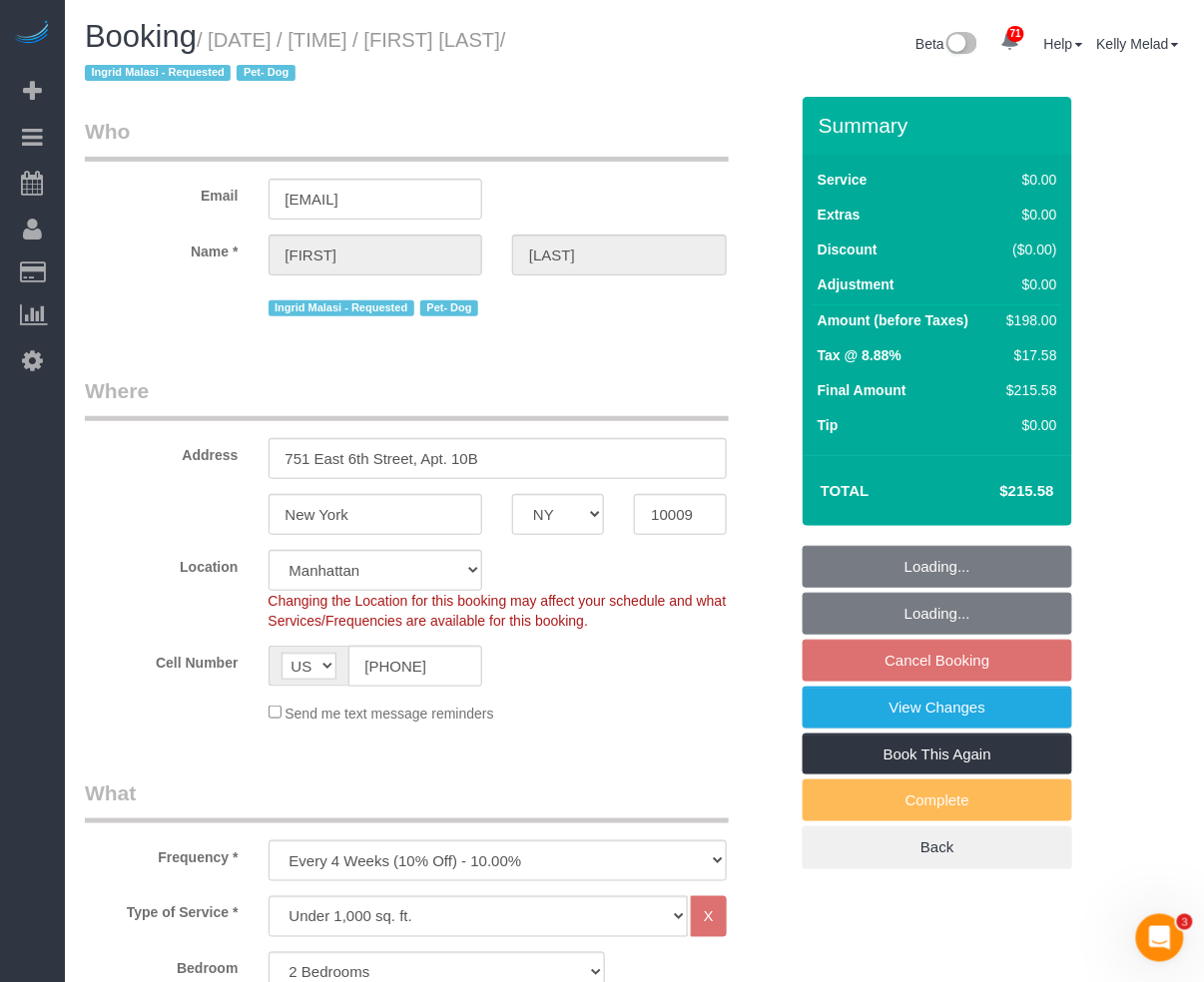 select on "2" 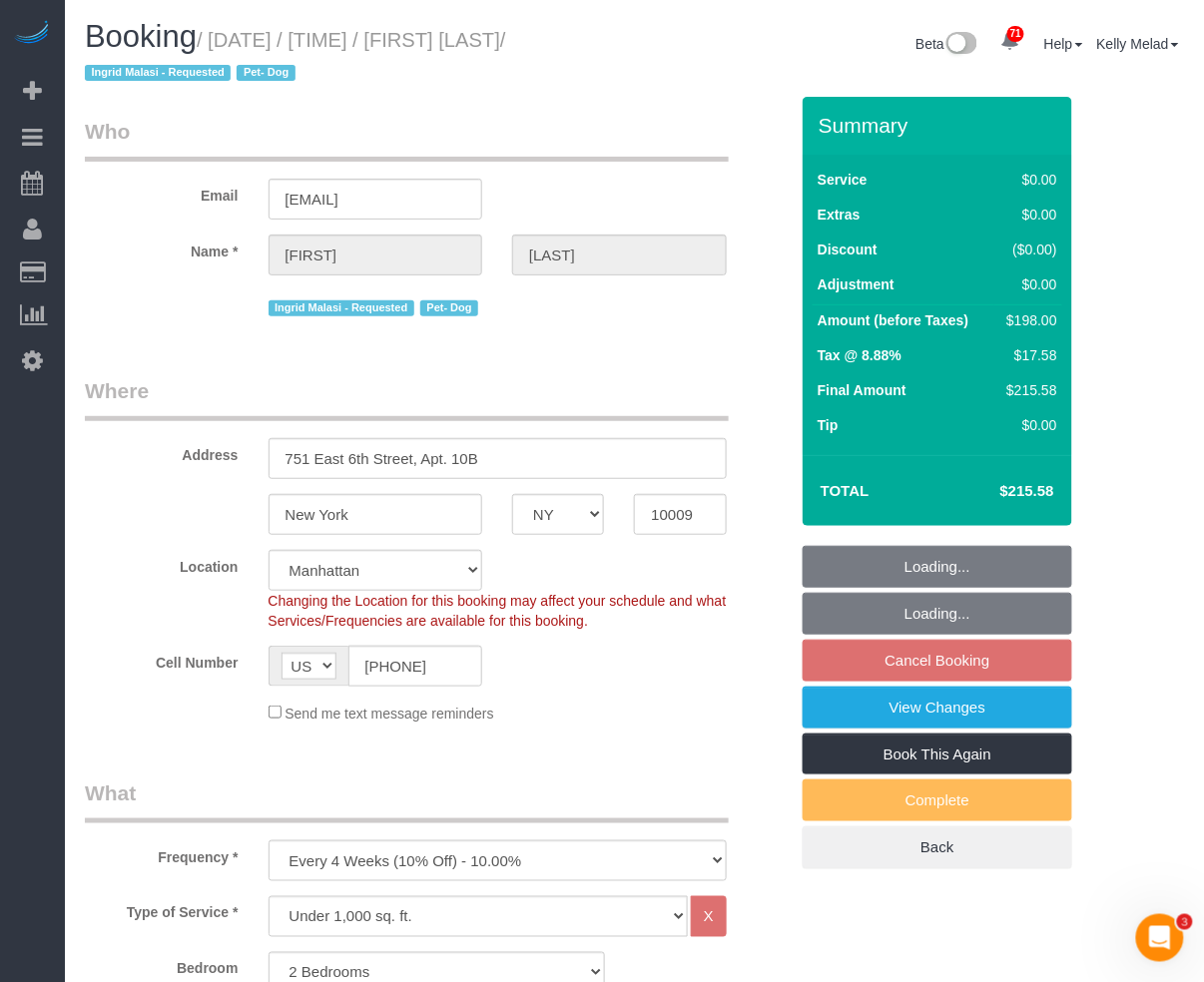 select on "2" 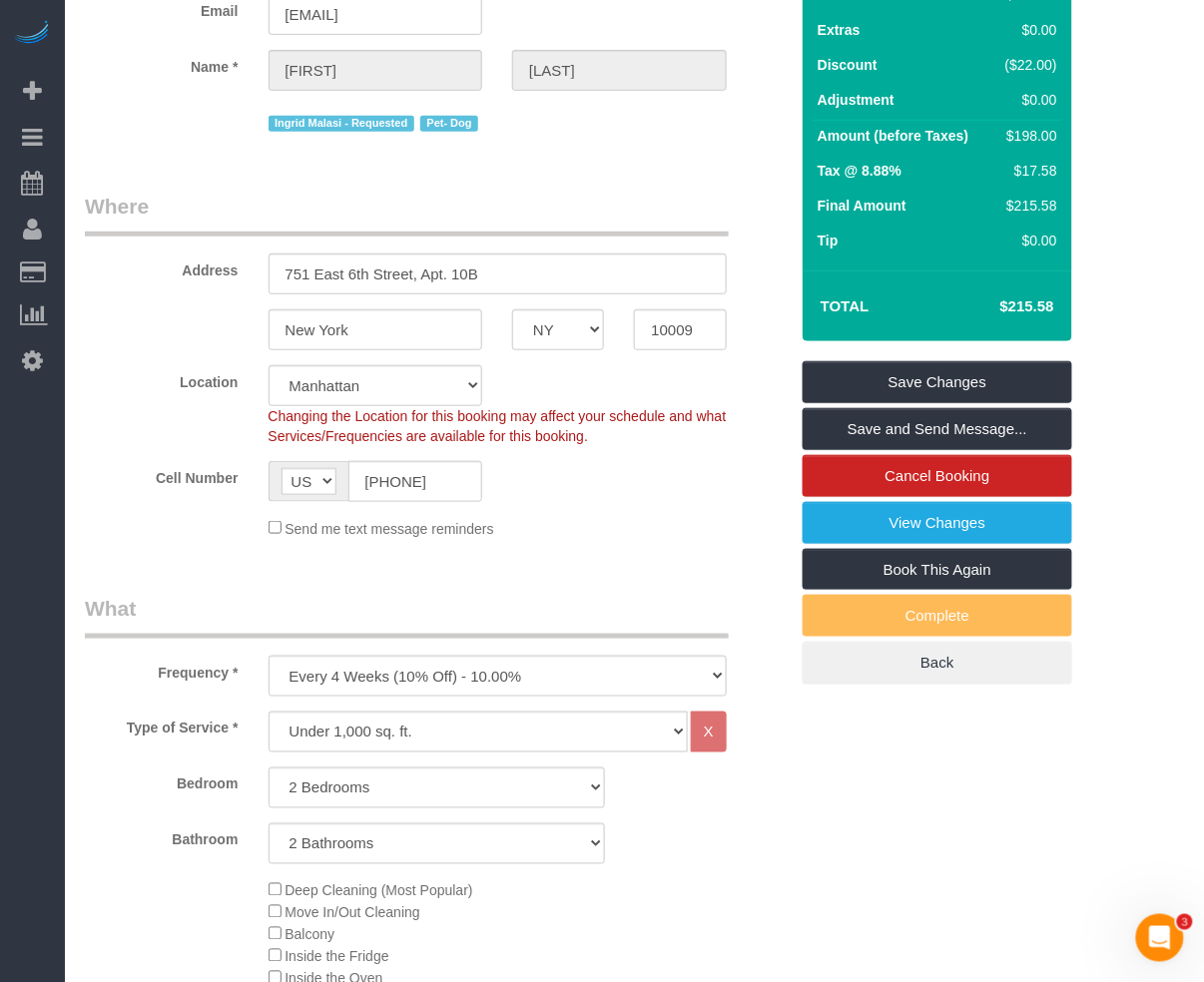 scroll, scrollTop: 0, scrollLeft: 0, axis: both 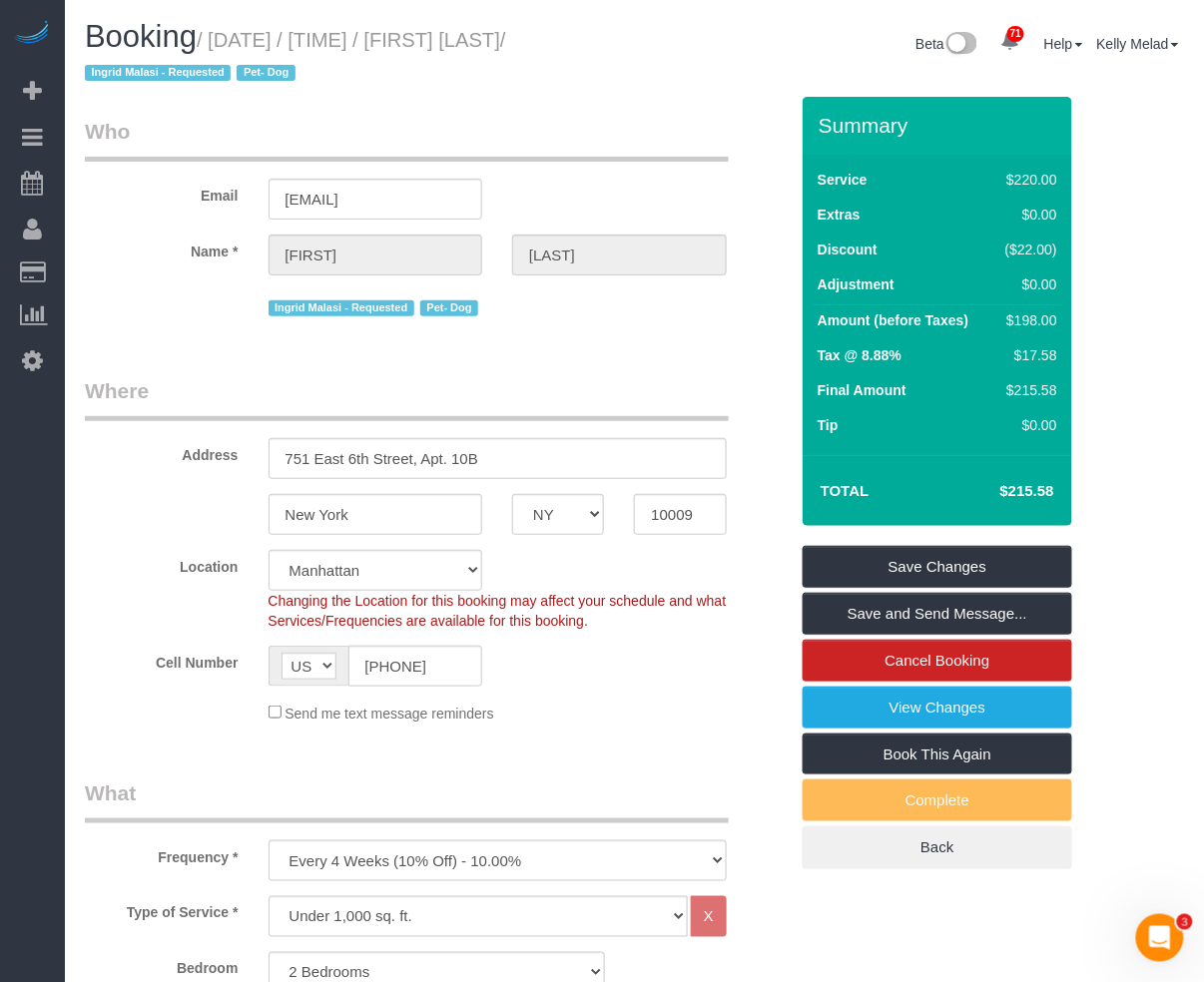 drag, startPoint x: 974, startPoint y: 931, endPoint x: 956, endPoint y: 912, distance: 26.172505 